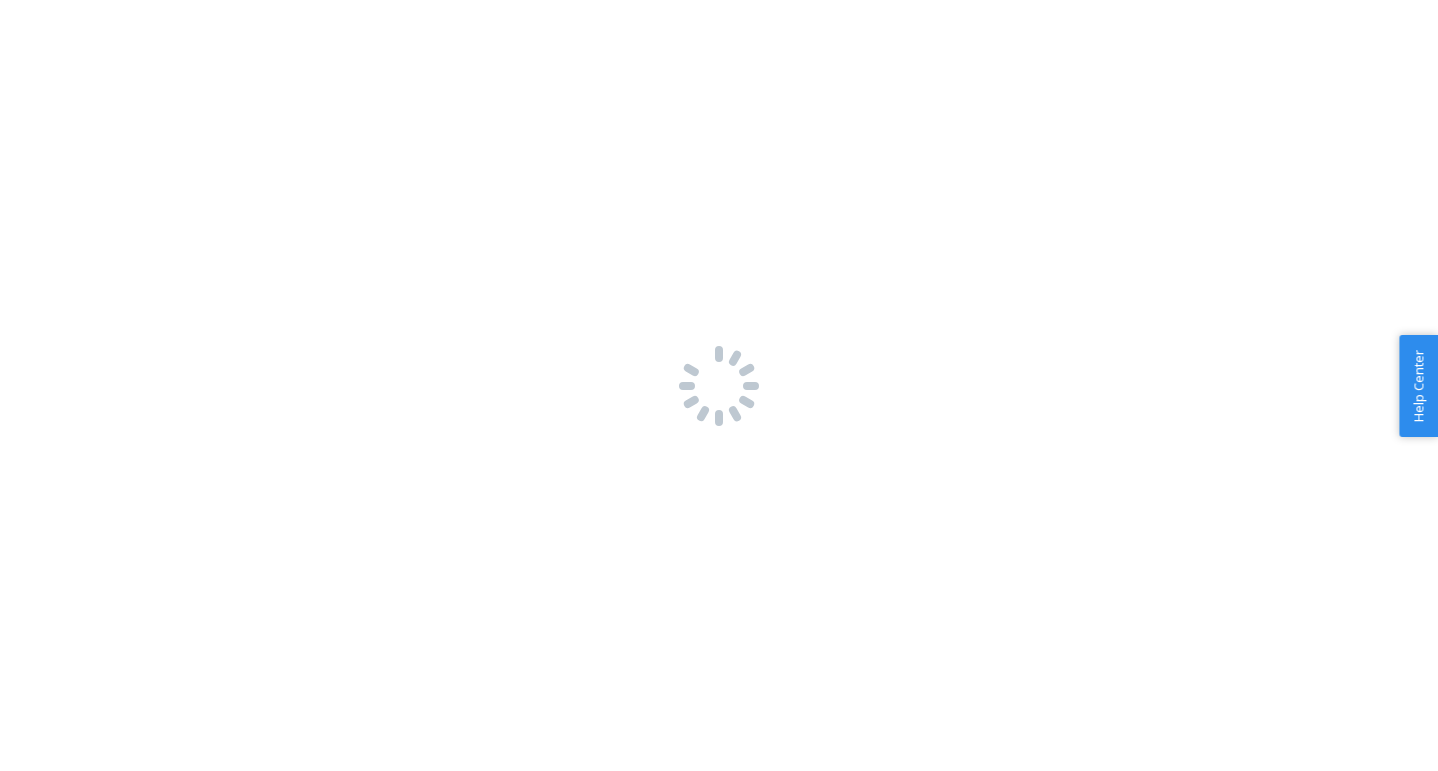 scroll, scrollTop: 0, scrollLeft: 0, axis: both 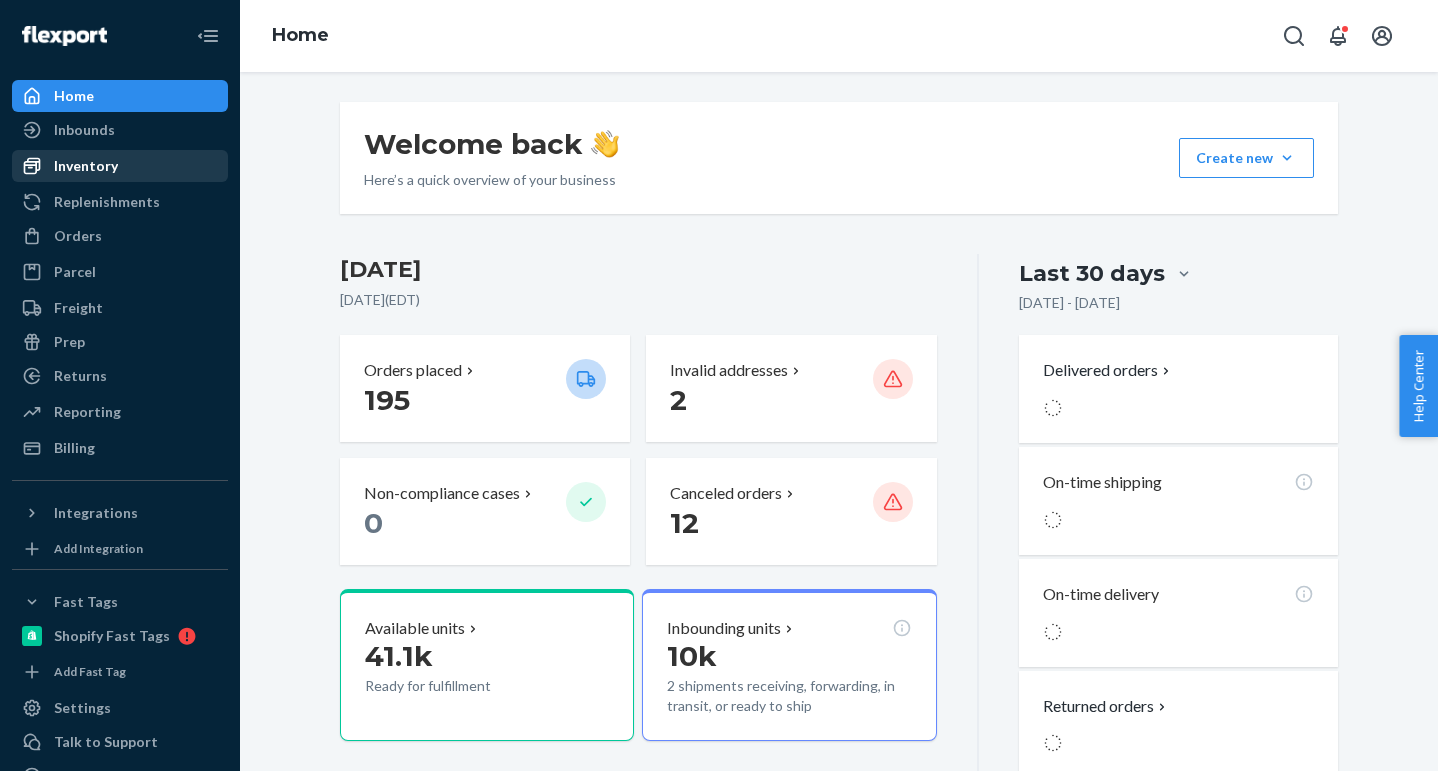click on "Inventory" at bounding box center [120, 166] 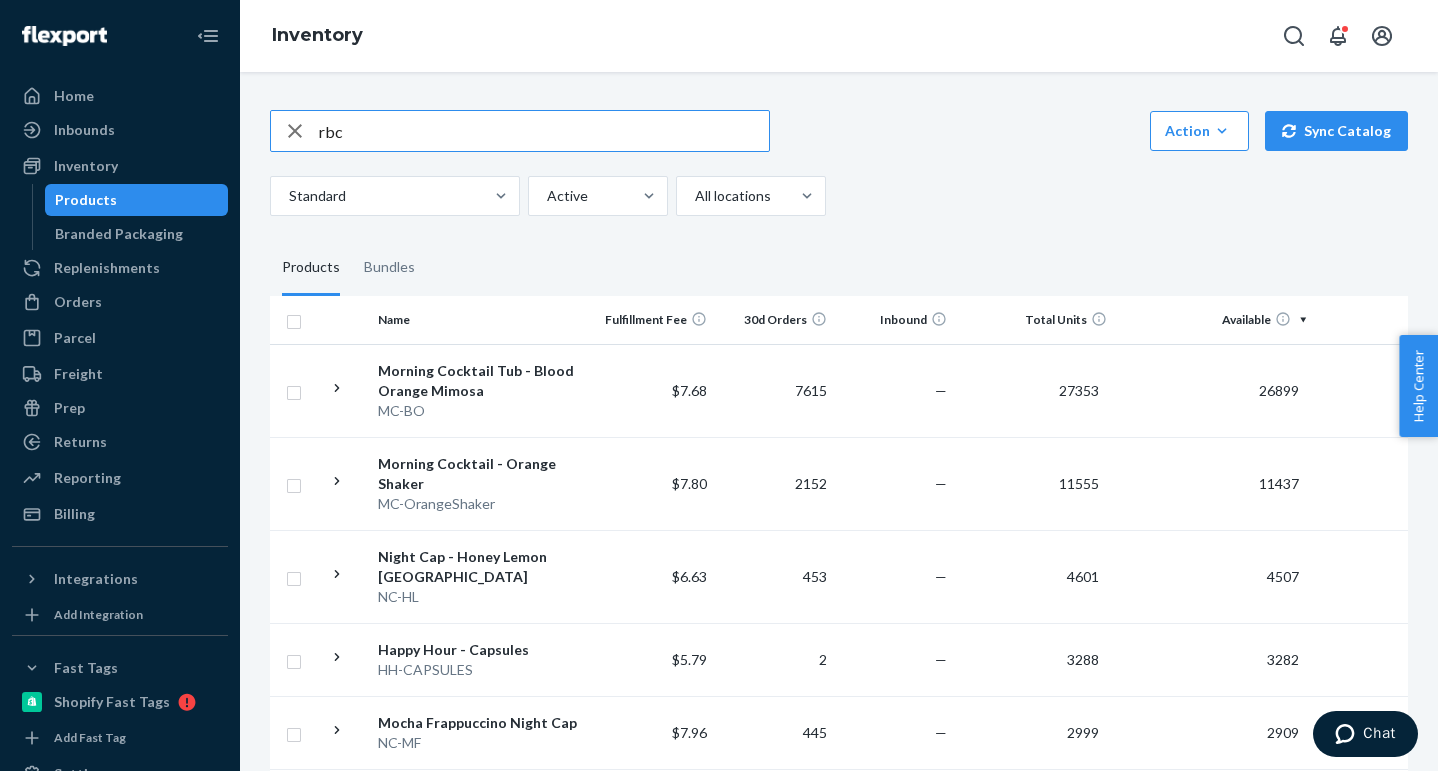 type on "rbc" 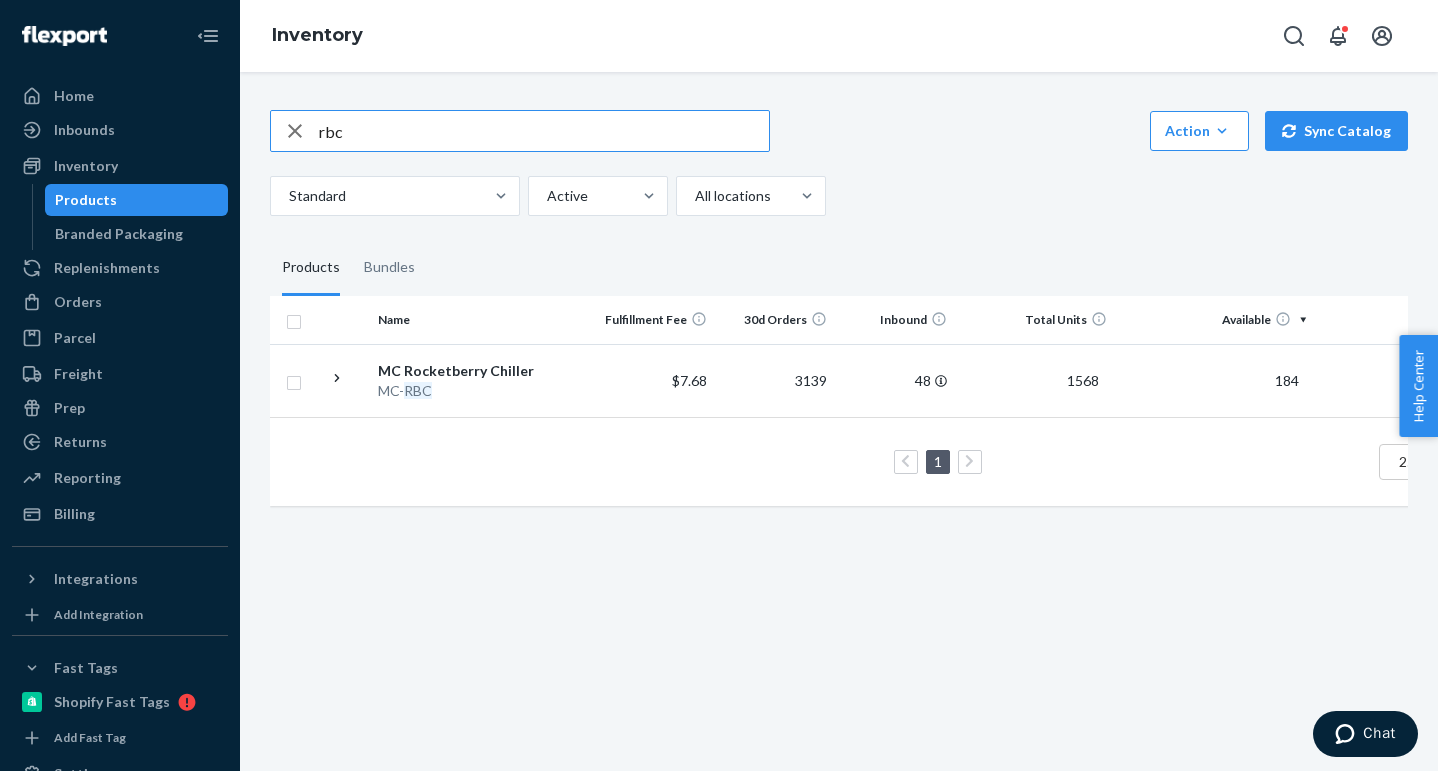 click on "rbc" at bounding box center [544, 131] 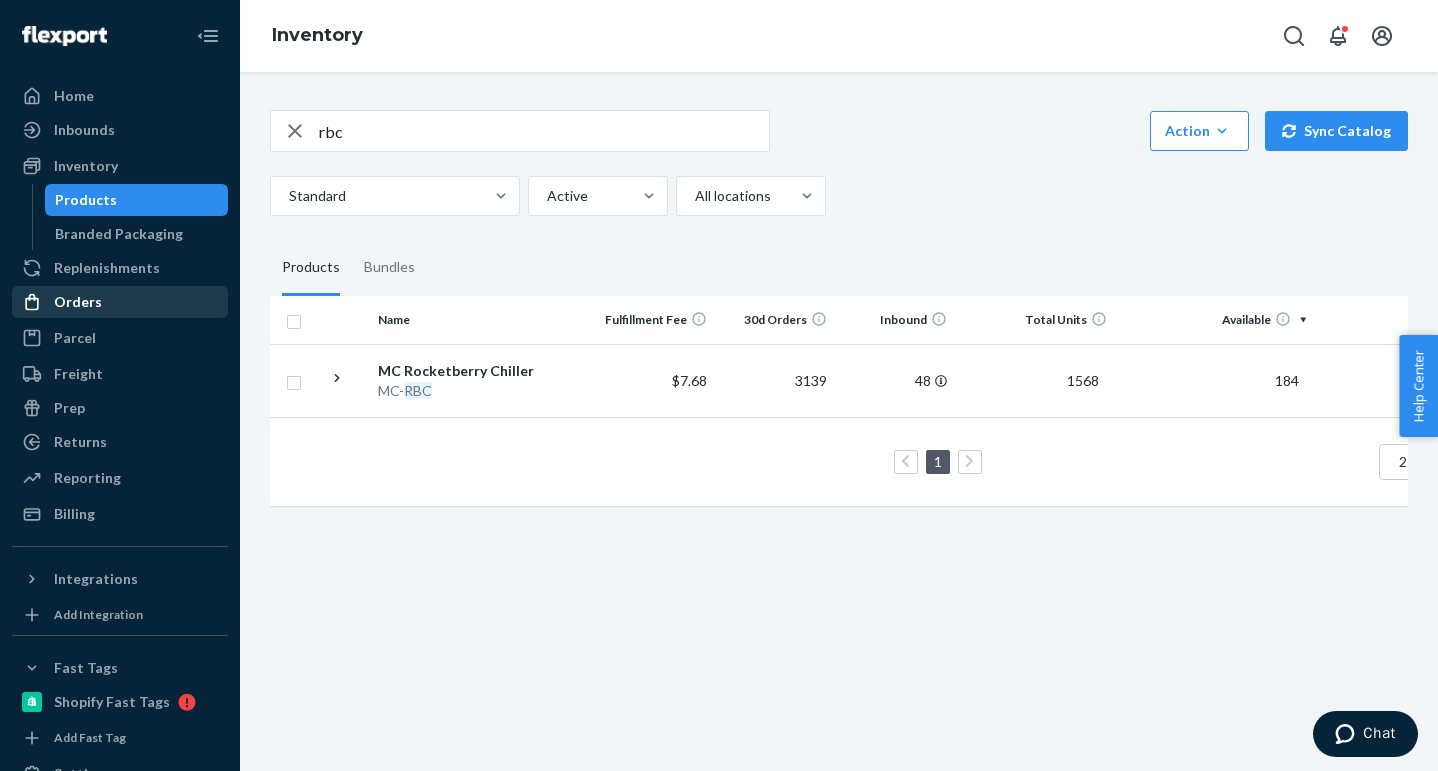click on "Orders" at bounding box center (120, 302) 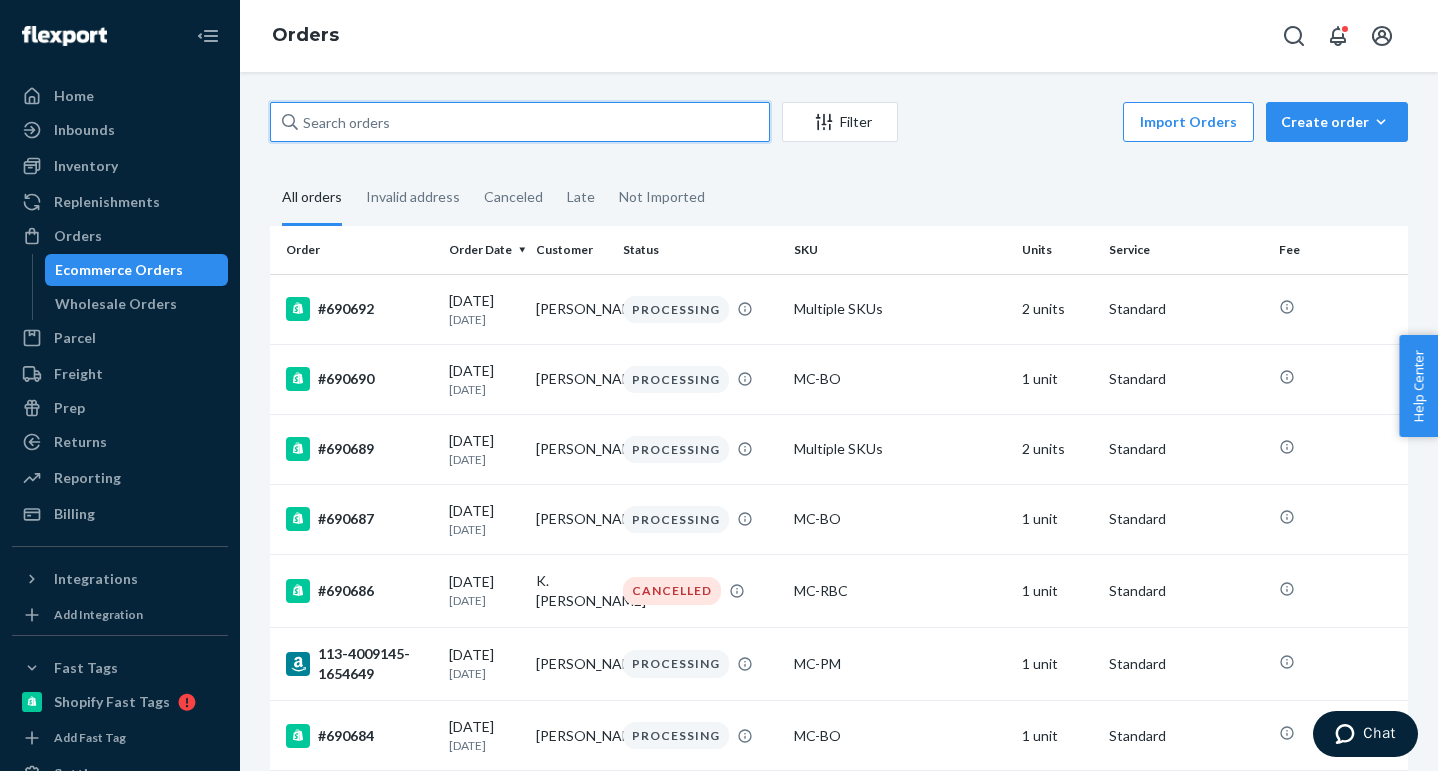 click at bounding box center [520, 122] 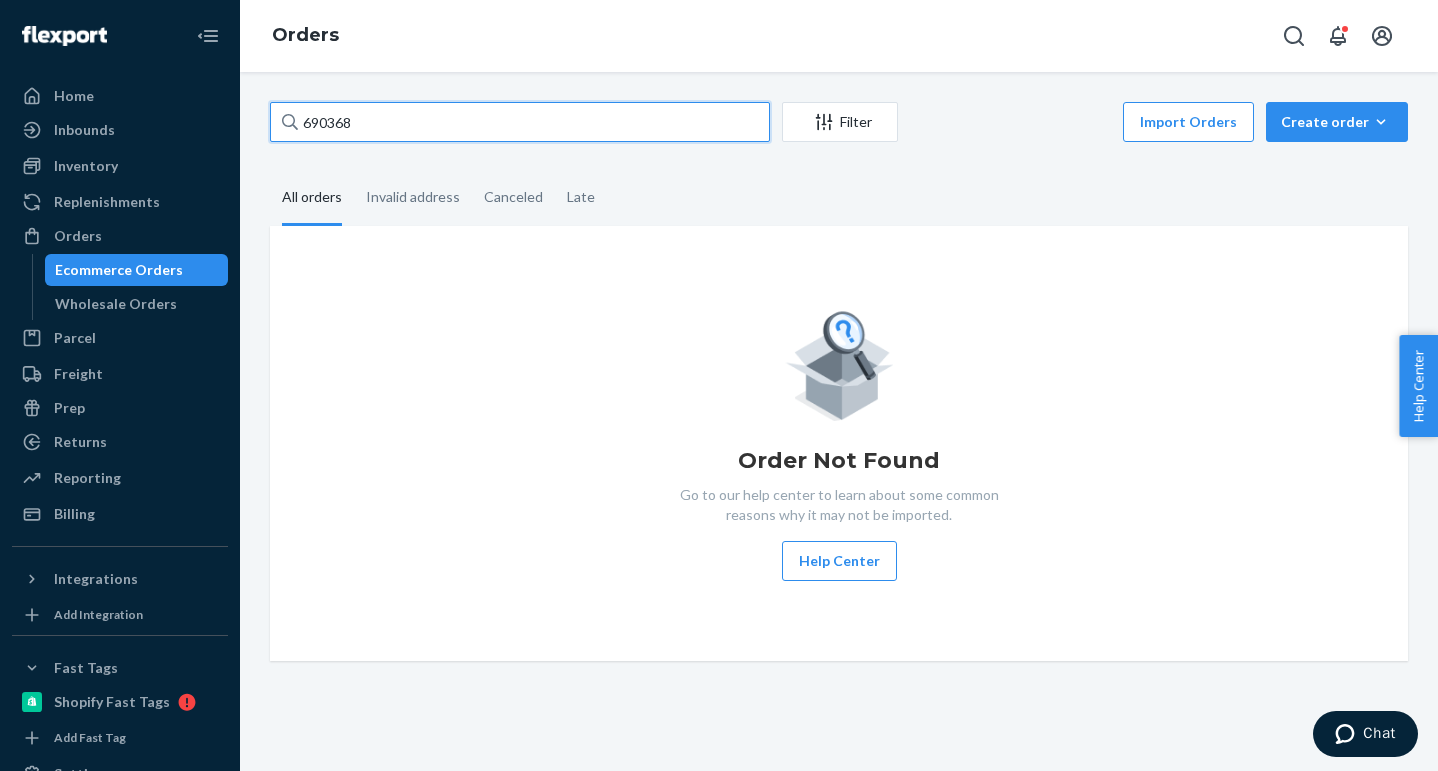 type on "690368" 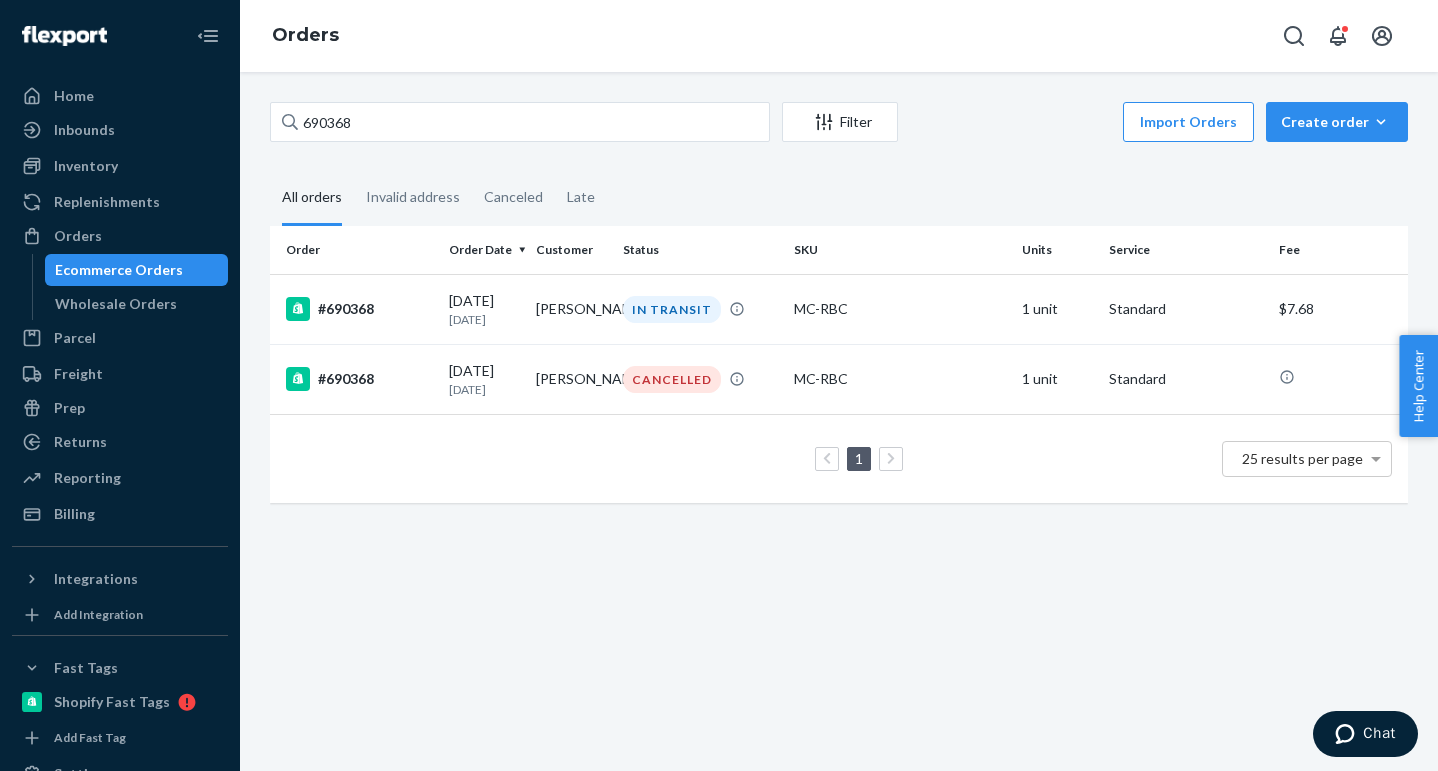 click on "690368 Filter Import Orders Create order Ecommerce order Removal order All orders Invalid address Canceled Late Order Order Date Customer Status SKU Units Service Fee #690368 [DATE] [DATE] [PERSON_NAME] IN TRANSIT MC-RBC 1 unit Standard $7.68 #690368 [DATE] [DATE] [PERSON_NAME] CANCELLED MC-RBC 1 unit Standard 1 25 results per page" at bounding box center (839, 421) 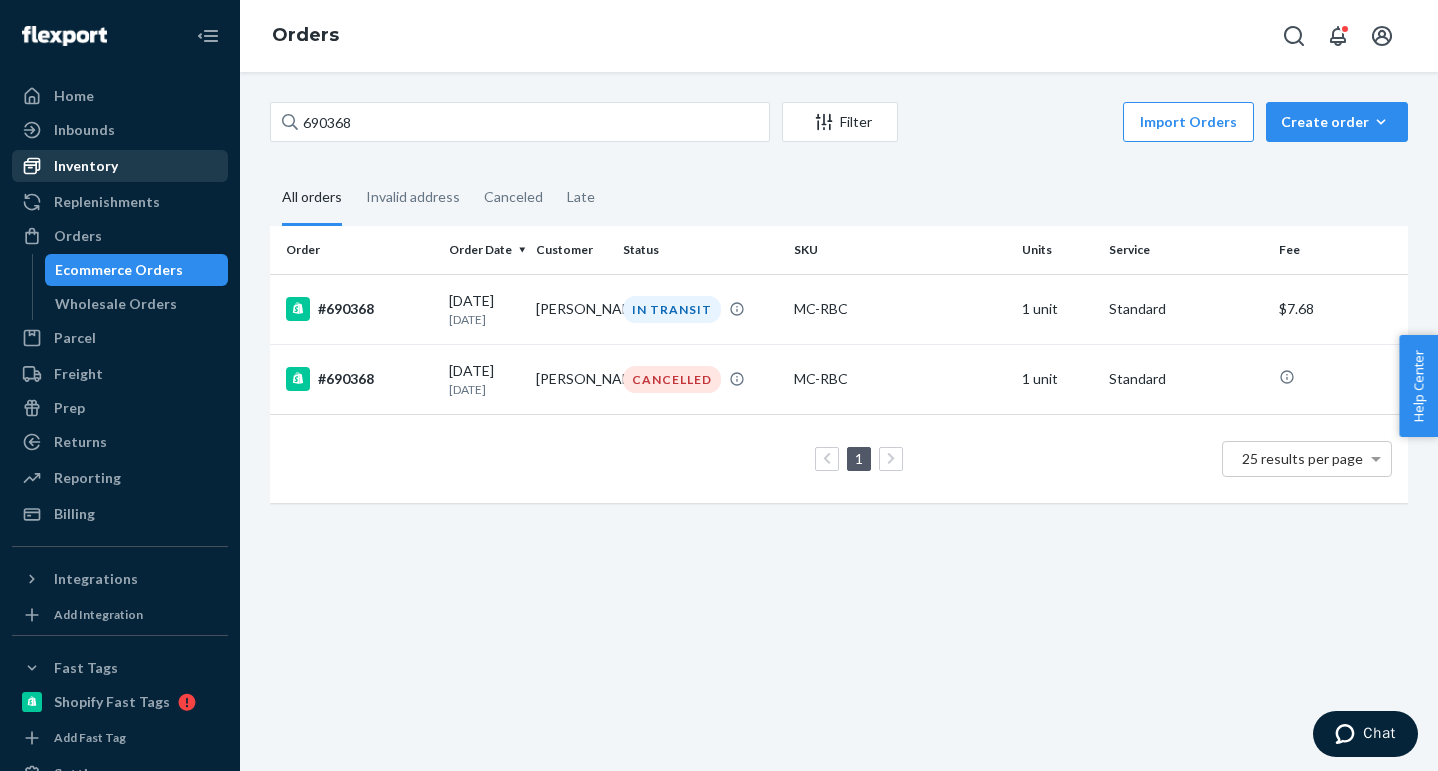 click on "Inventory" at bounding box center (120, 166) 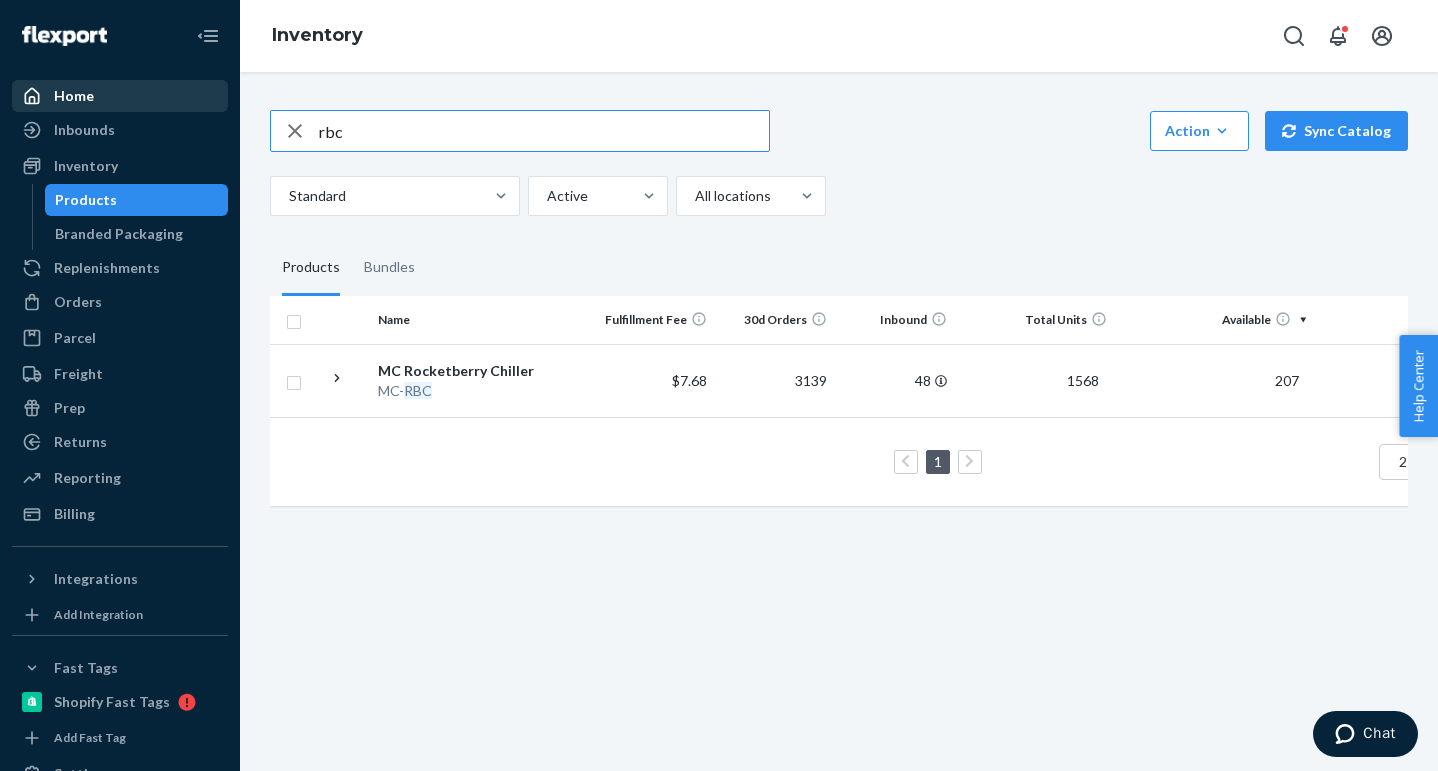 click on "Home" at bounding box center [74, 96] 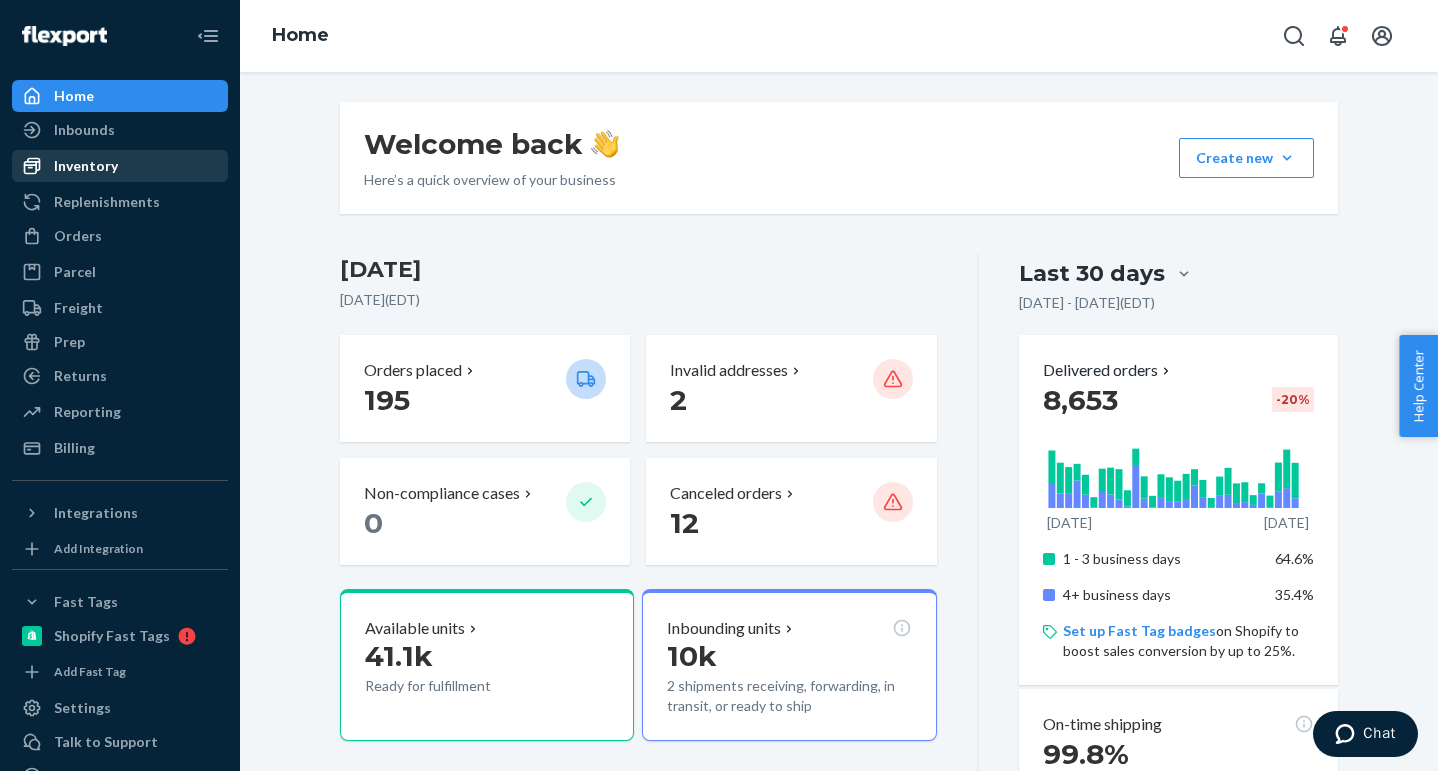 click on "Inventory" at bounding box center [120, 166] 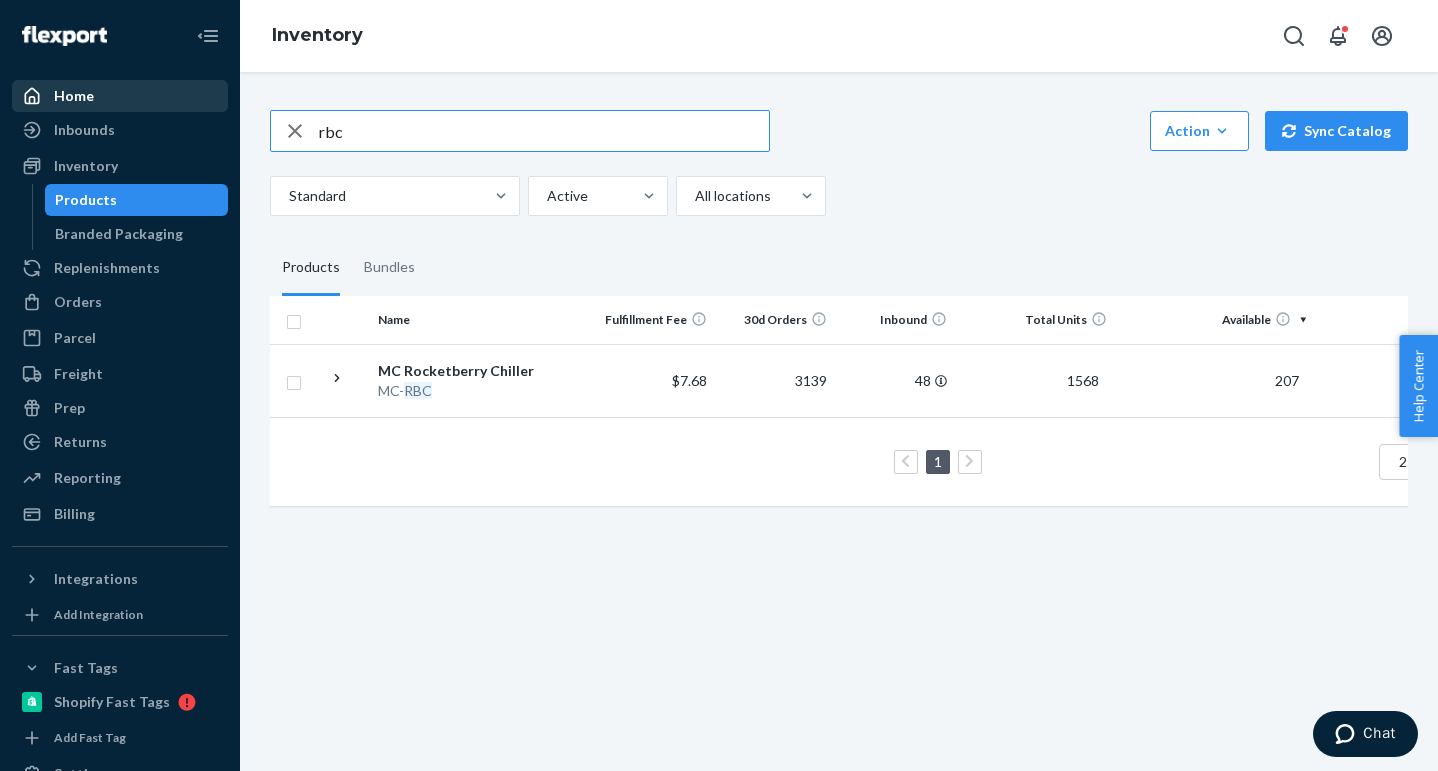 click on "Home" at bounding box center [74, 96] 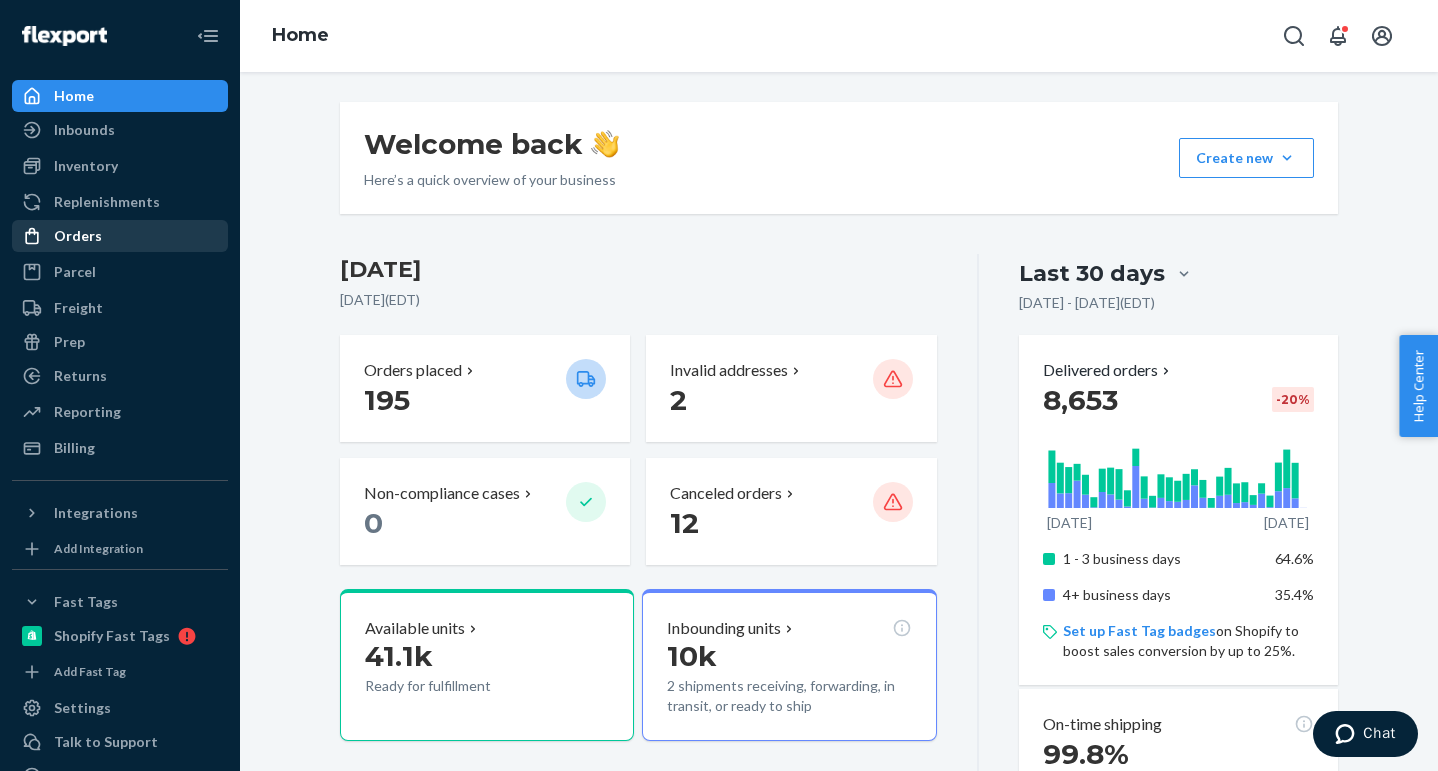 click on "Orders" at bounding box center [120, 236] 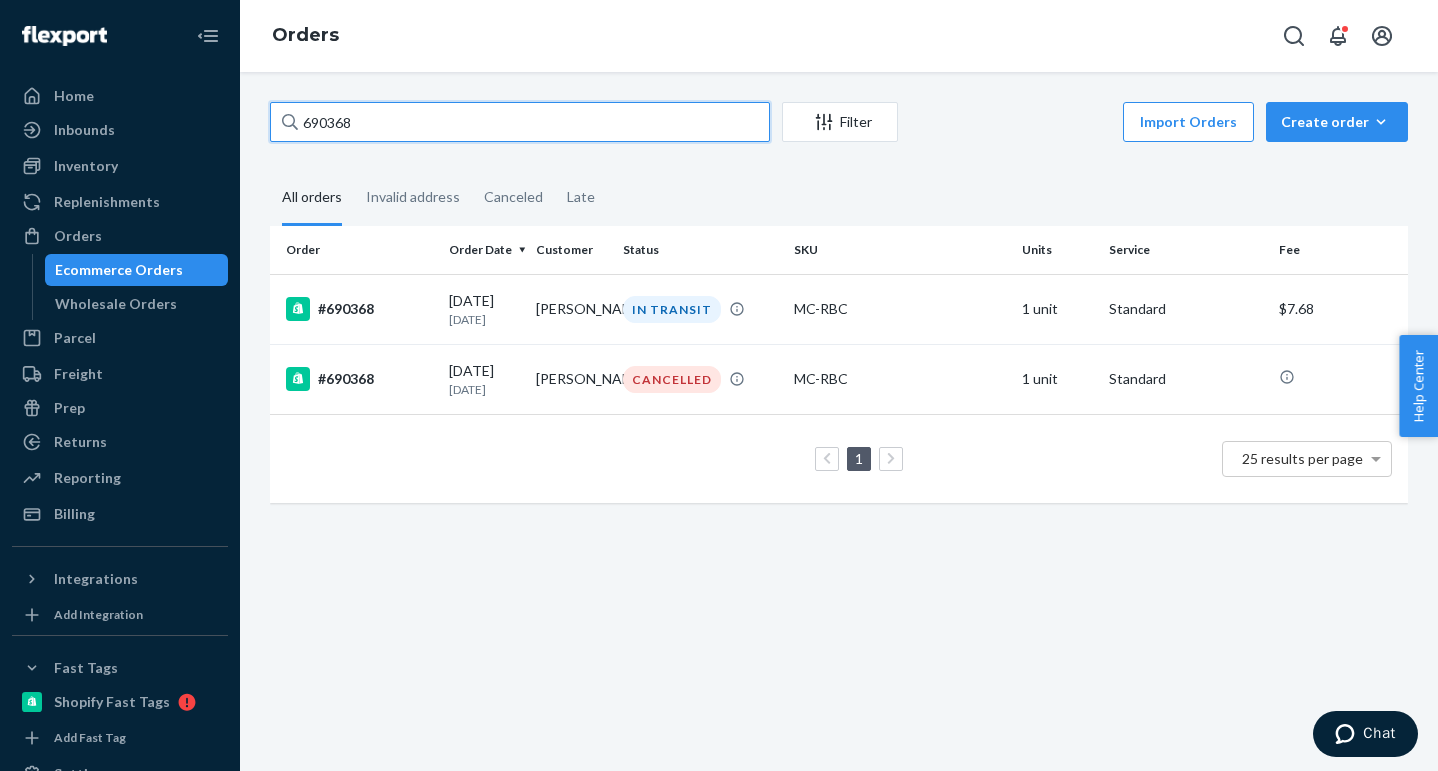 click on "690368" at bounding box center [520, 122] 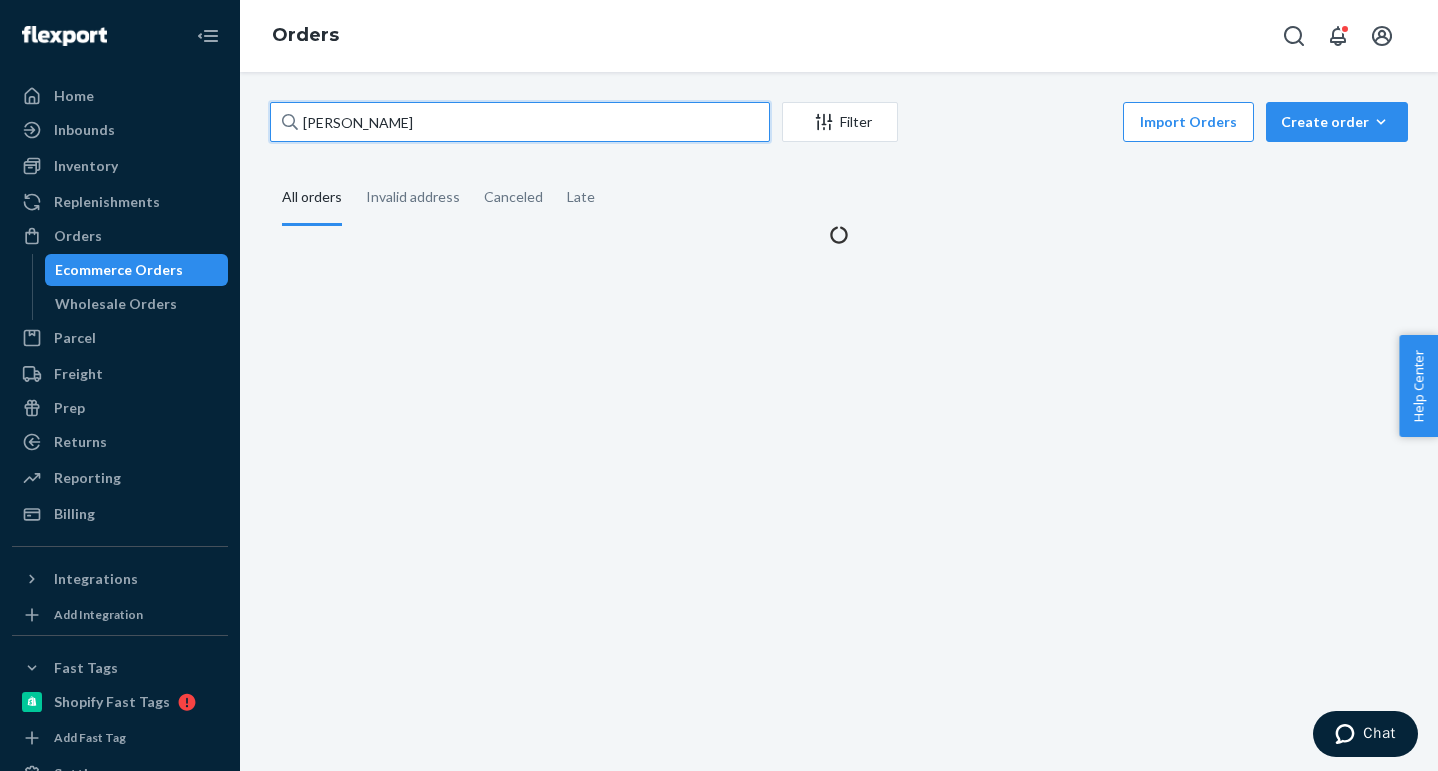 type on "[PERSON_NAME]" 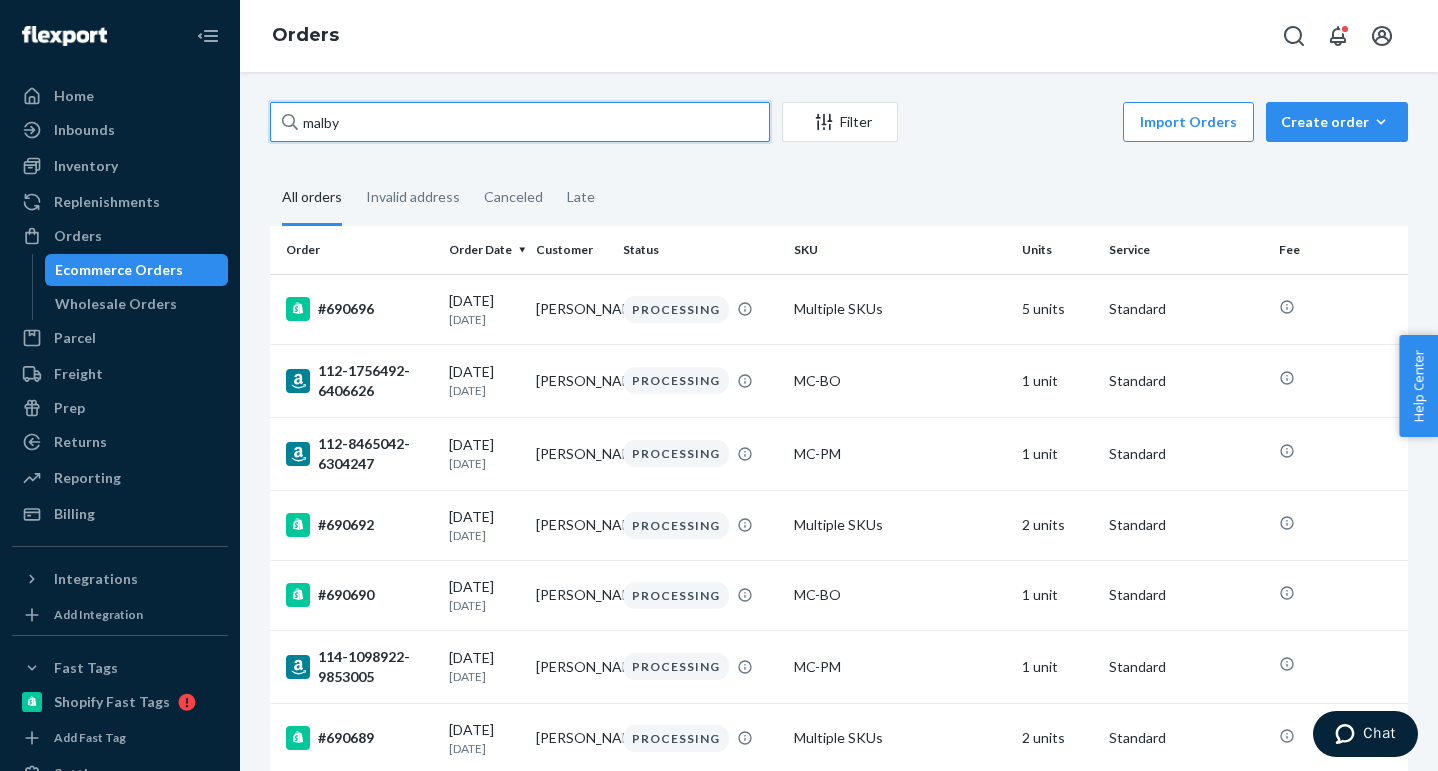 type on "malby" 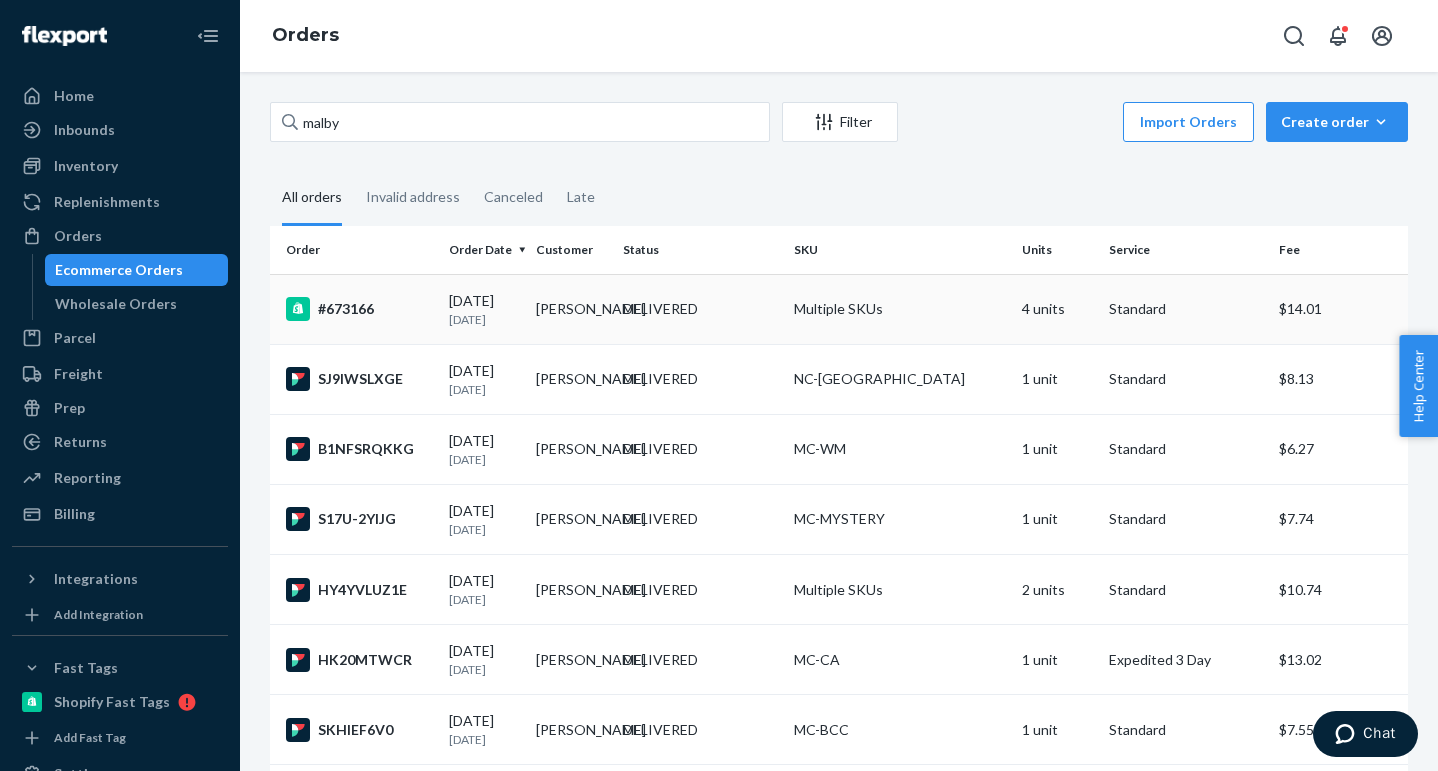 click on "[PERSON_NAME]" at bounding box center (571, 309) 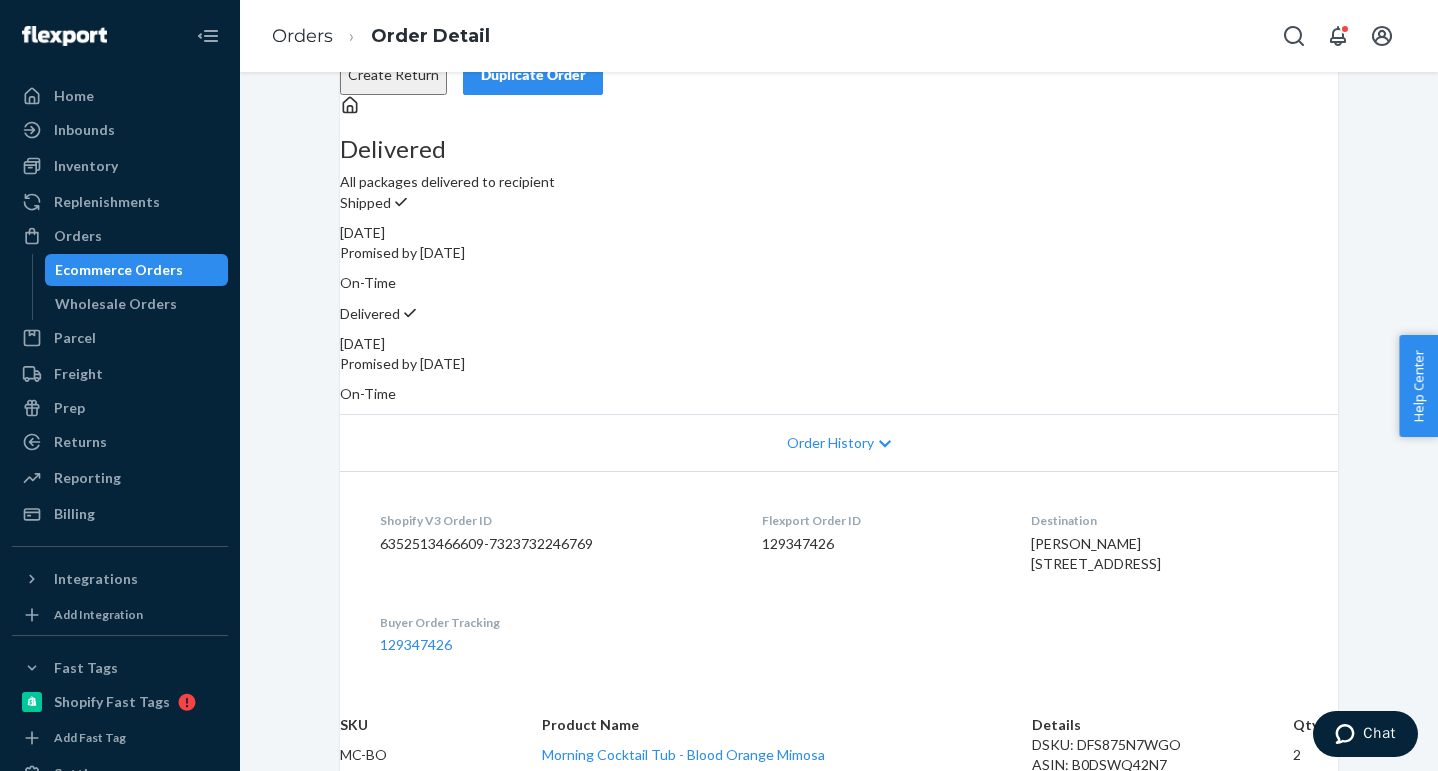 scroll, scrollTop: 0, scrollLeft: 0, axis: both 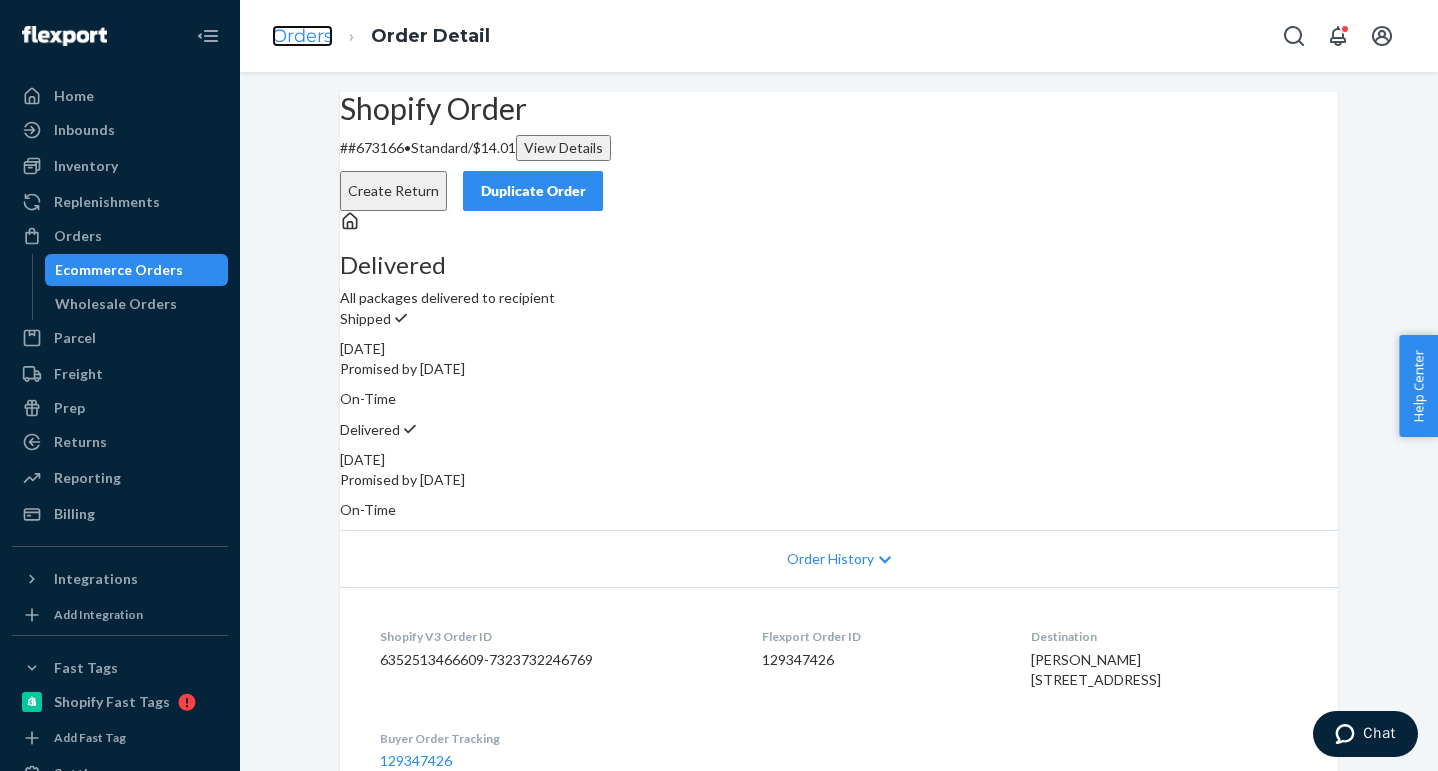 click on "Orders" at bounding box center (302, 36) 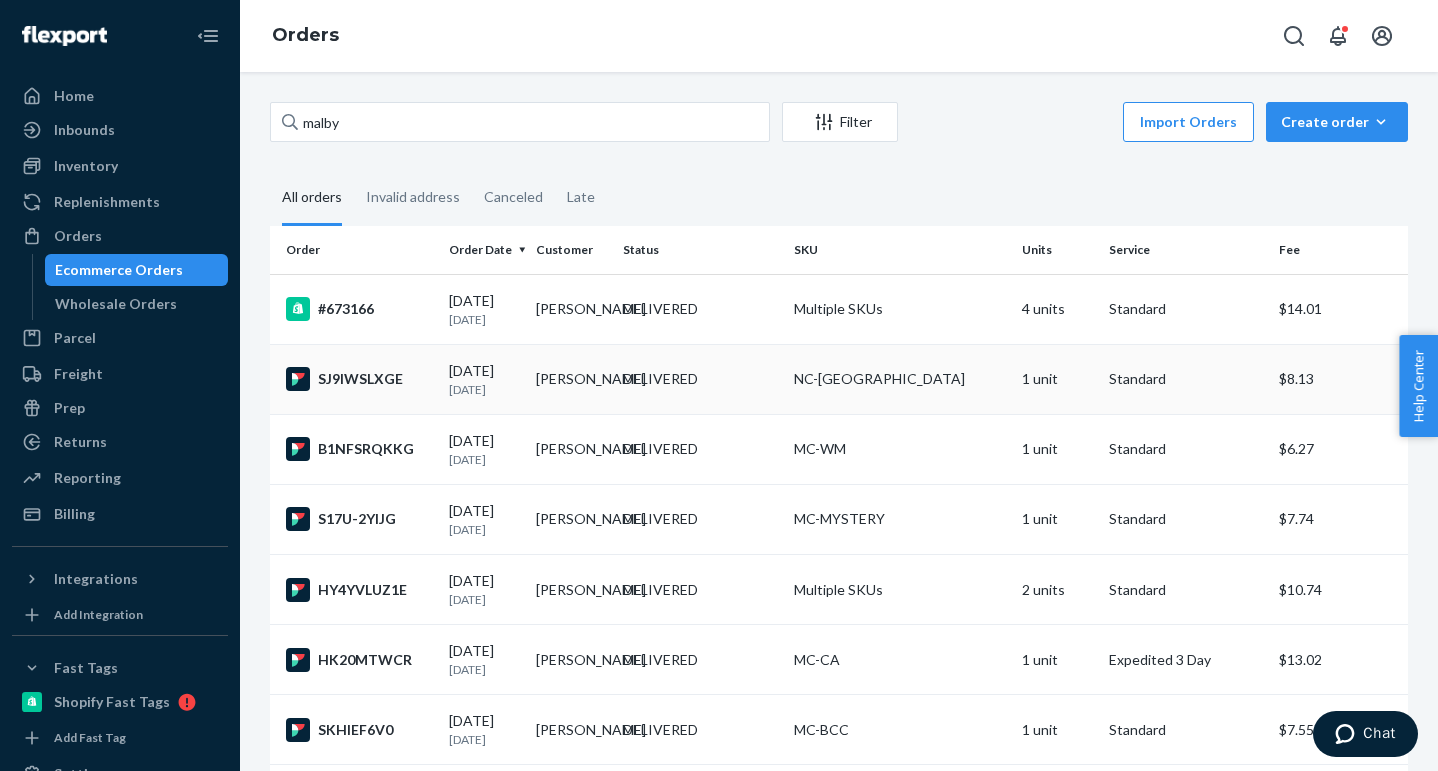 click on "[PERSON_NAME]" at bounding box center (571, 379) 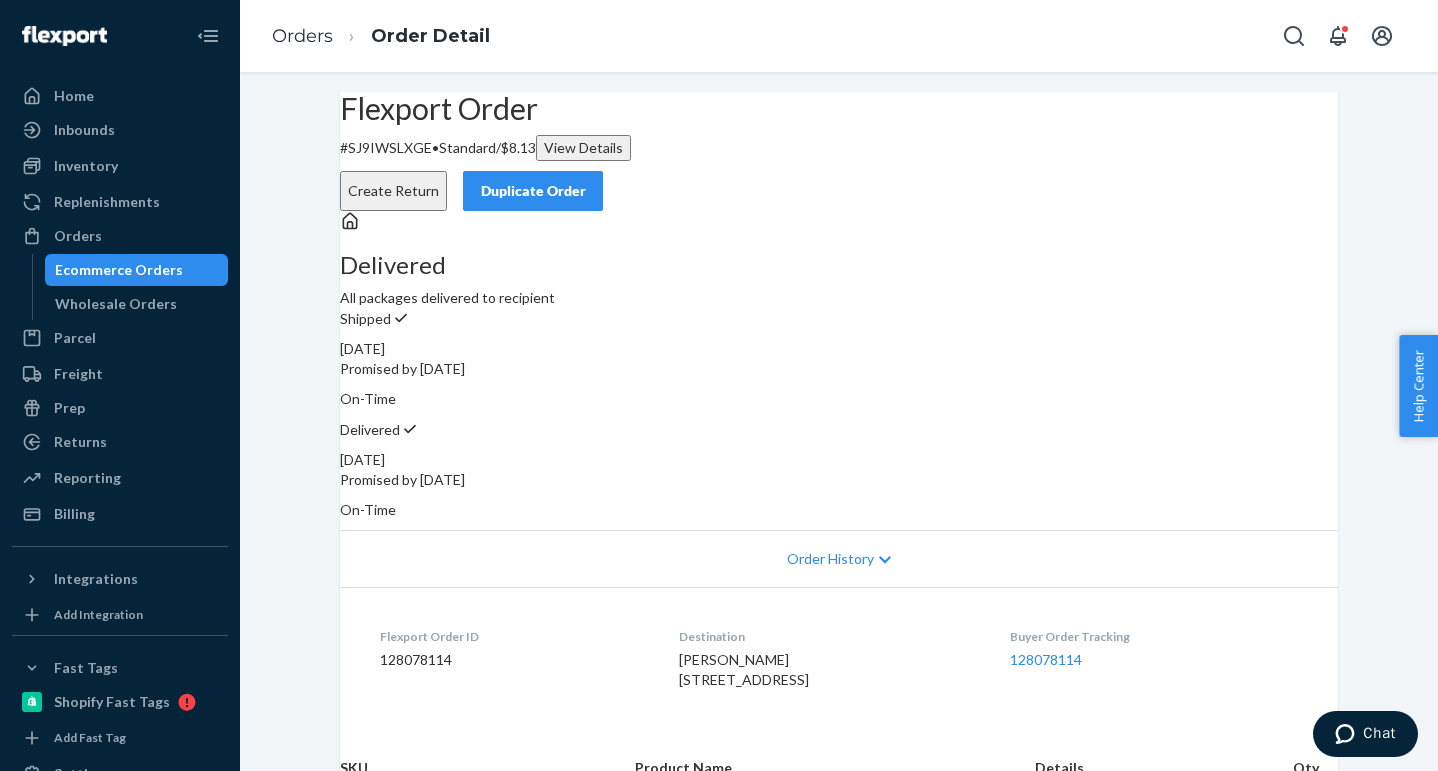 click on "Duplicate Order" at bounding box center [533, 191] 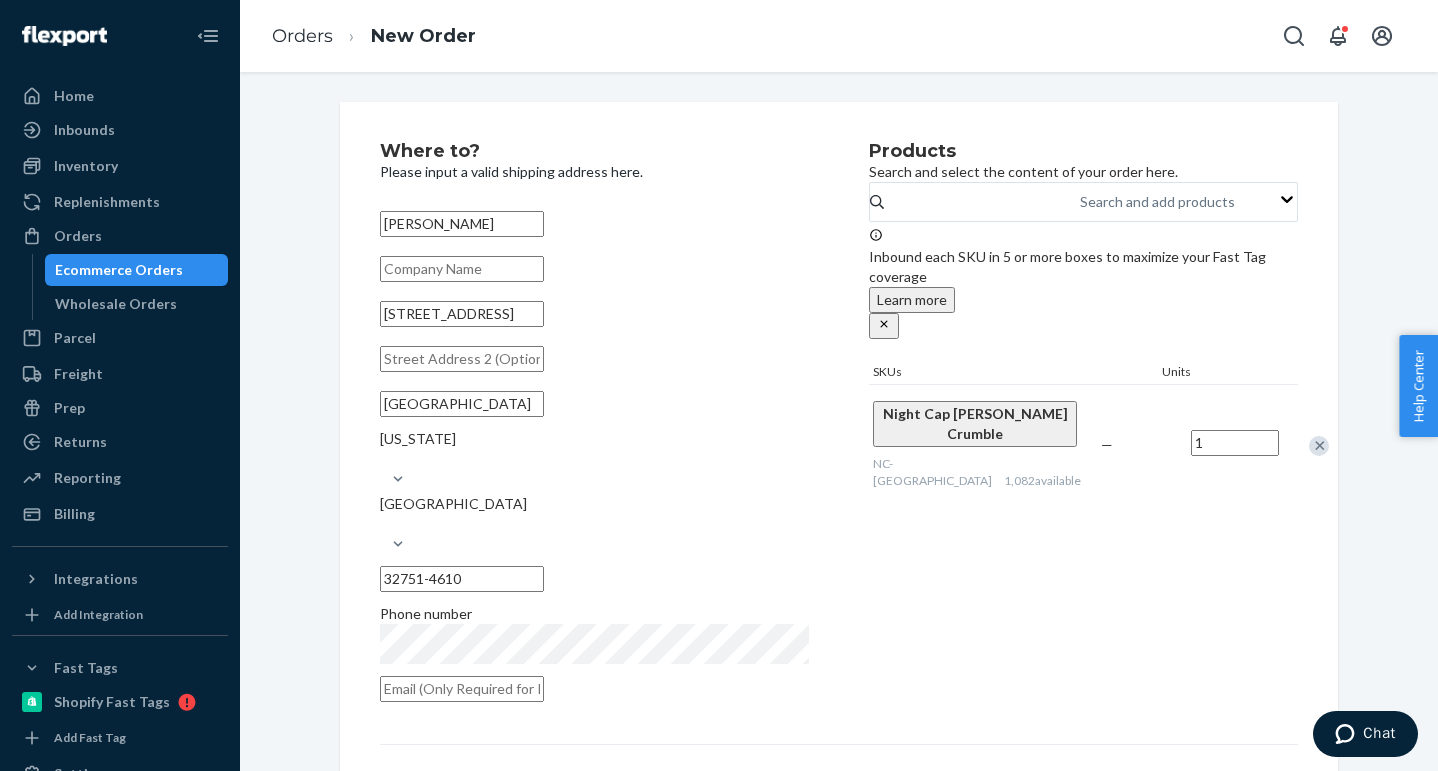 click at bounding box center (1319, 446) 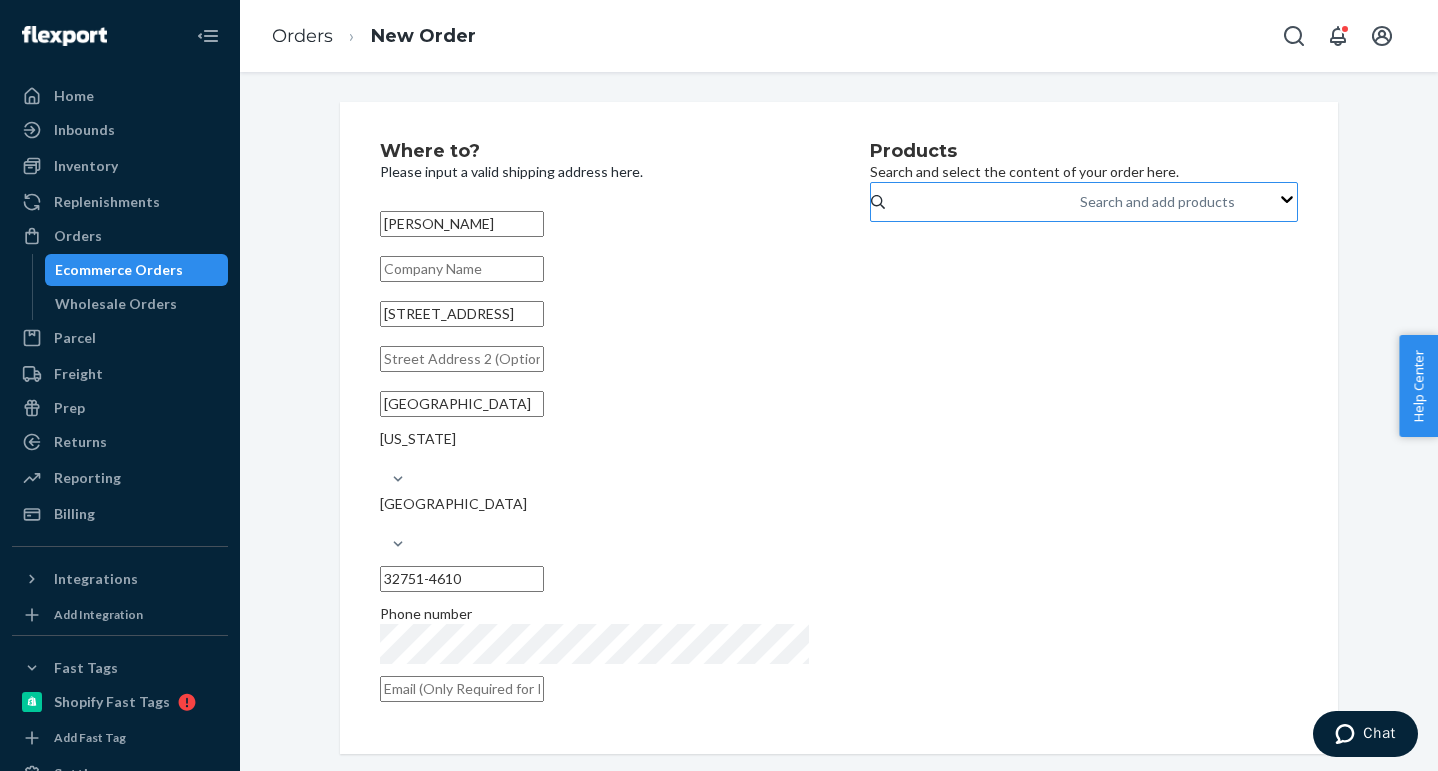 click on "Search and add products" at bounding box center [1157, 202] 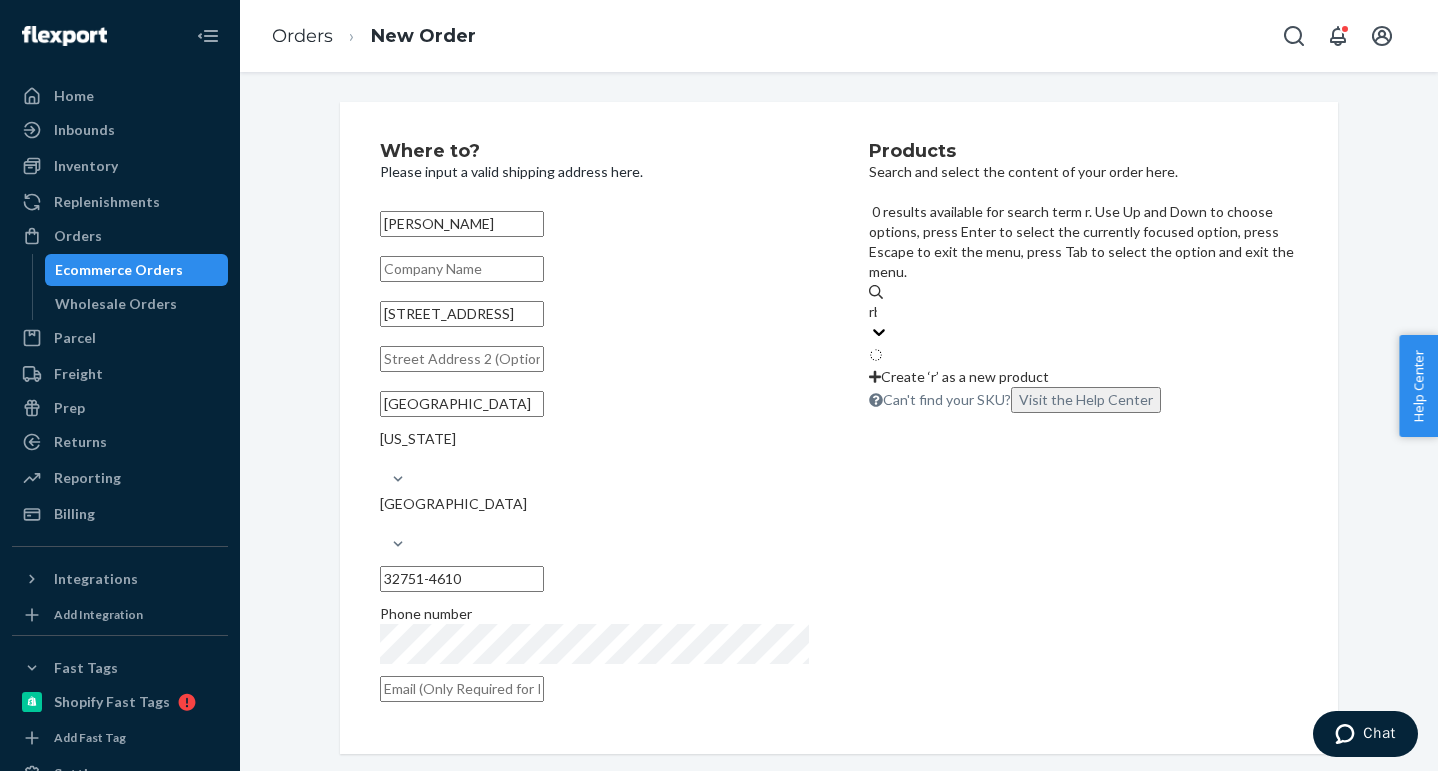 type on "rbc" 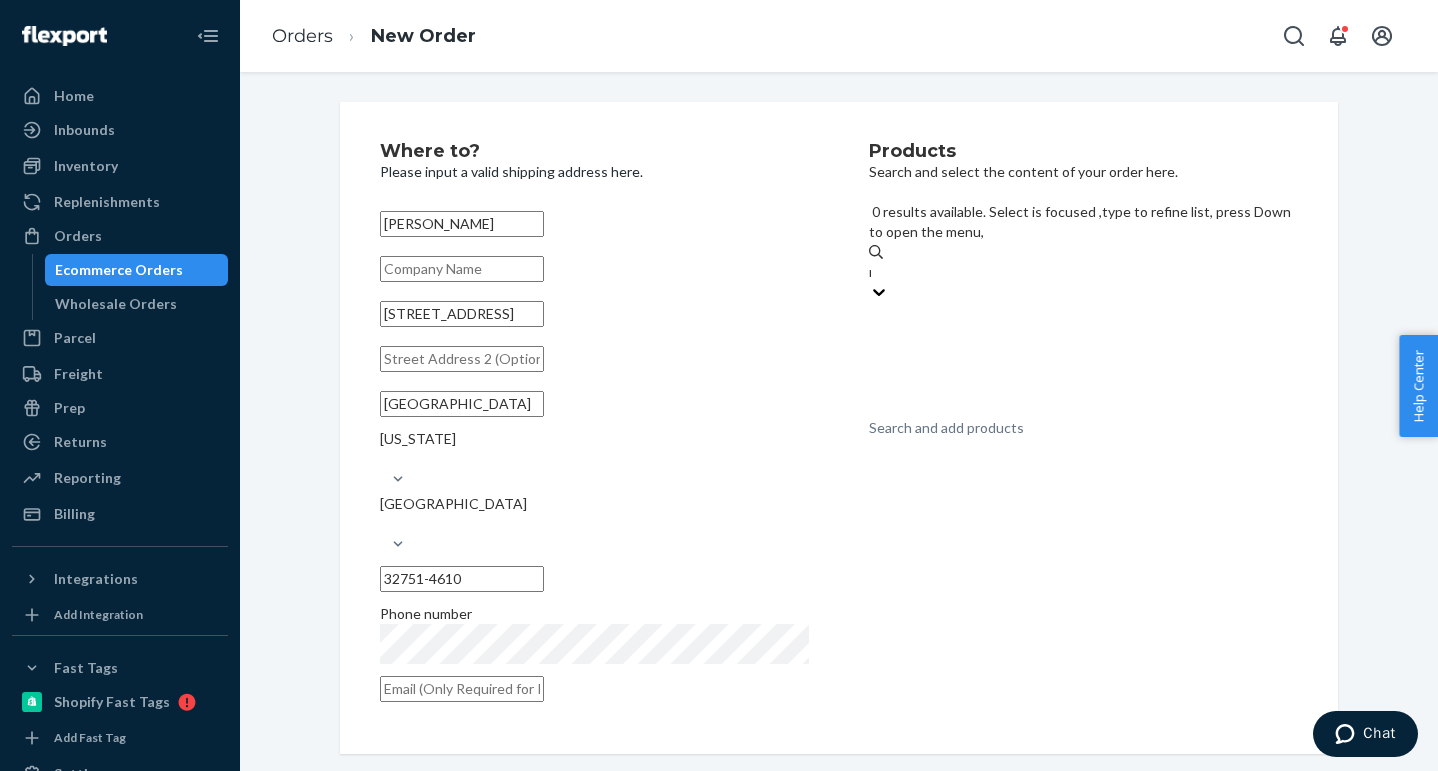 click on "Search and add products rbc" at bounding box center [1083, 274] 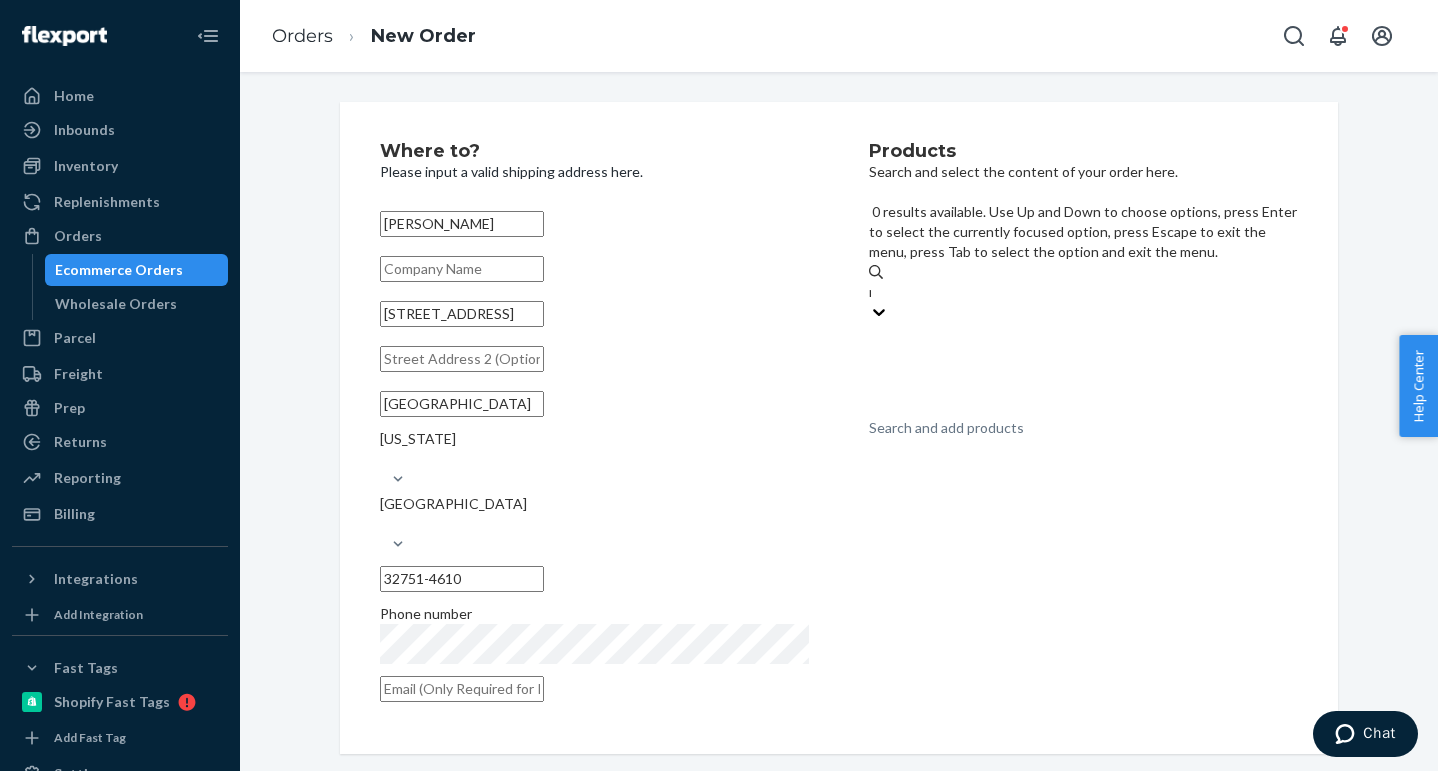 click on "Search and add products" at bounding box center (946, 428) 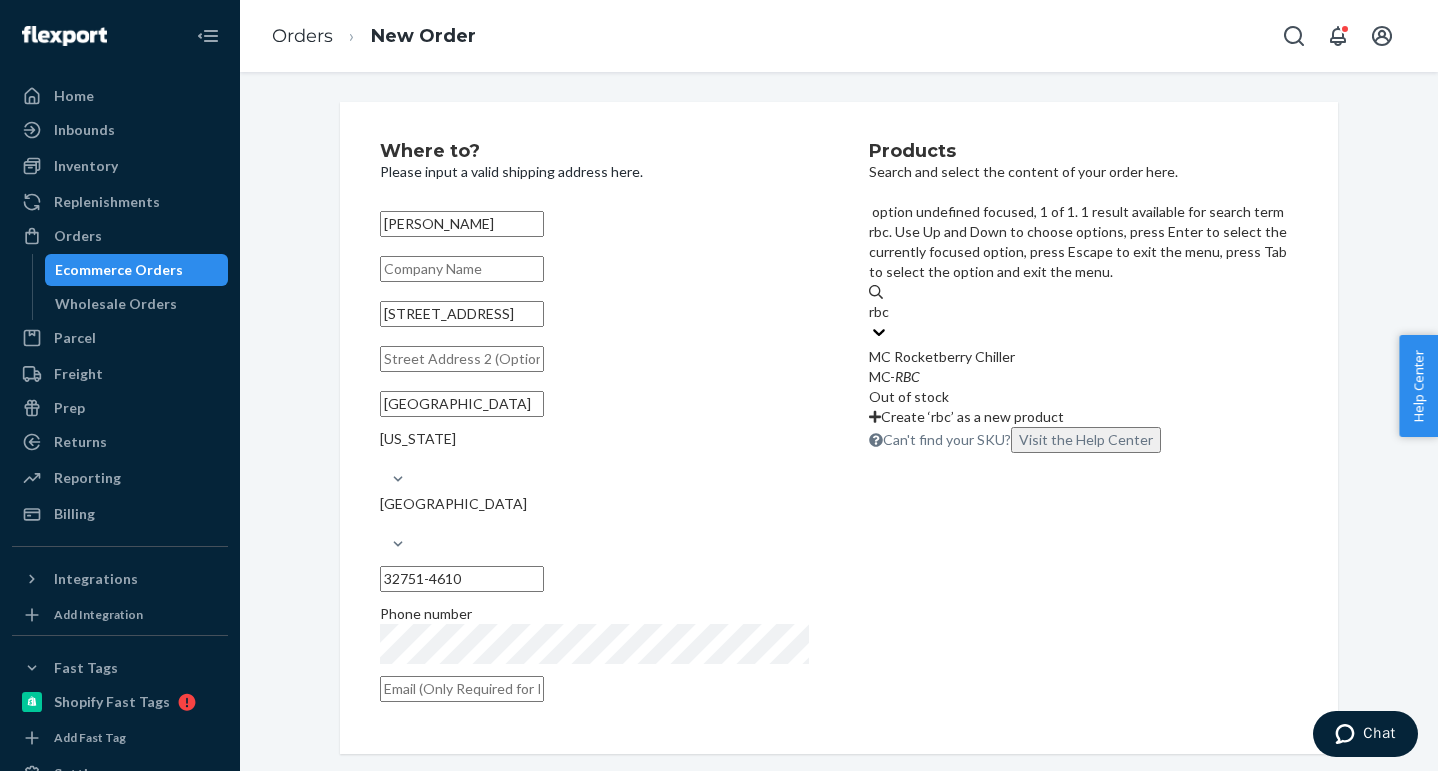 type on "rbc" 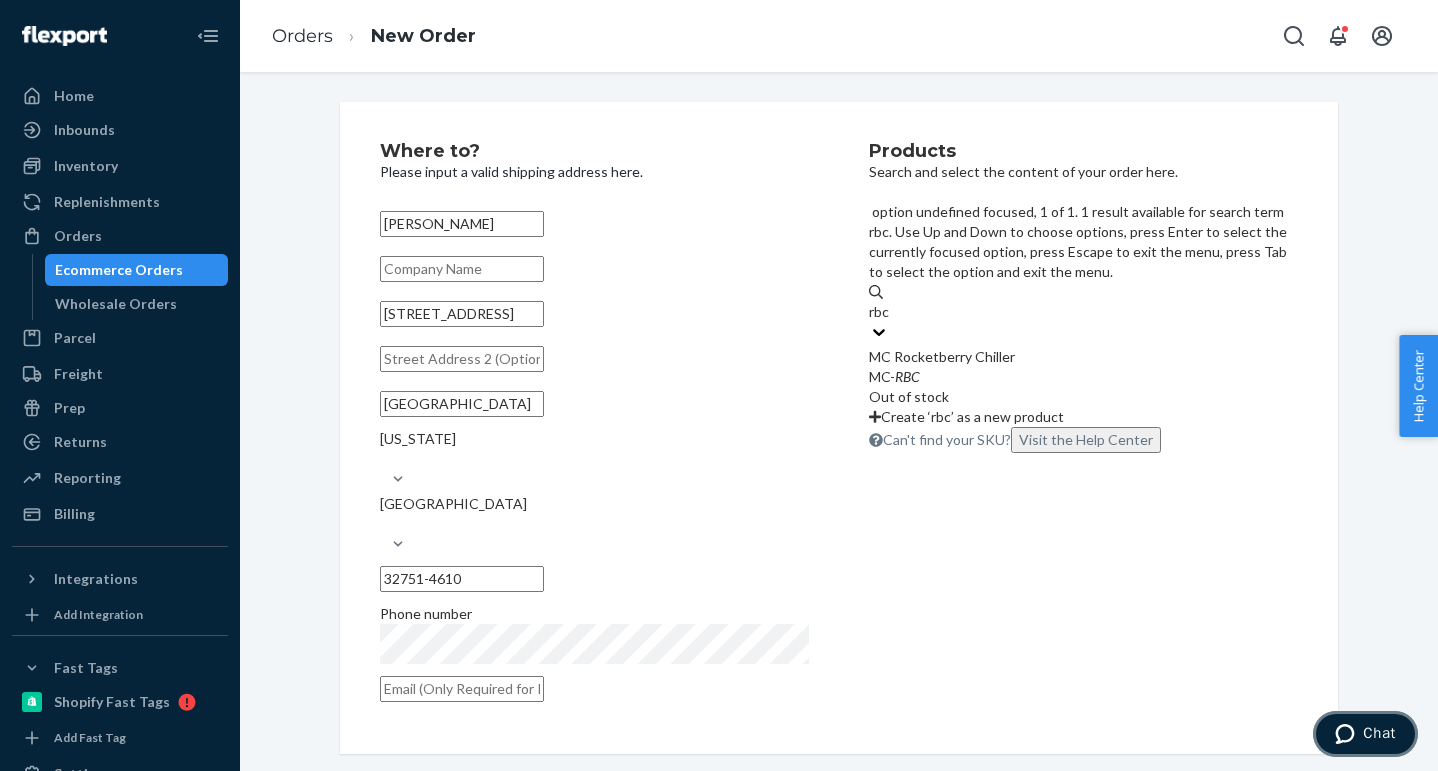 click 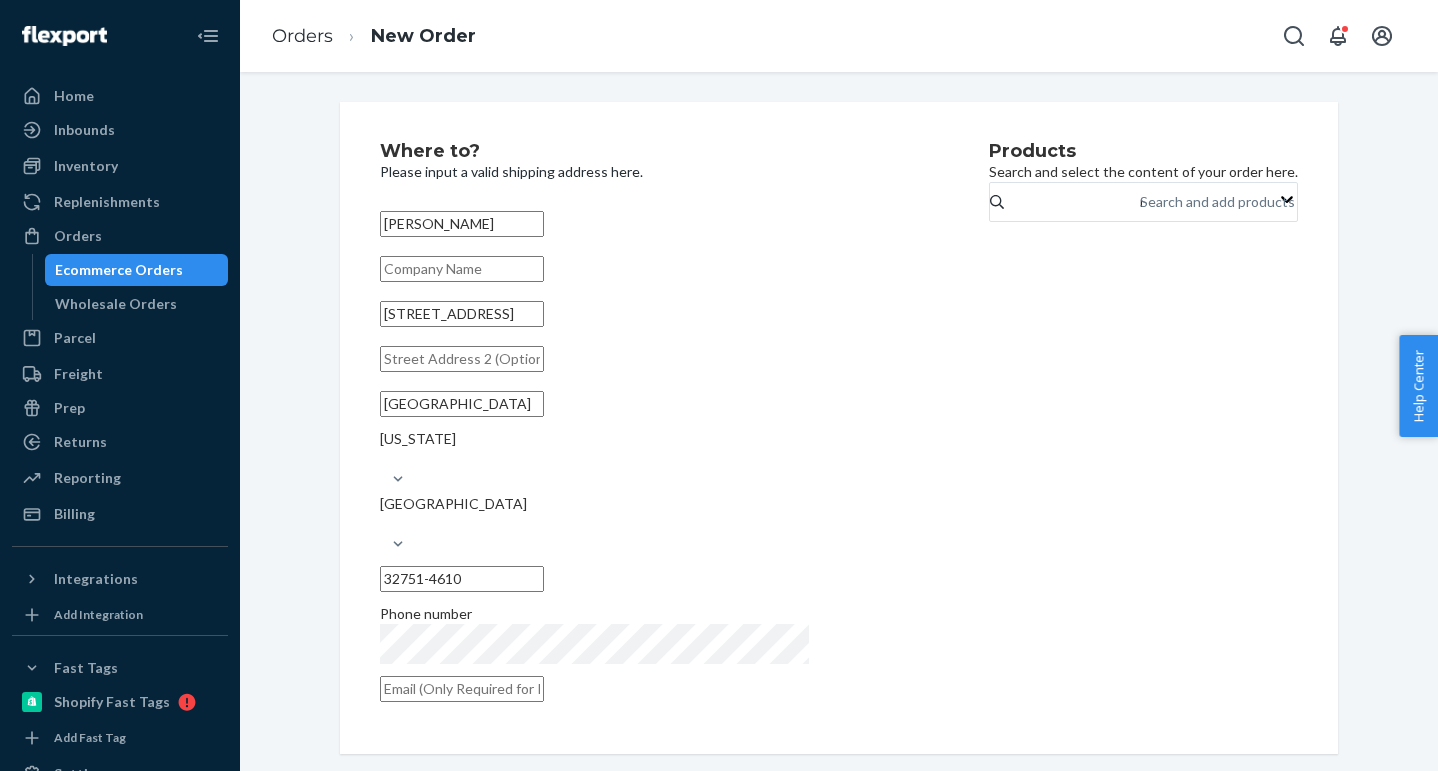scroll, scrollTop: 0, scrollLeft: 0, axis: both 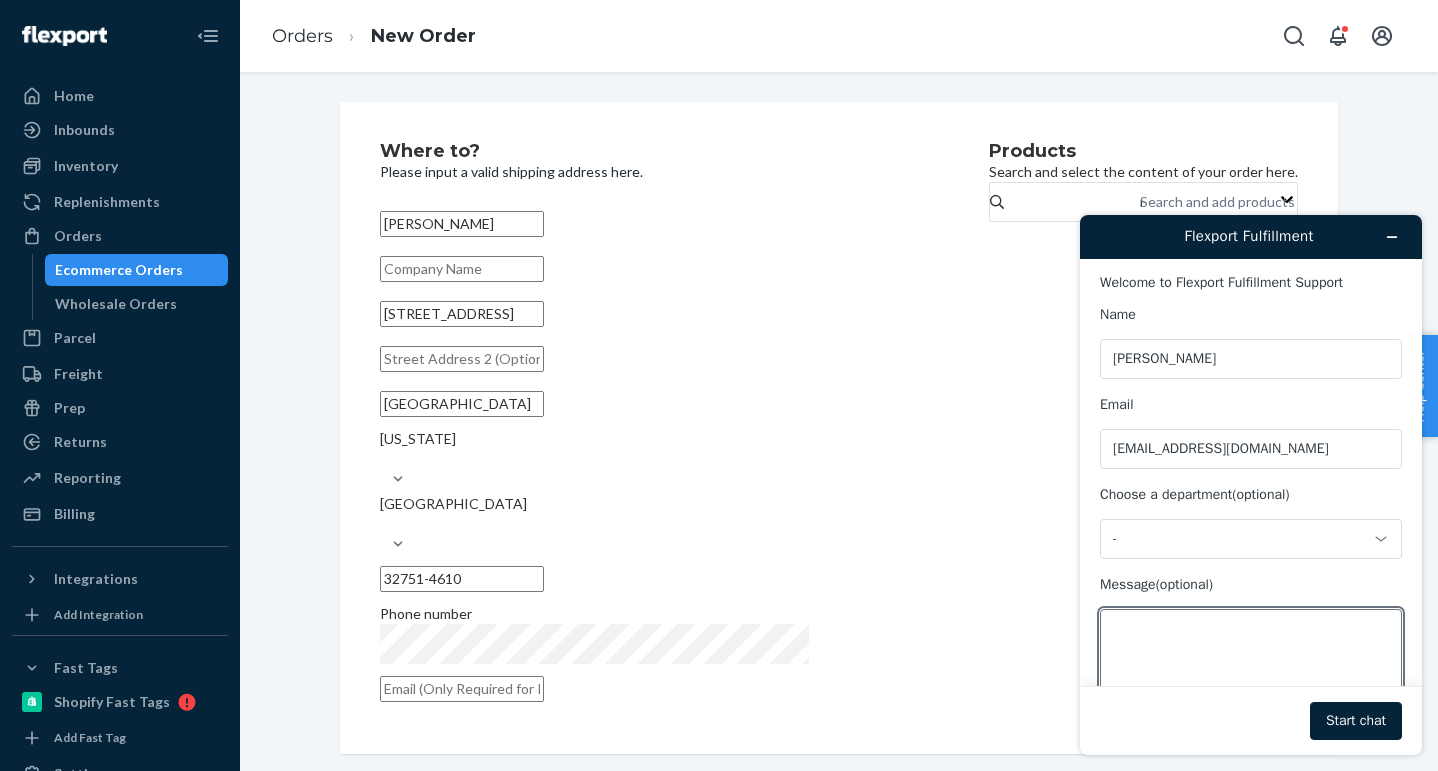 click on "Message  (optional)" at bounding box center (1251, 665) 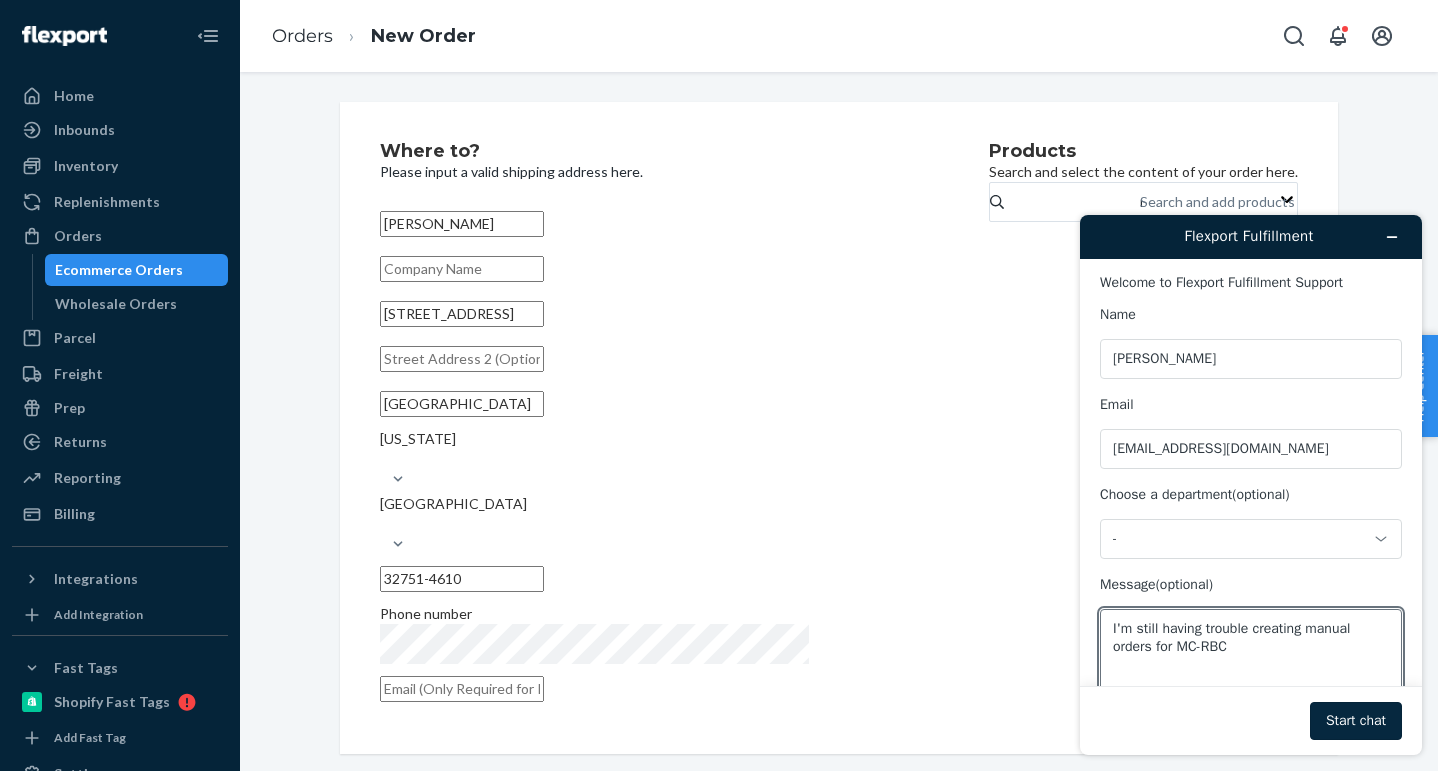 type on "I'm still having trouble creating manual orders for MC-RBC" 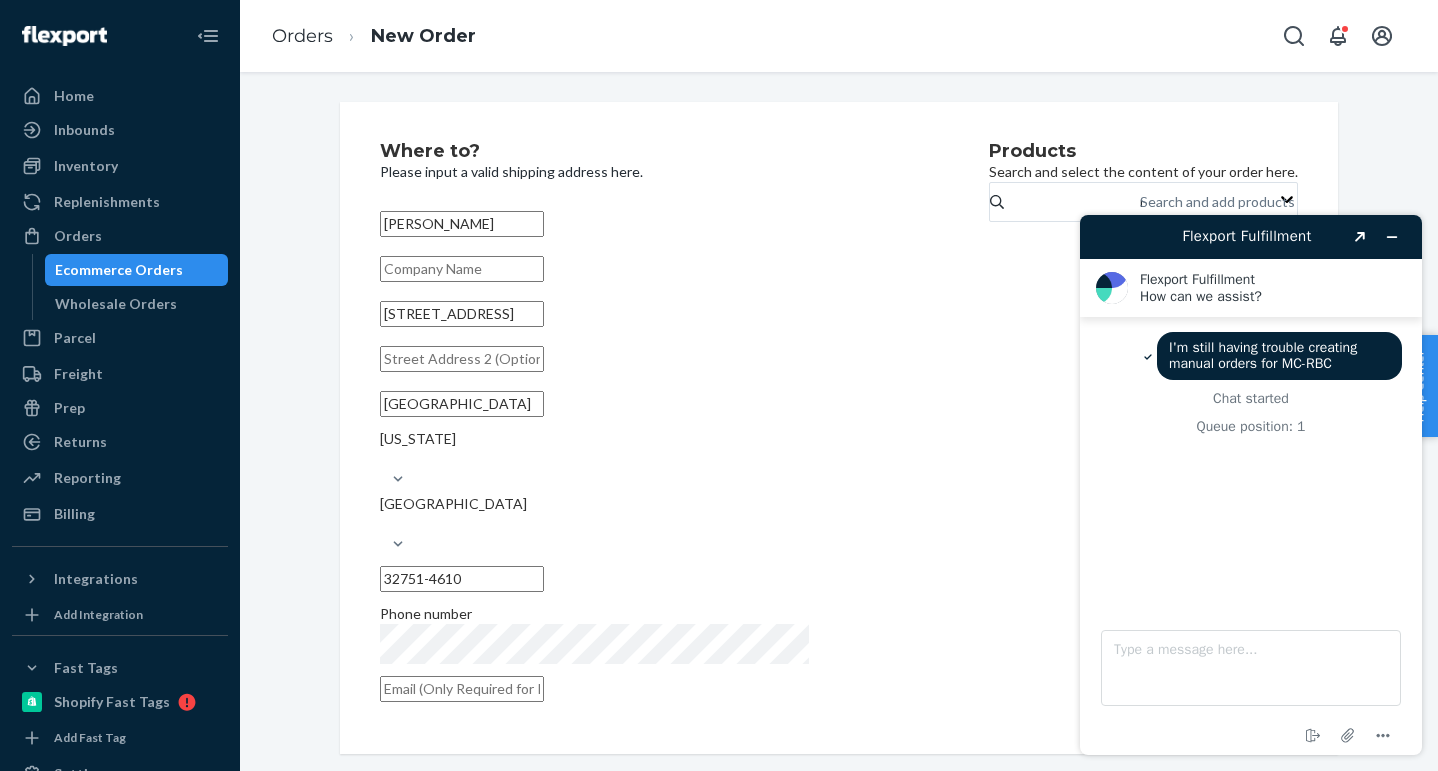 click on "Search and add products" at bounding box center [1217, 202] 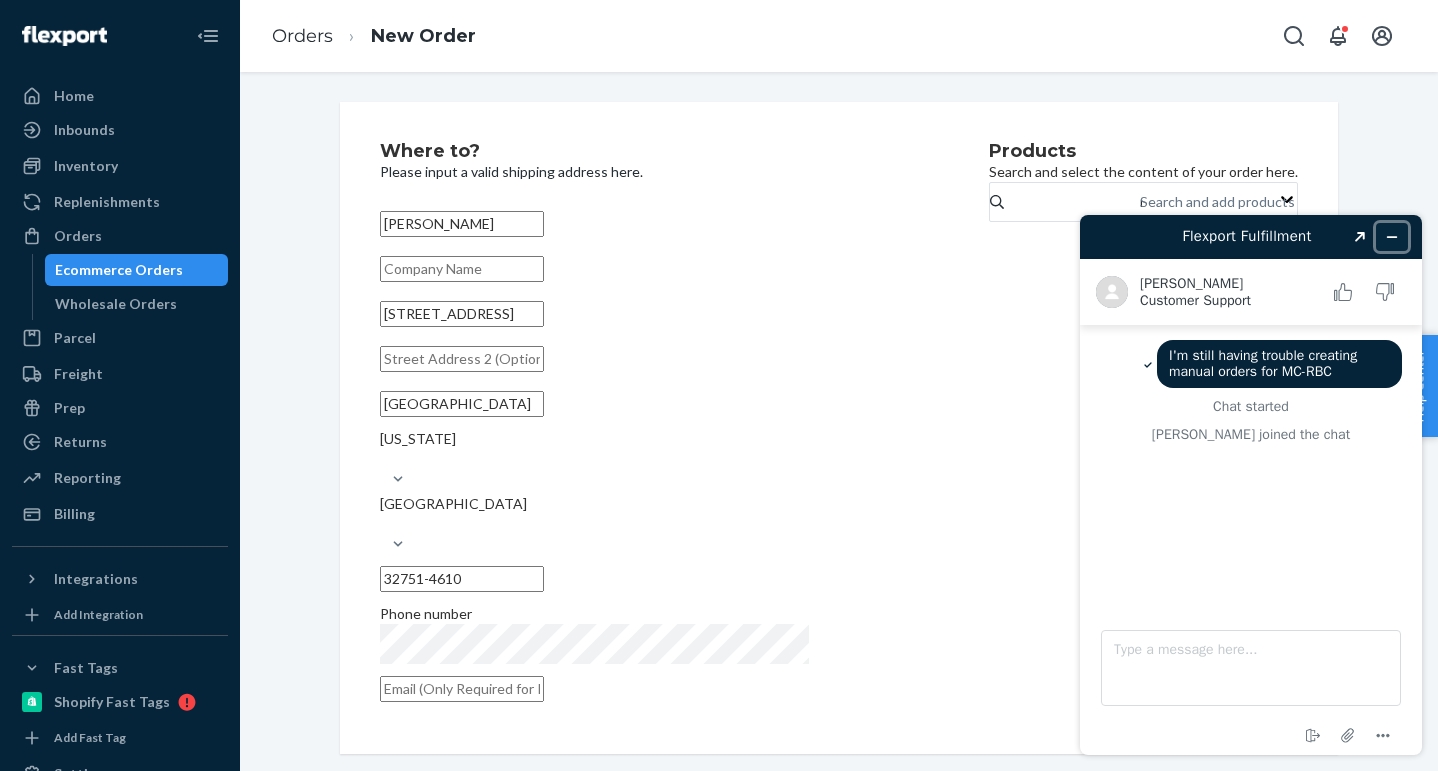 click 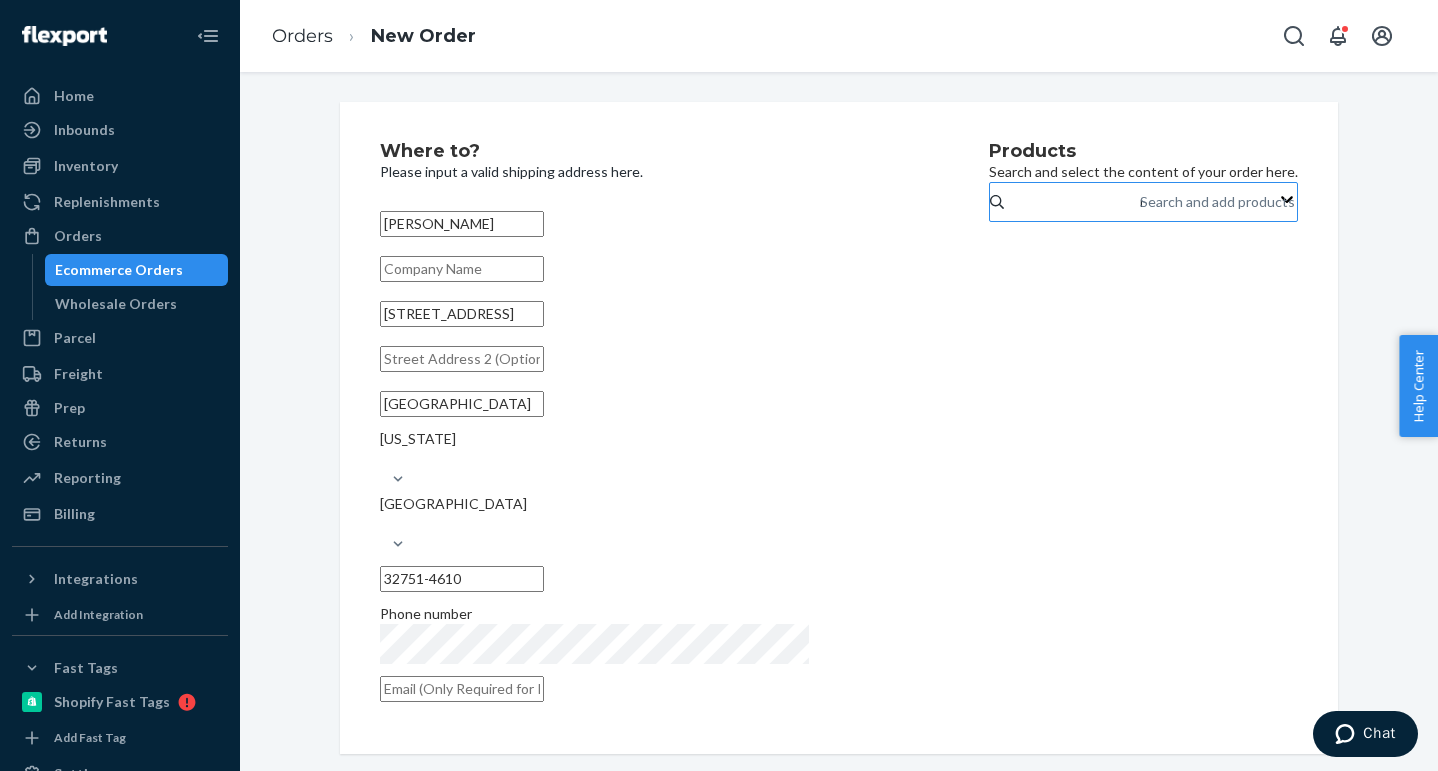 click on "Search and add products rbc" at bounding box center (1141, 202) 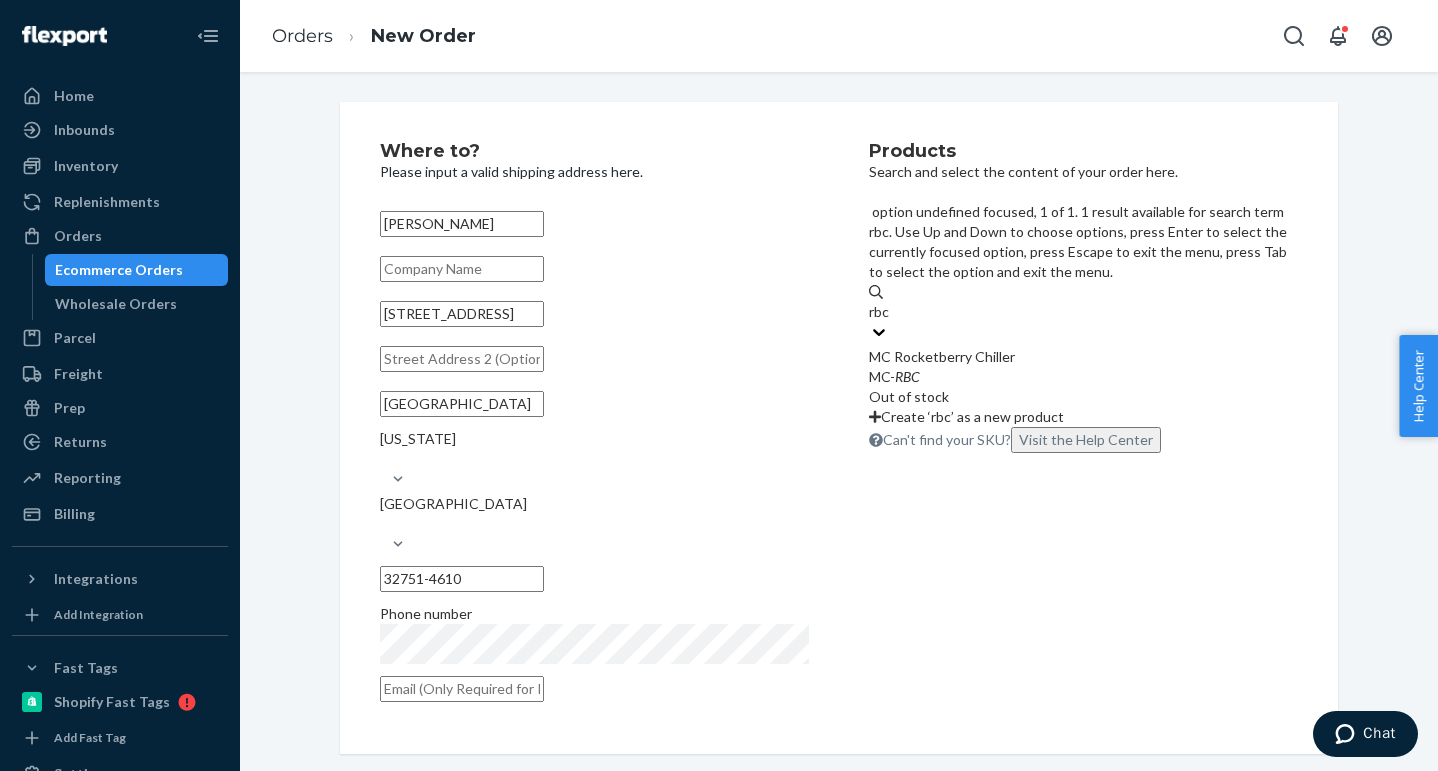 type on "rbc" 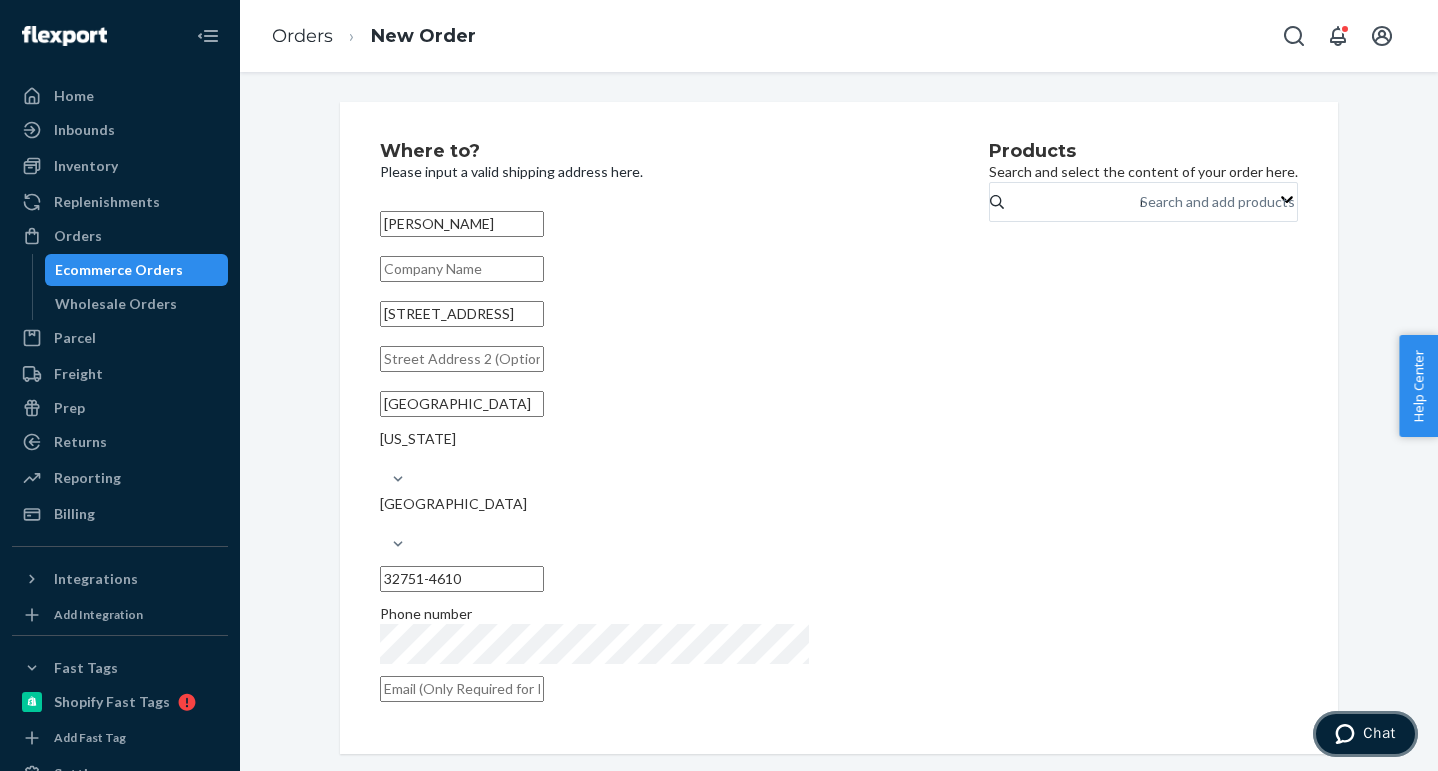 click on "Chat" at bounding box center [1379, 733] 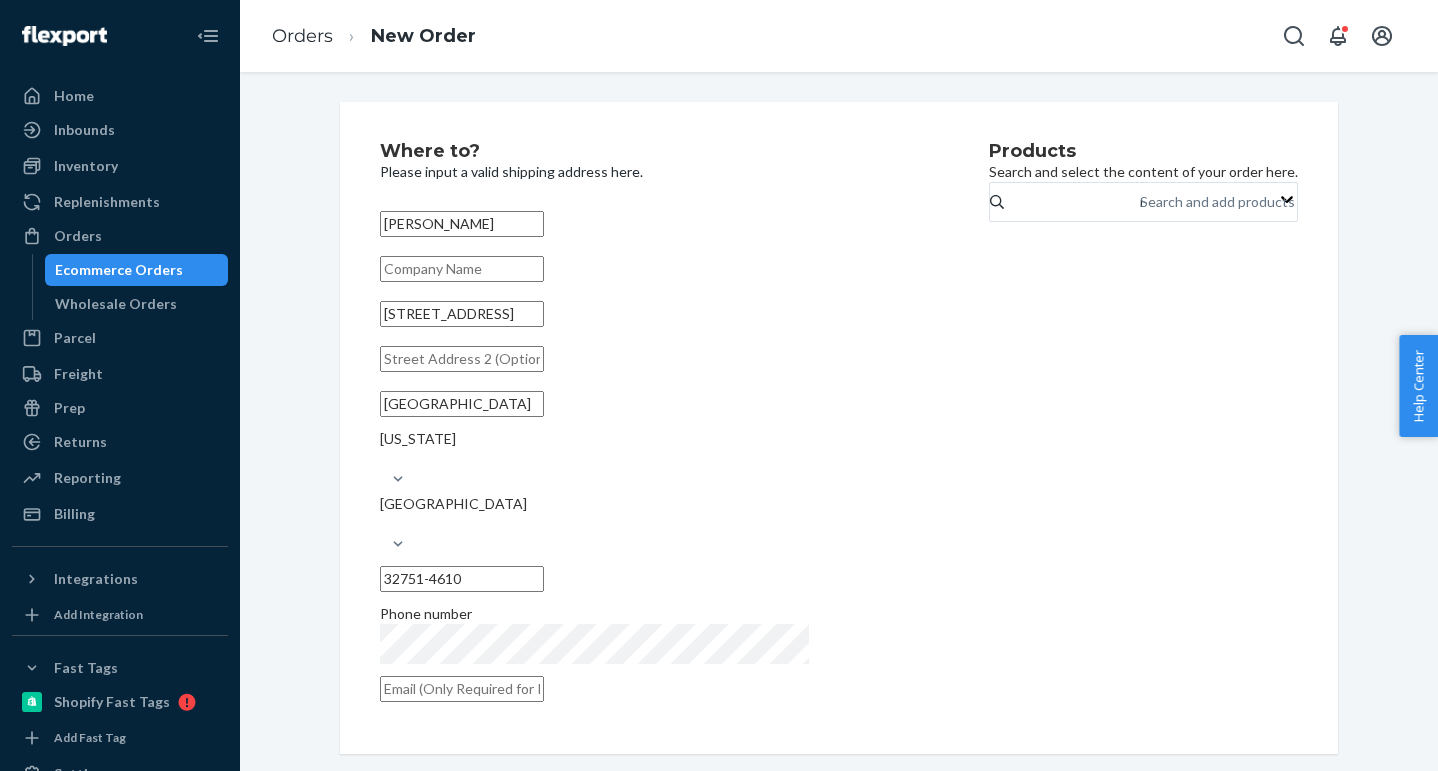 scroll, scrollTop: 0, scrollLeft: 0, axis: both 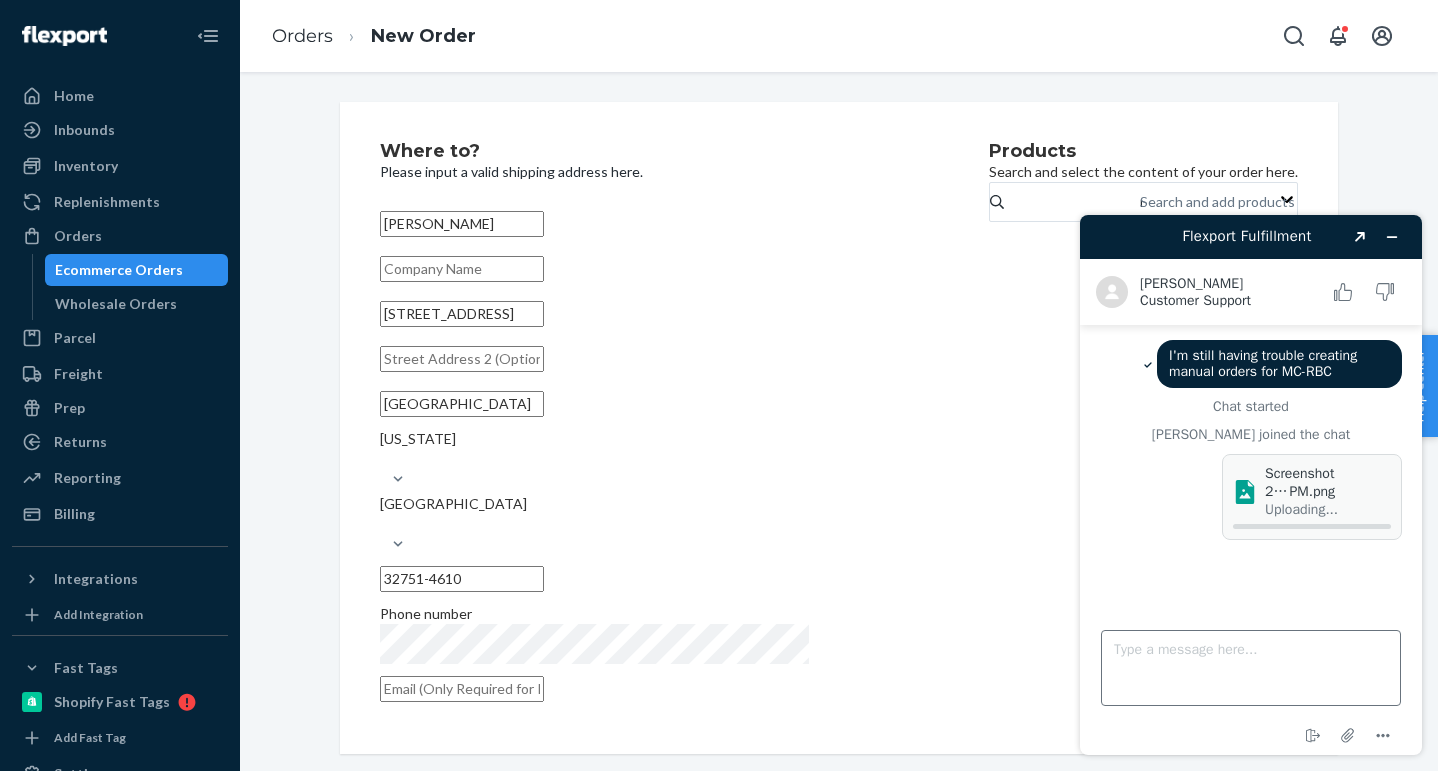 click on "Type a message here..." at bounding box center (1251, 668) 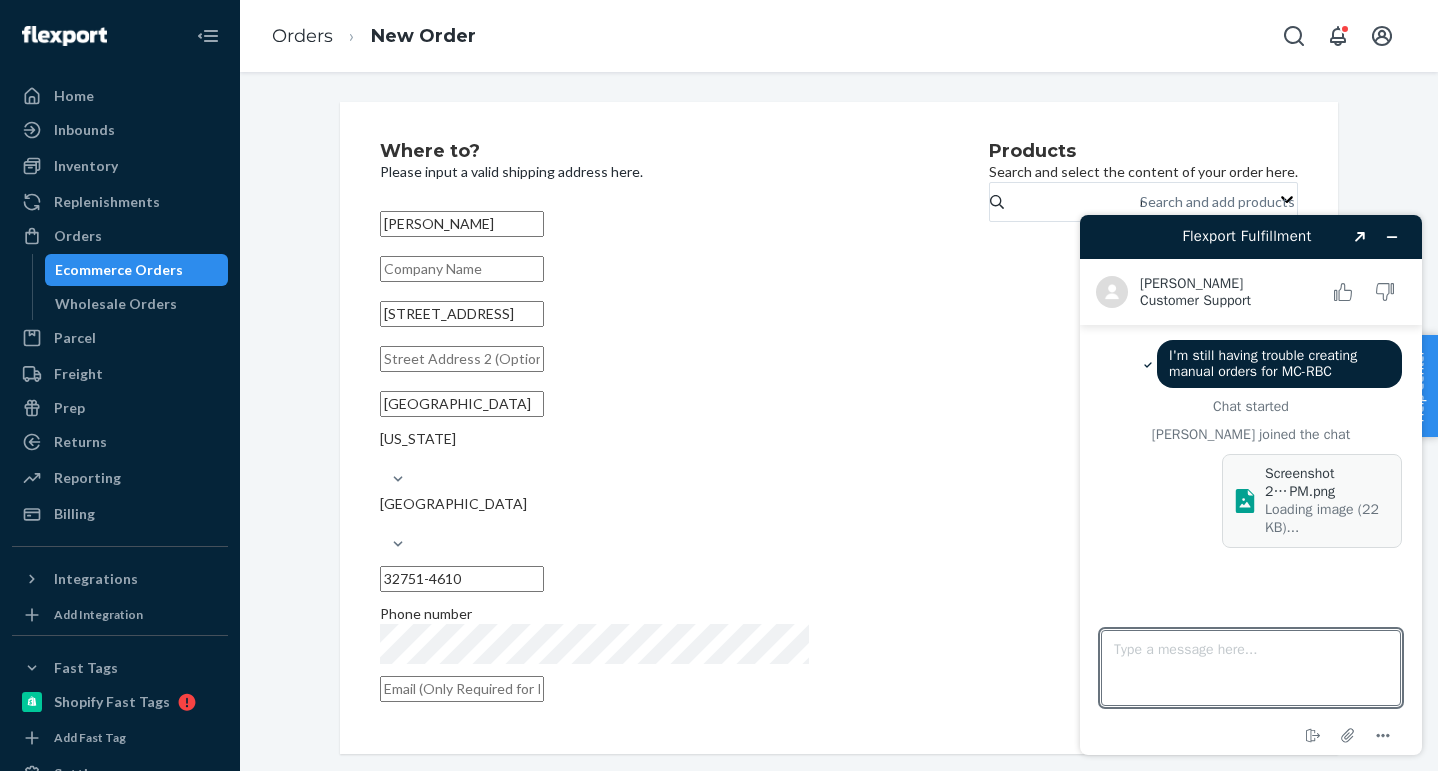 type on "E" 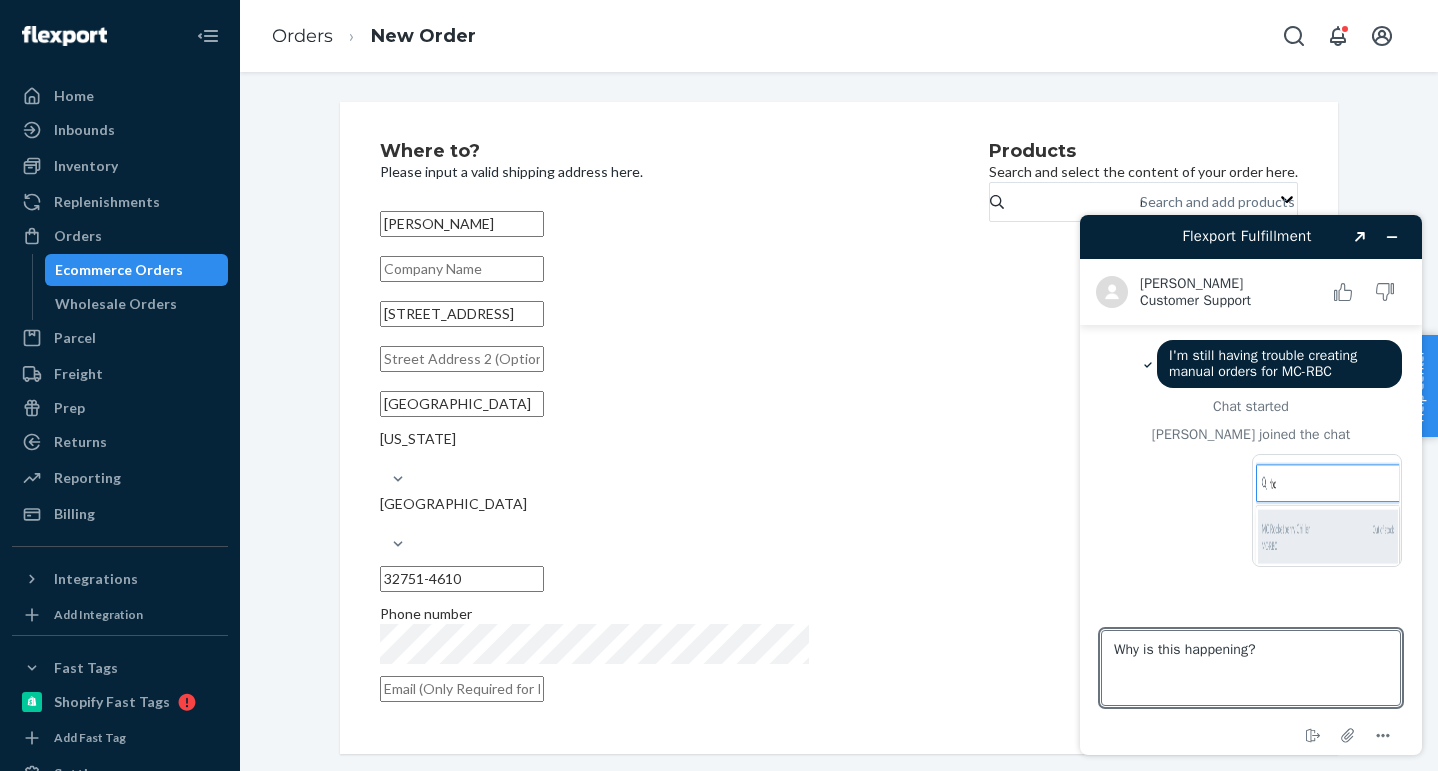 type on "Why is this happening?" 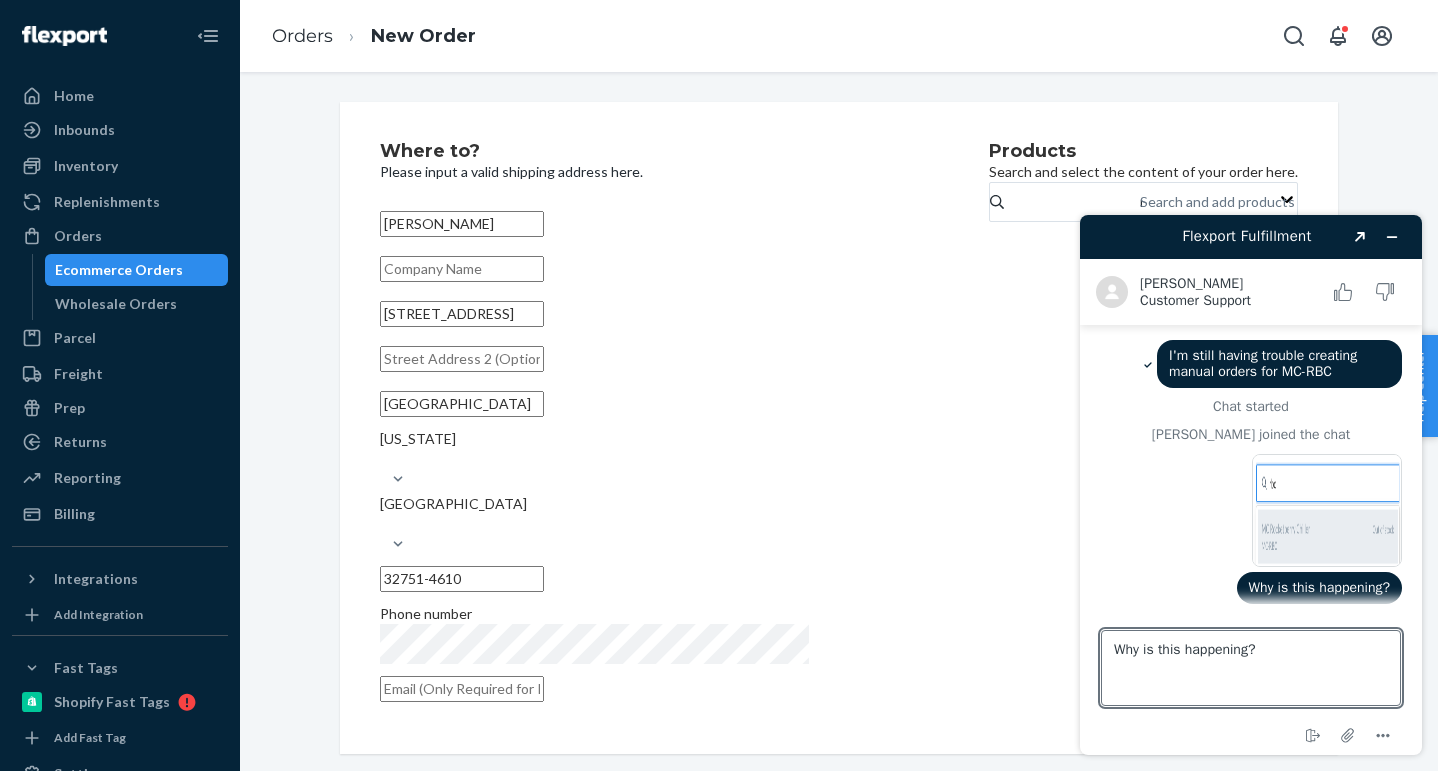 scroll, scrollTop: 4, scrollLeft: 0, axis: vertical 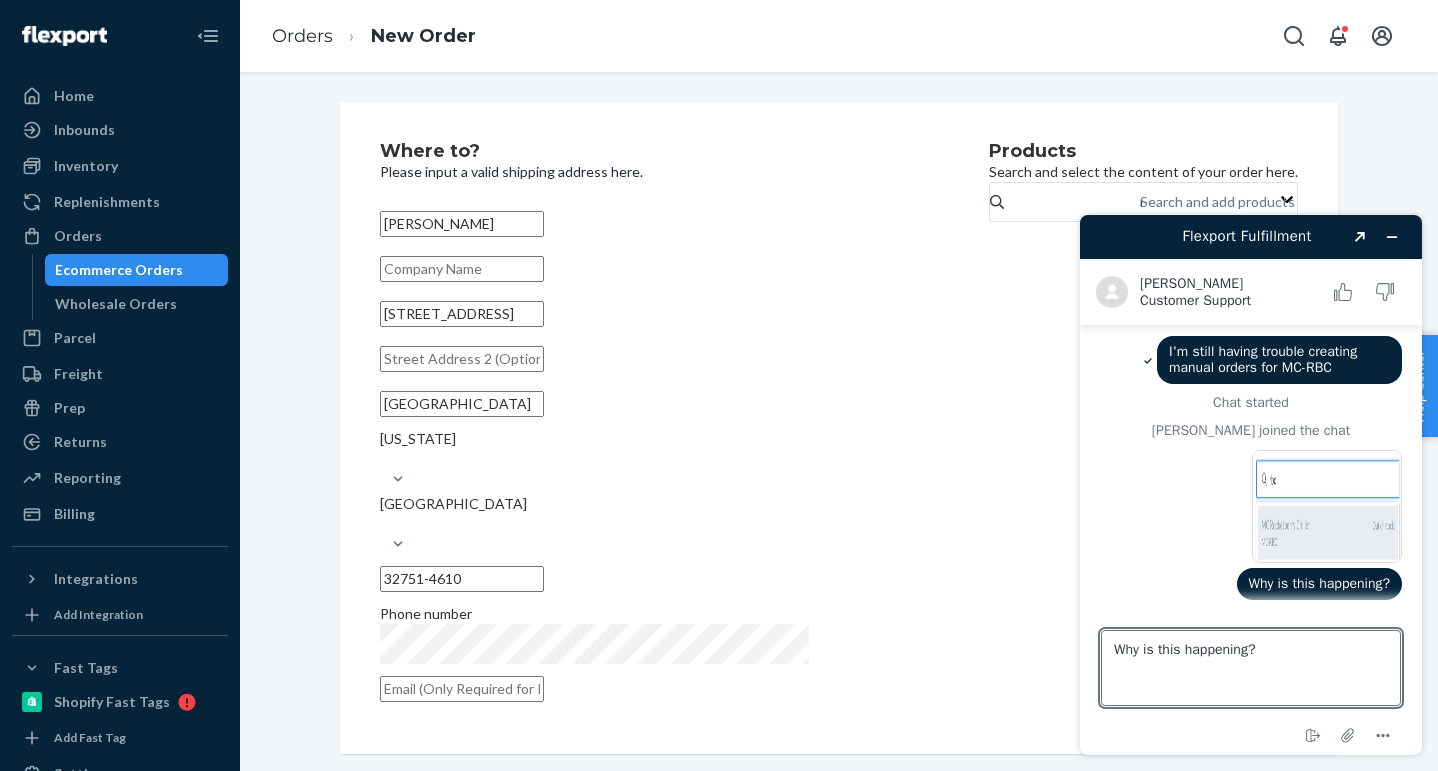 type 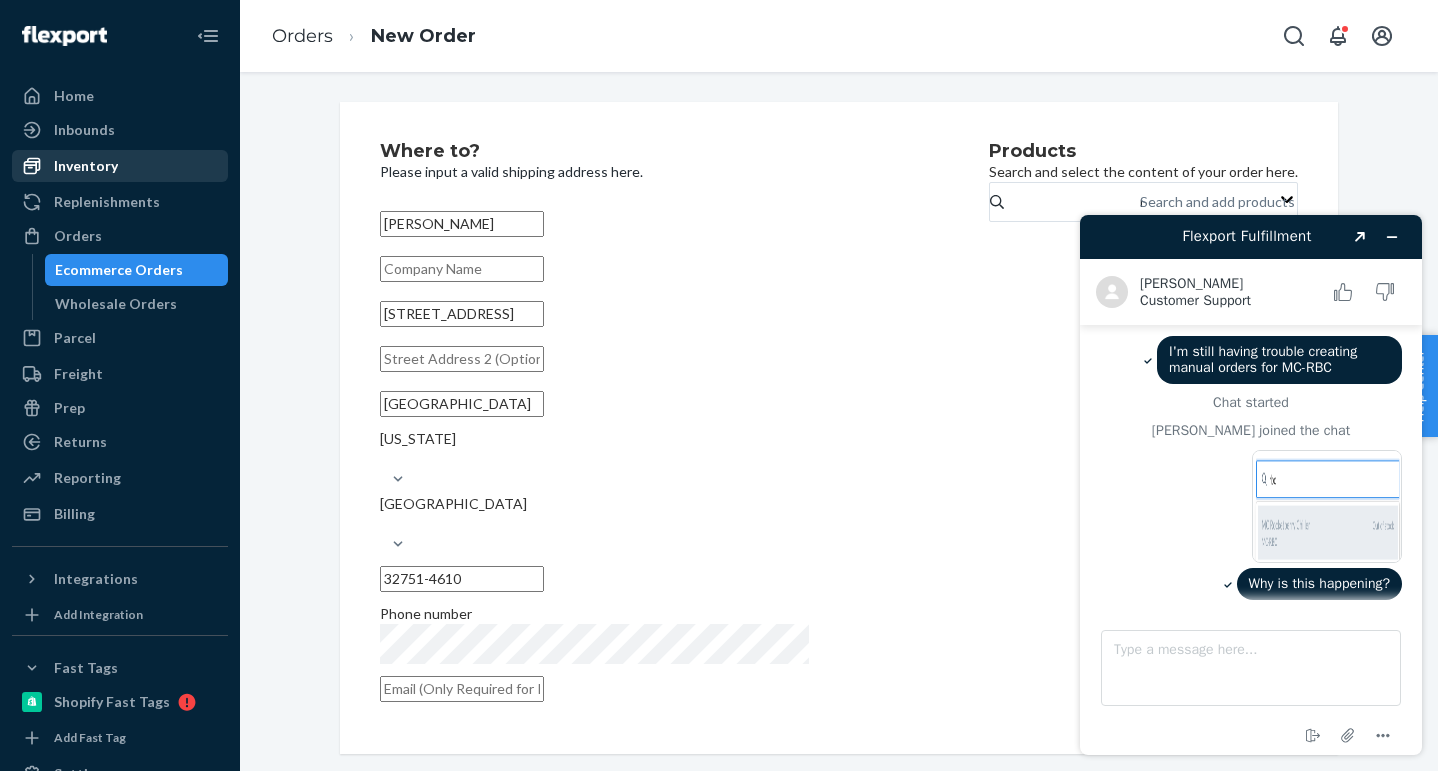 click on "Inventory" at bounding box center [120, 166] 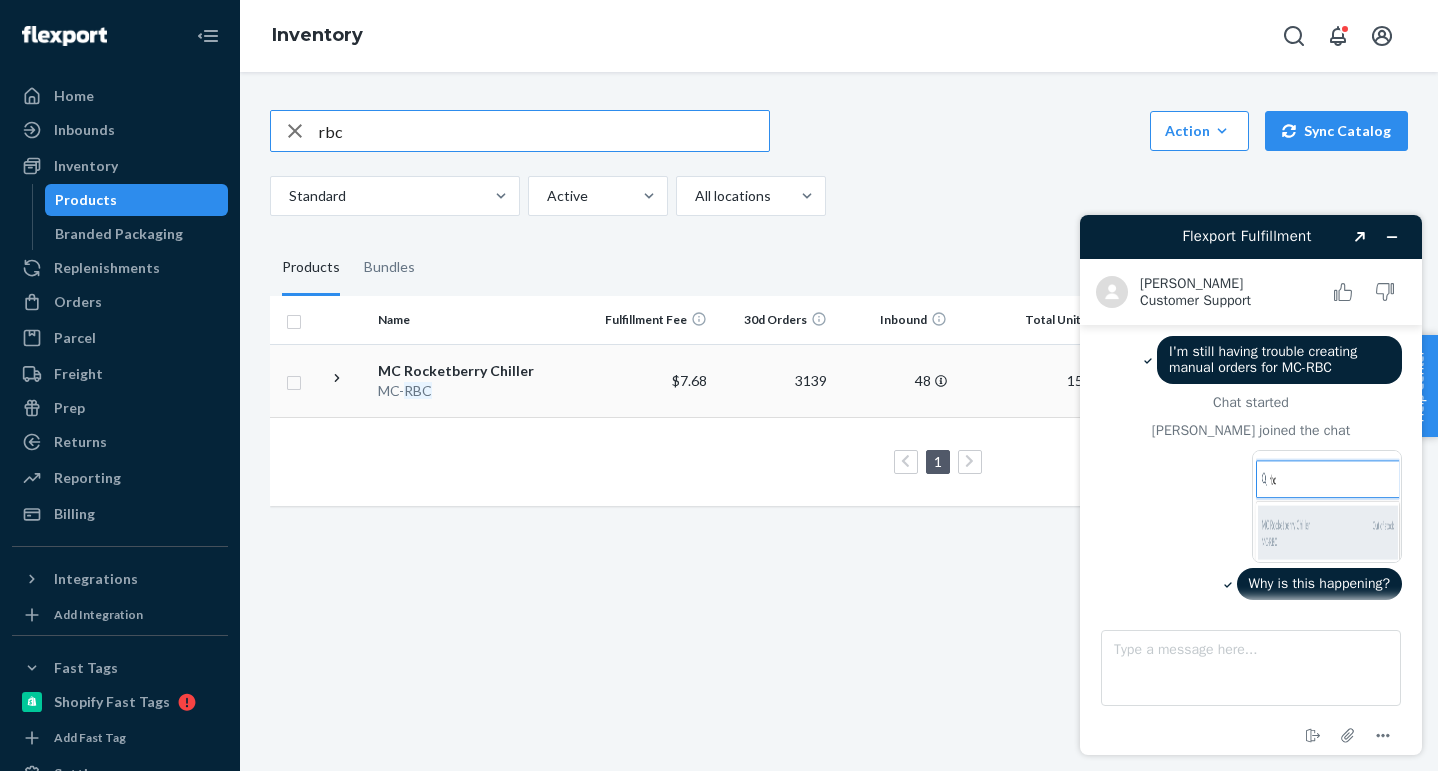 click on "MC Rocketberry Chiller" at bounding box center [482, 371] 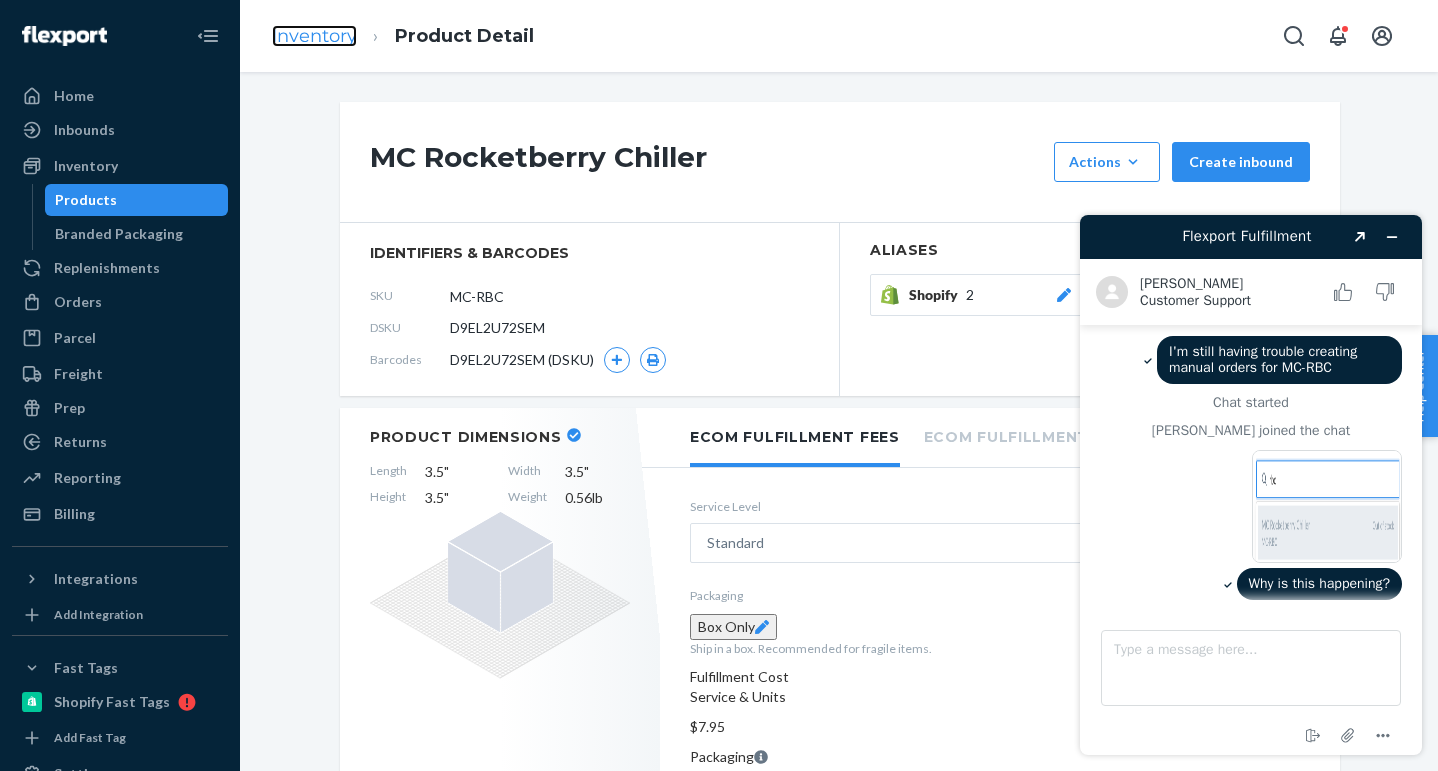 click on "Inventory" at bounding box center [314, 36] 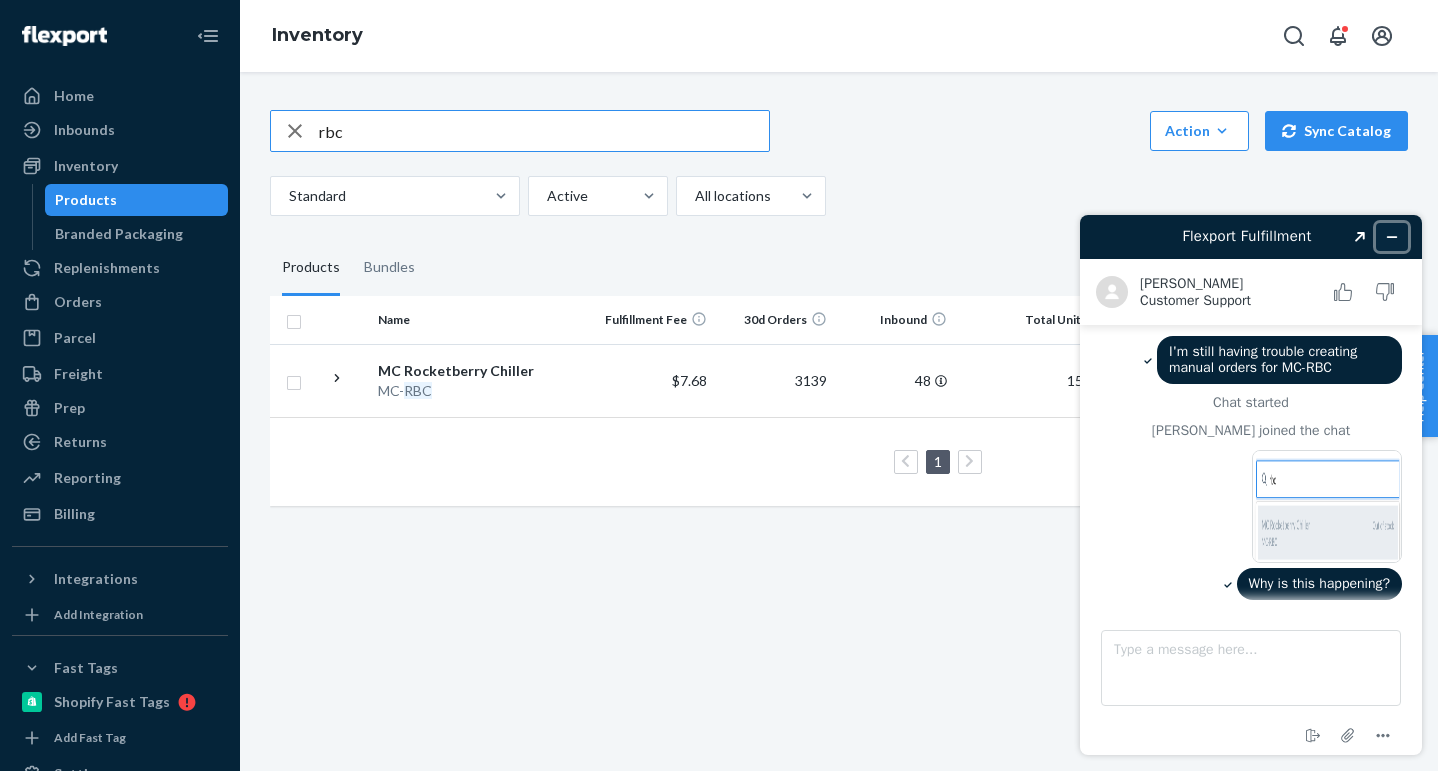 click at bounding box center (1392, 237) 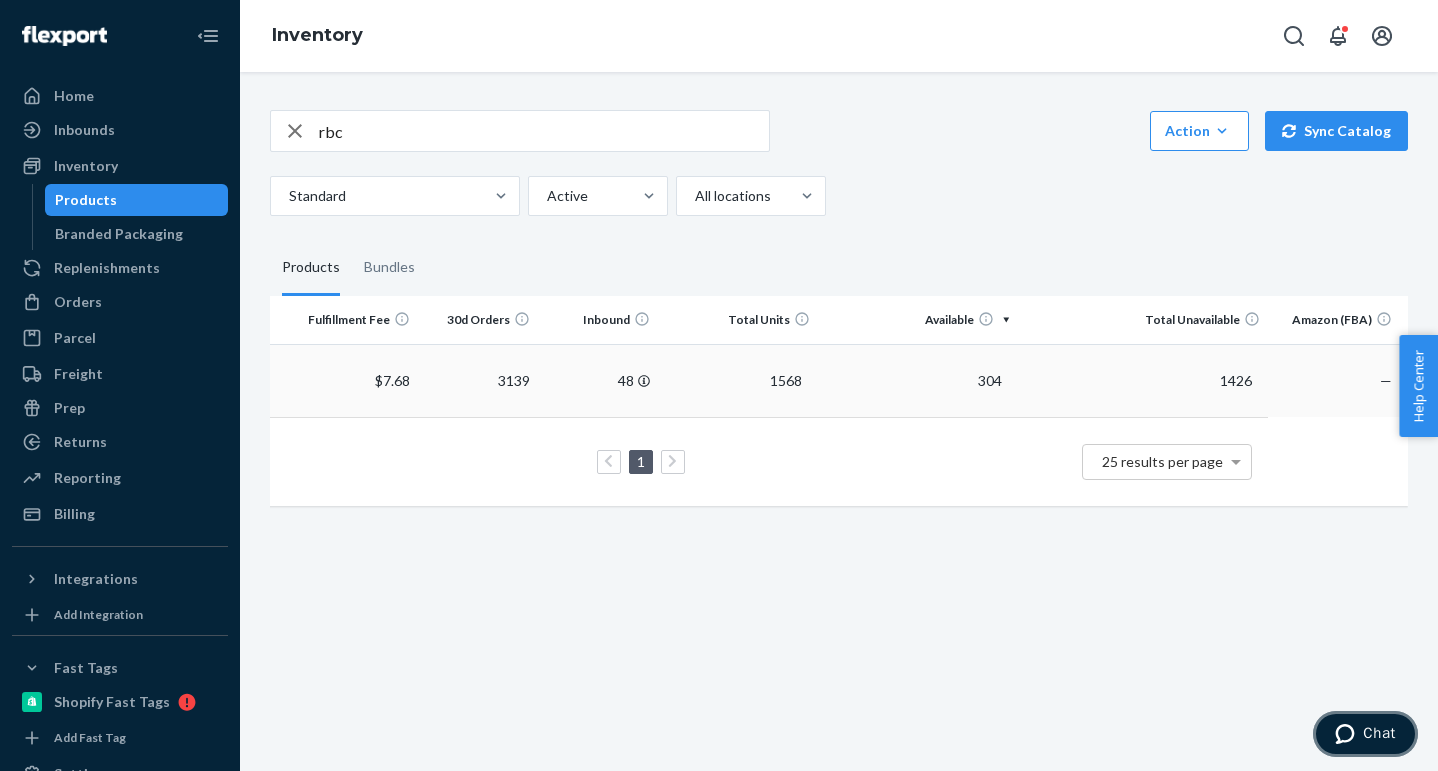 scroll, scrollTop: 0, scrollLeft: 0, axis: both 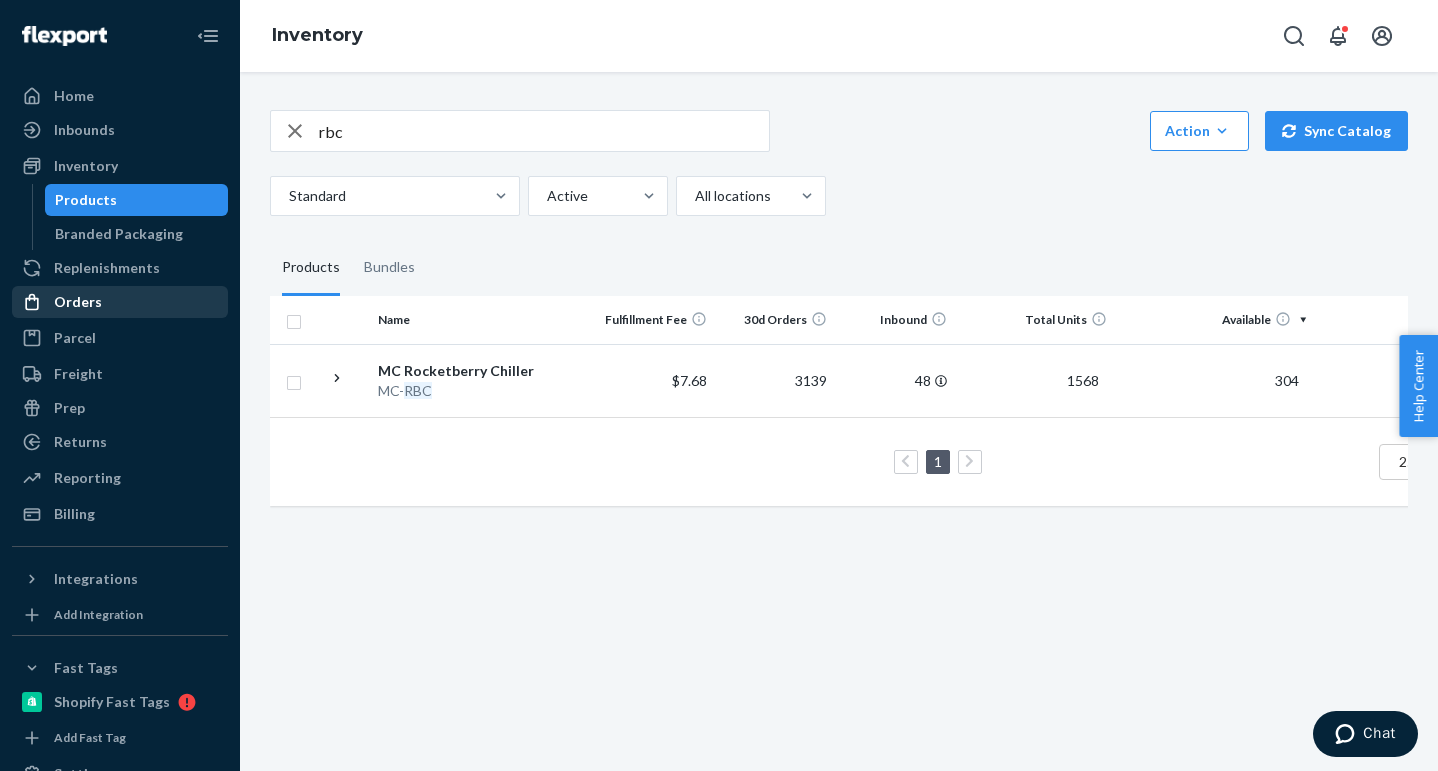 click on "Orders" at bounding box center (120, 302) 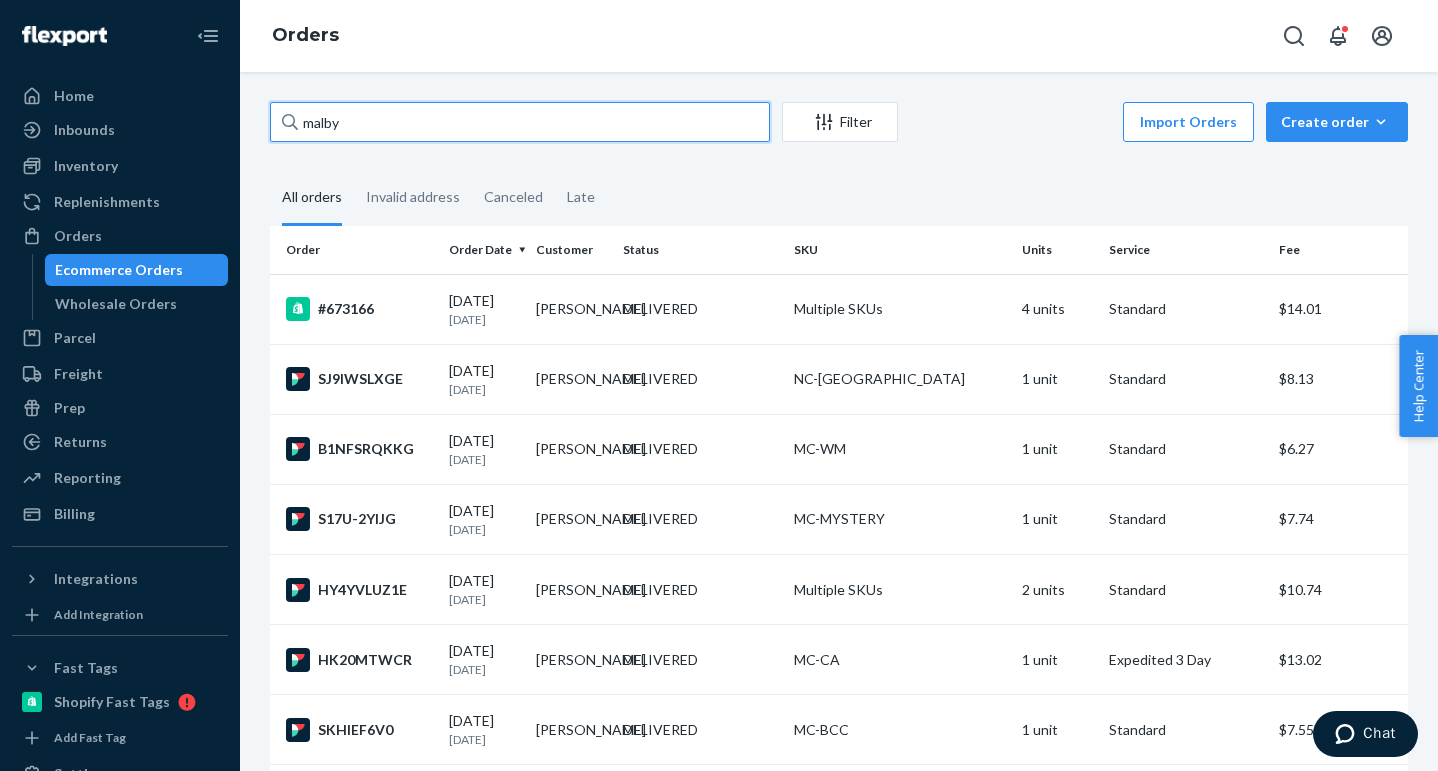 click on "malby" at bounding box center (520, 122) 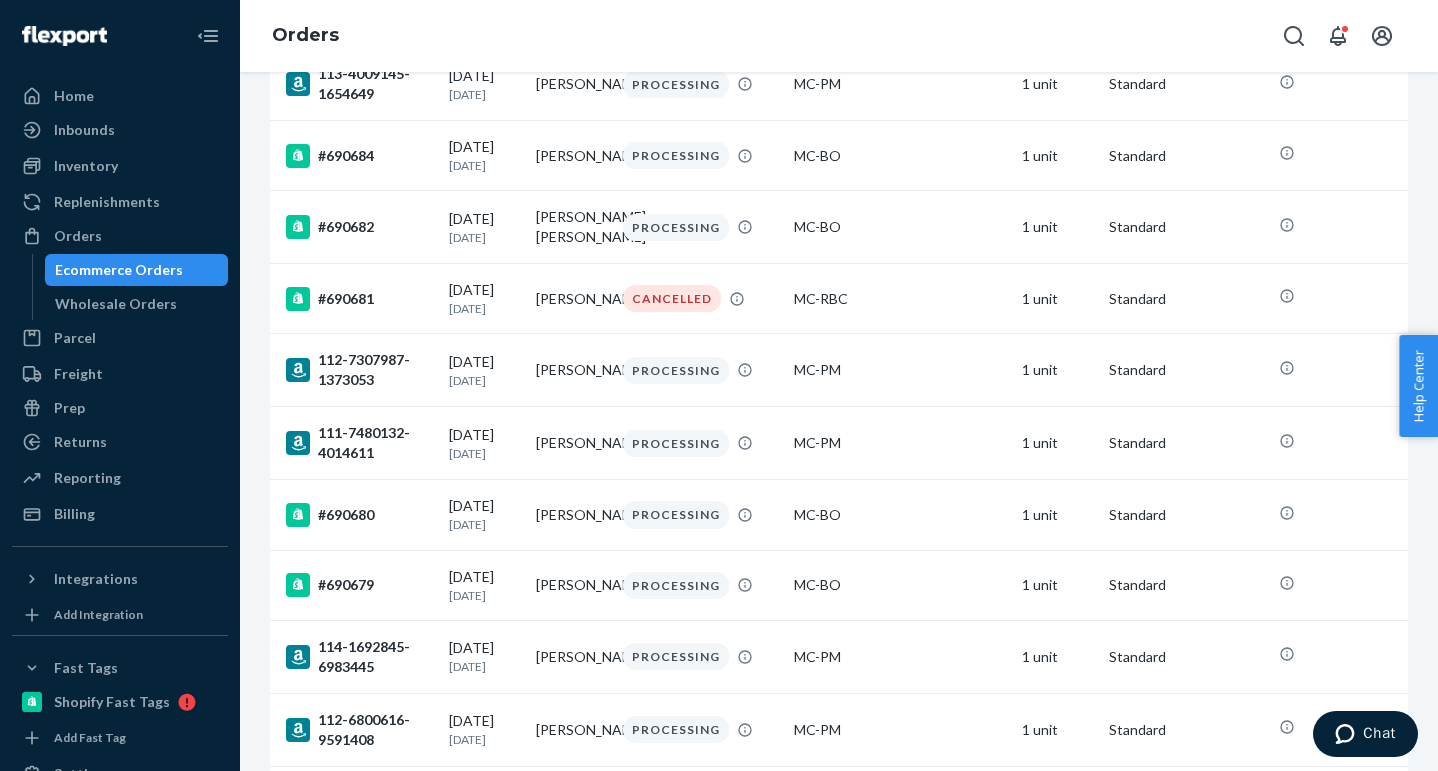 scroll, scrollTop: 1468, scrollLeft: 0, axis: vertical 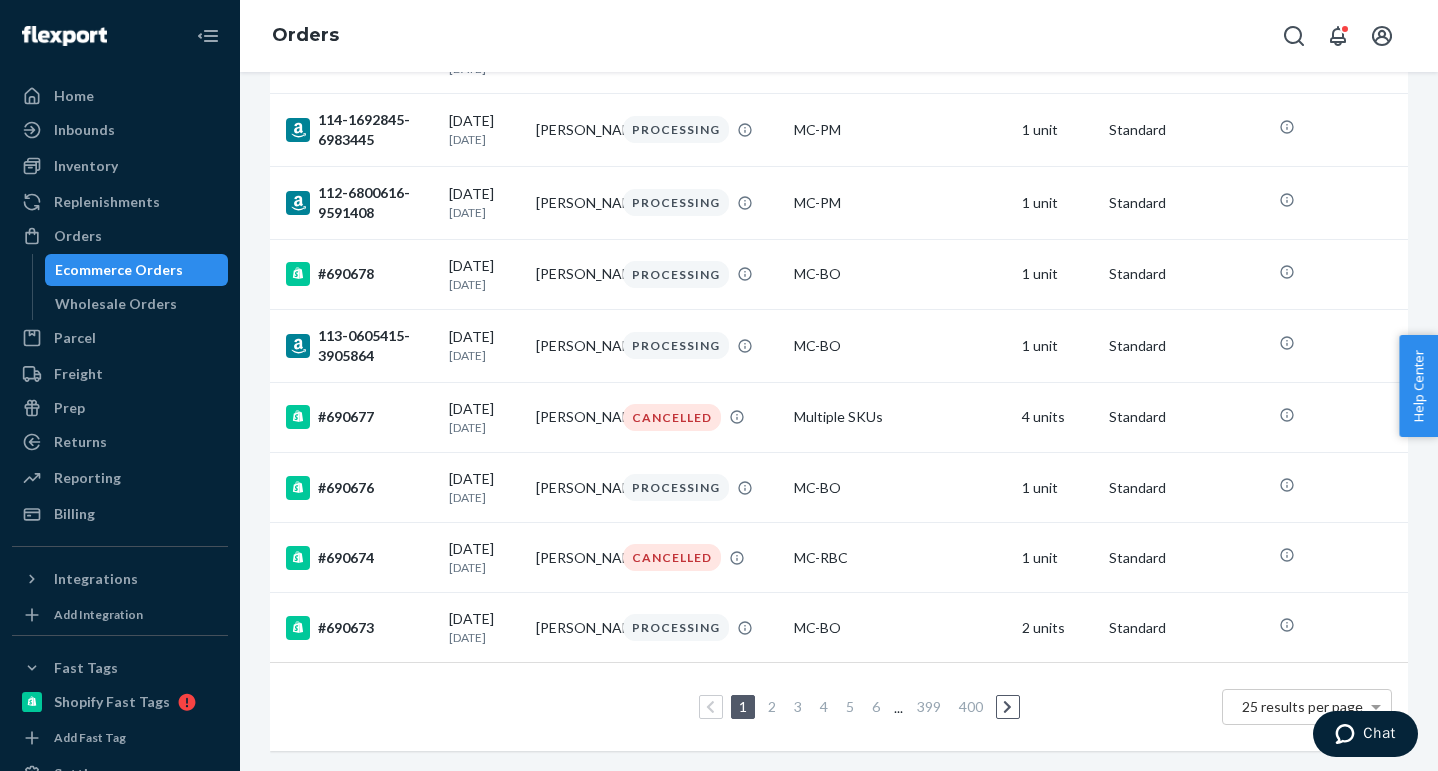 type 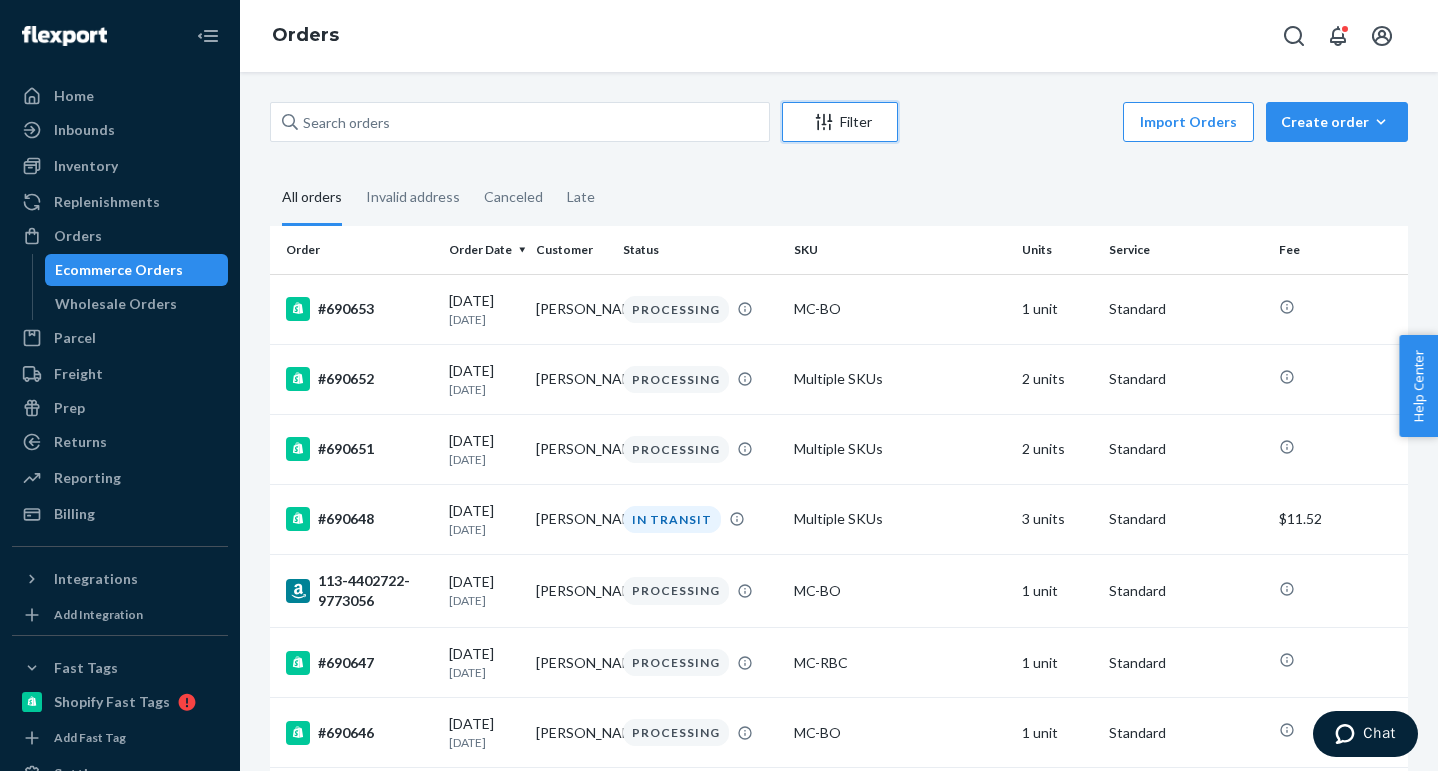 click on "Filter" at bounding box center [840, 122] 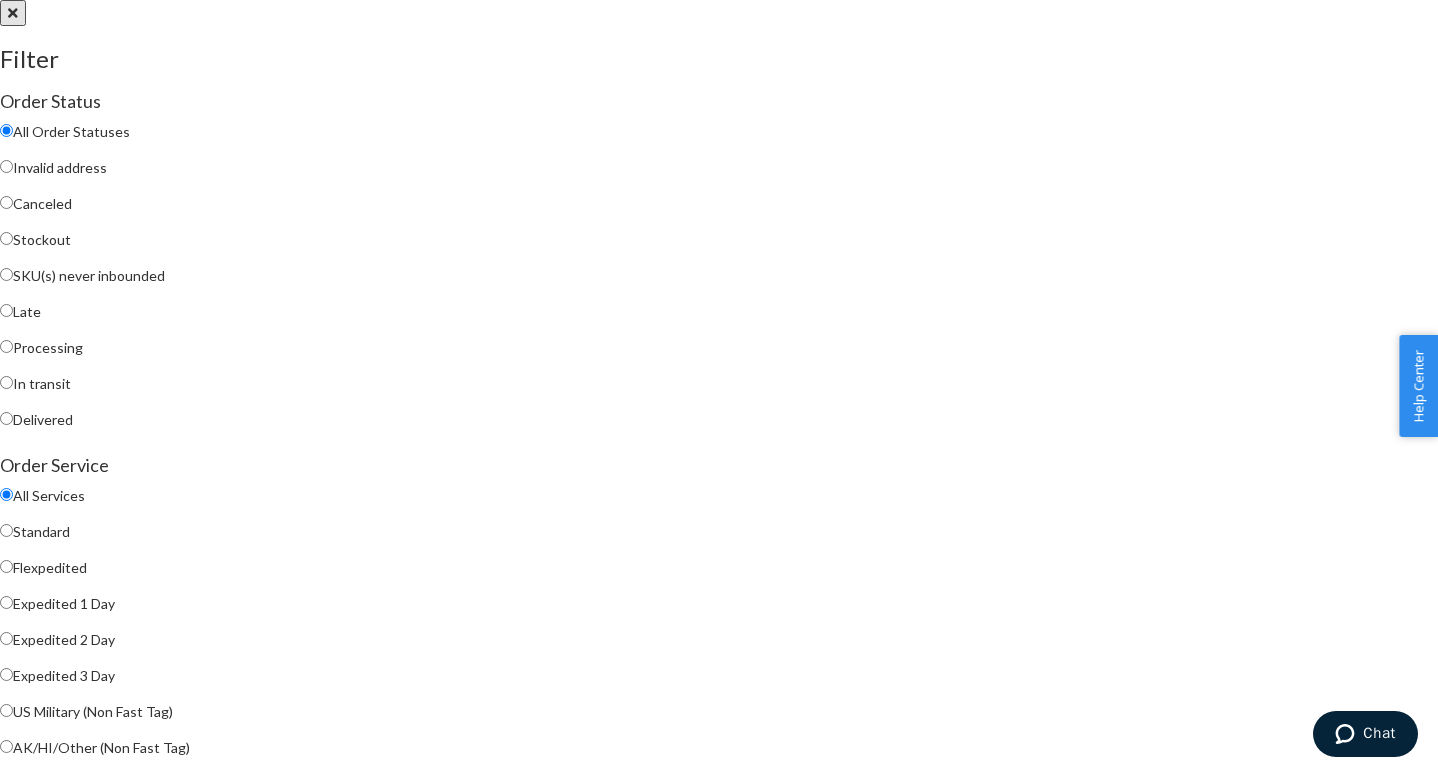 scroll, scrollTop: 0, scrollLeft: 0, axis: both 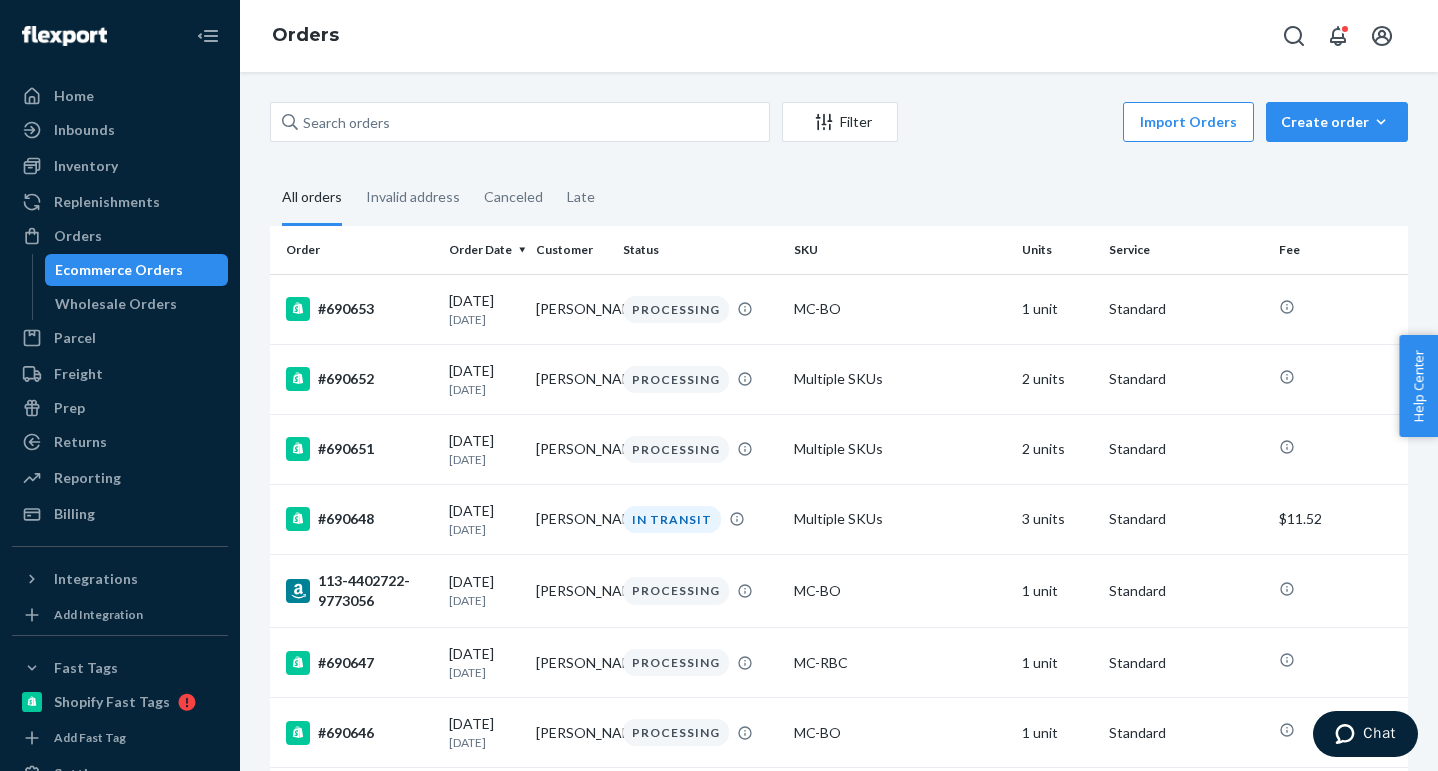 click on "Units" at bounding box center [1057, 250] 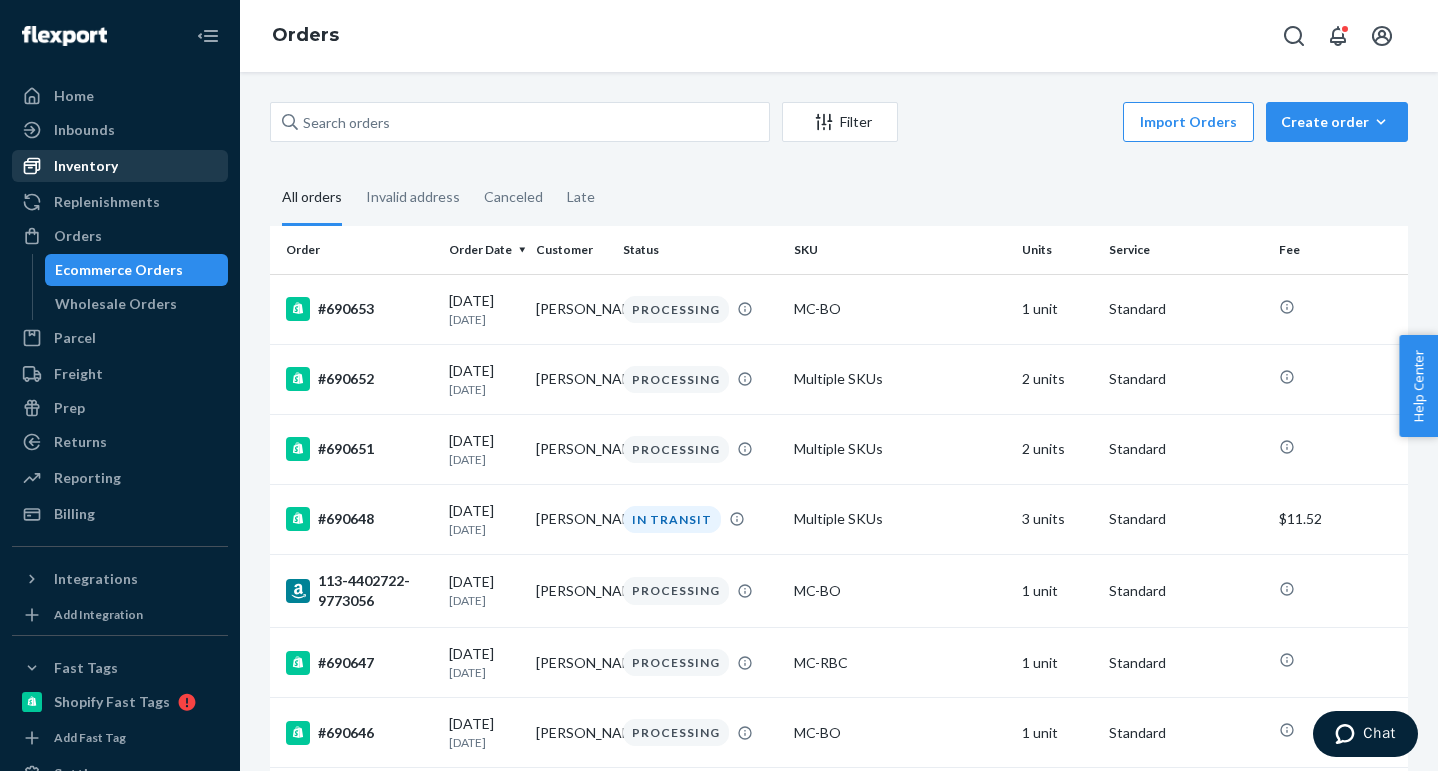 click on "Inventory" at bounding box center (120, 166) 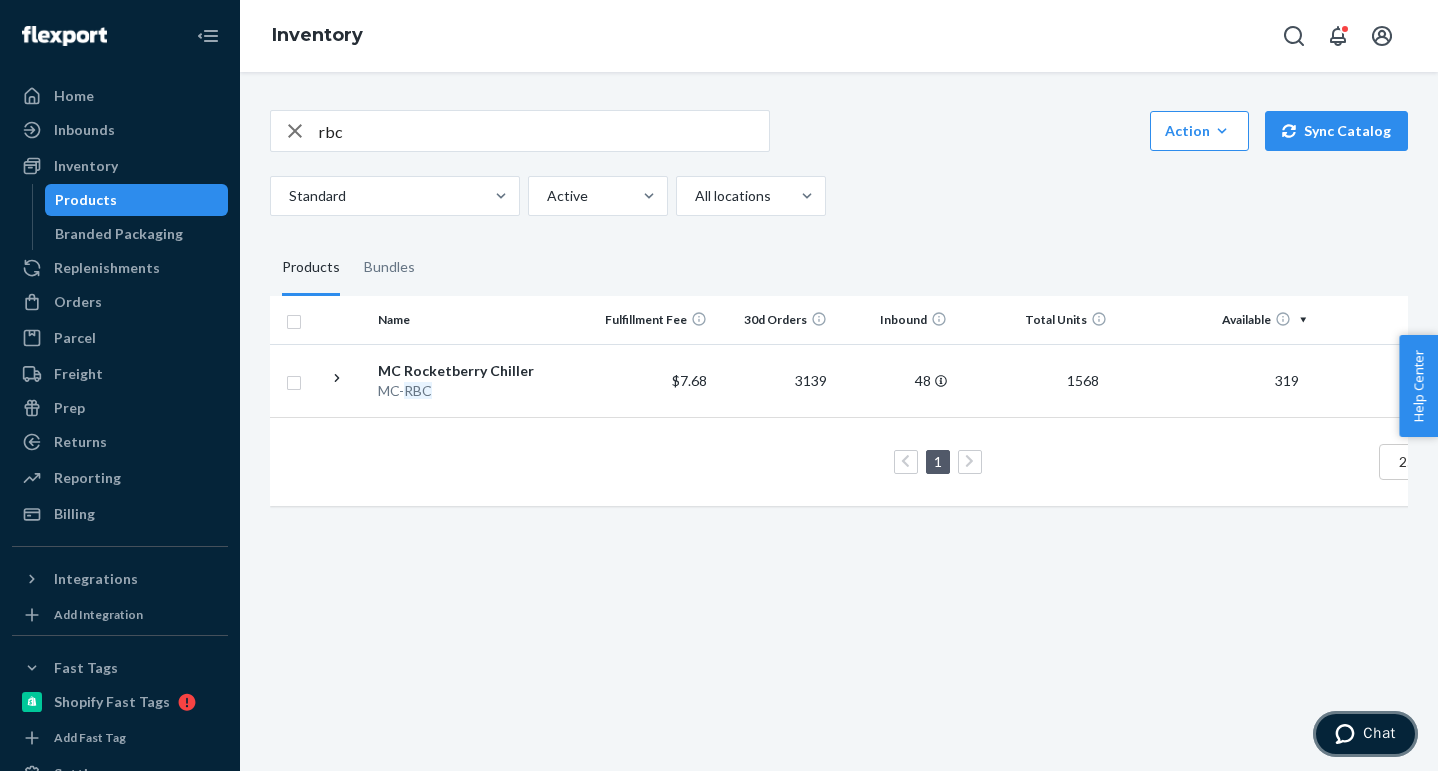 click on "Chat" at bounding box center [1365, 734] 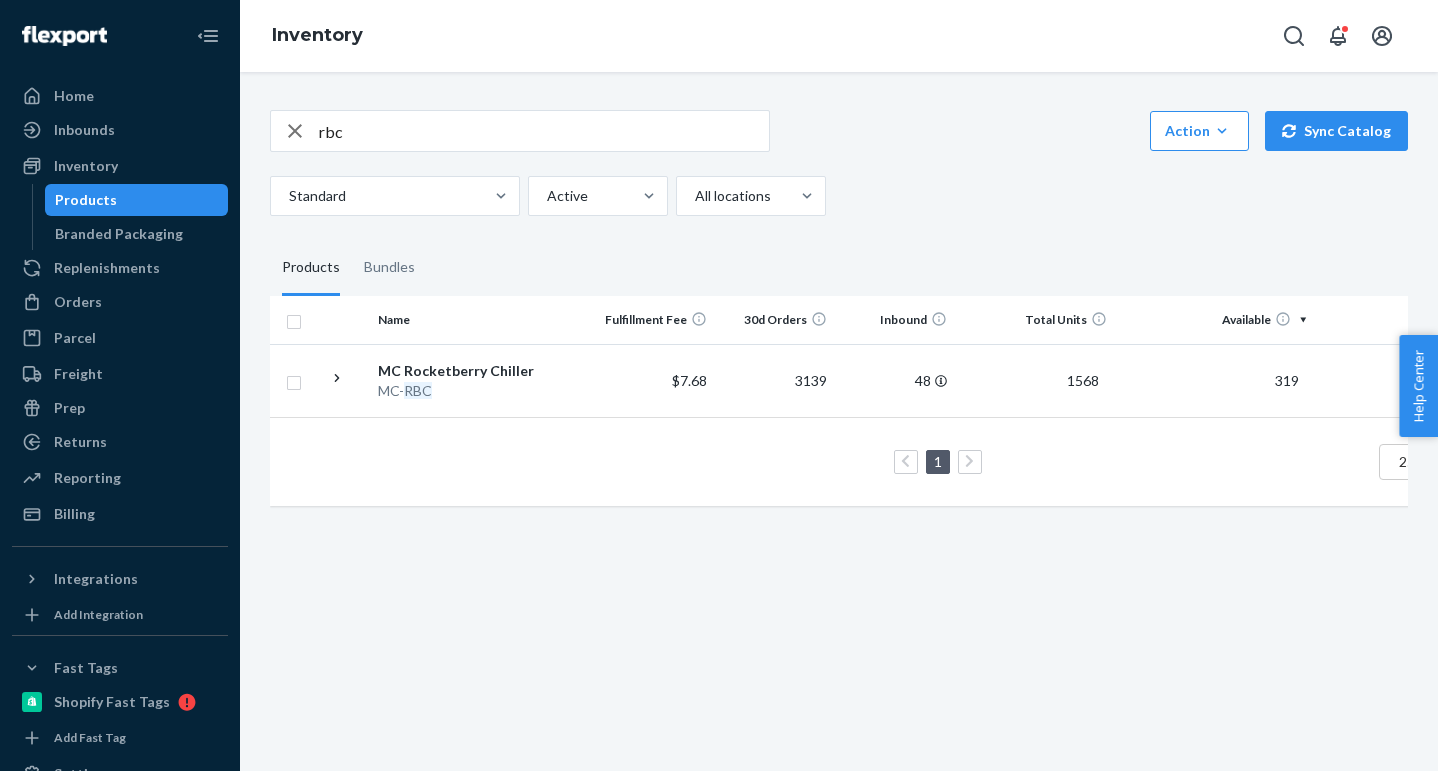 scroll, scrollTop: 0, scrollLeft: 0, axis: both 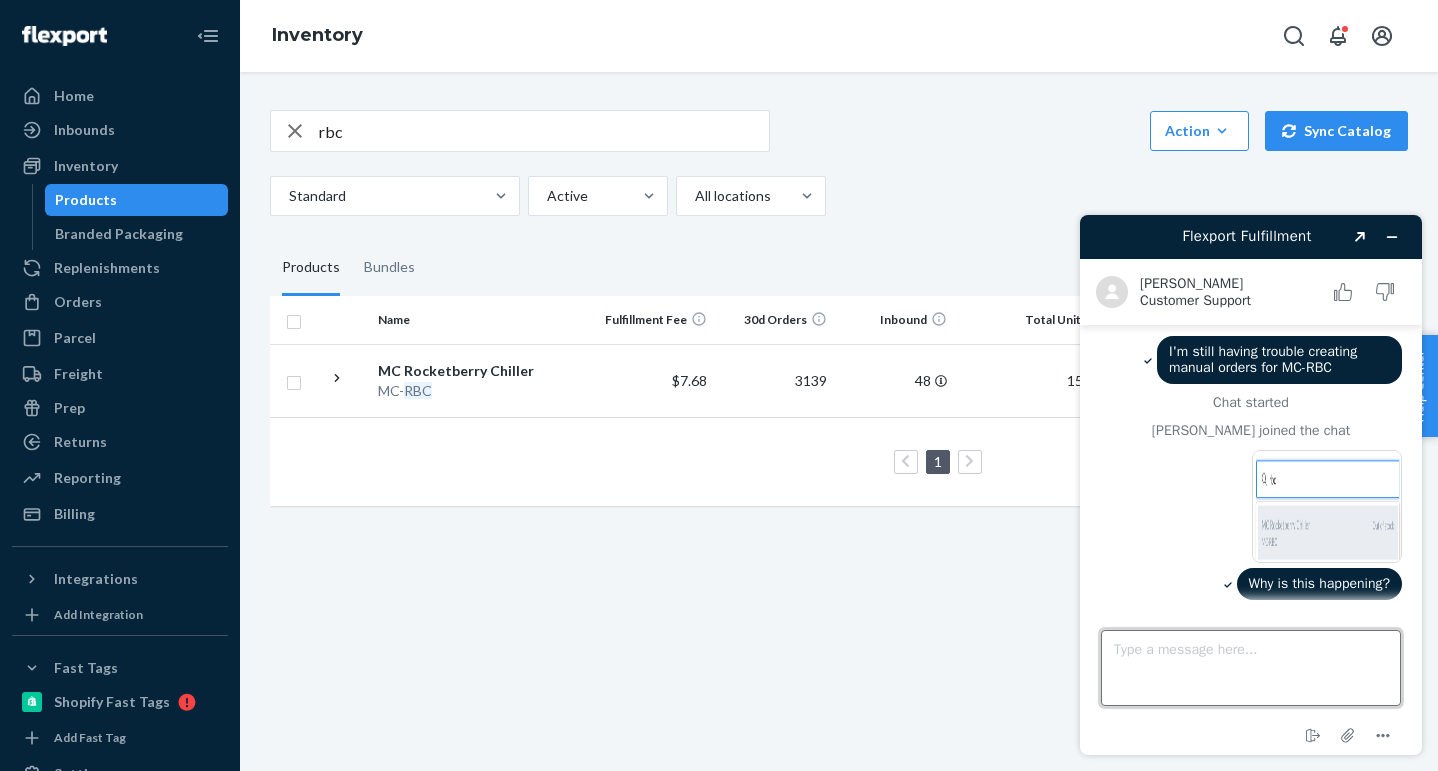click on "Type a message here..." at bounding box center [1251, 668] 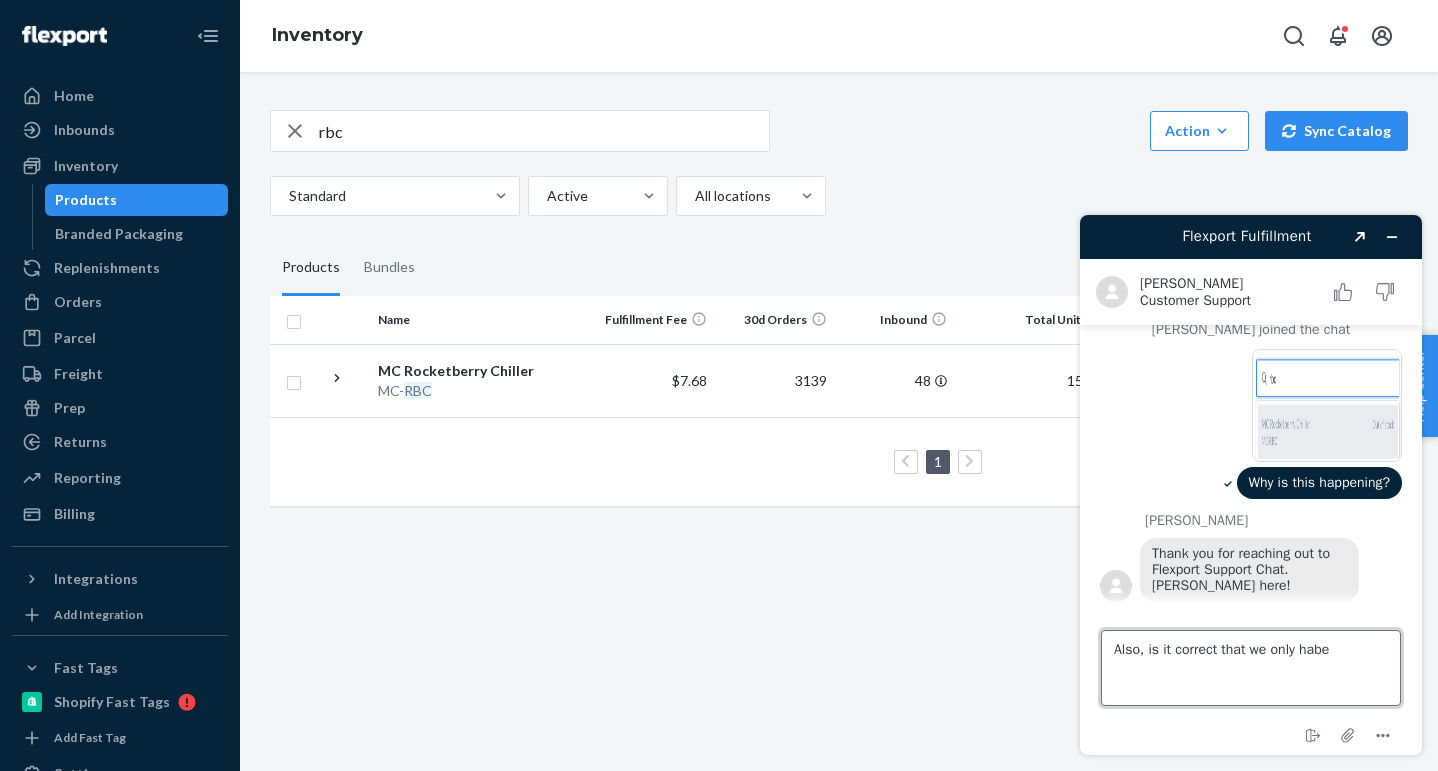 scroll, scrollTop: 110, scrollLeft: 0, axis: vertical 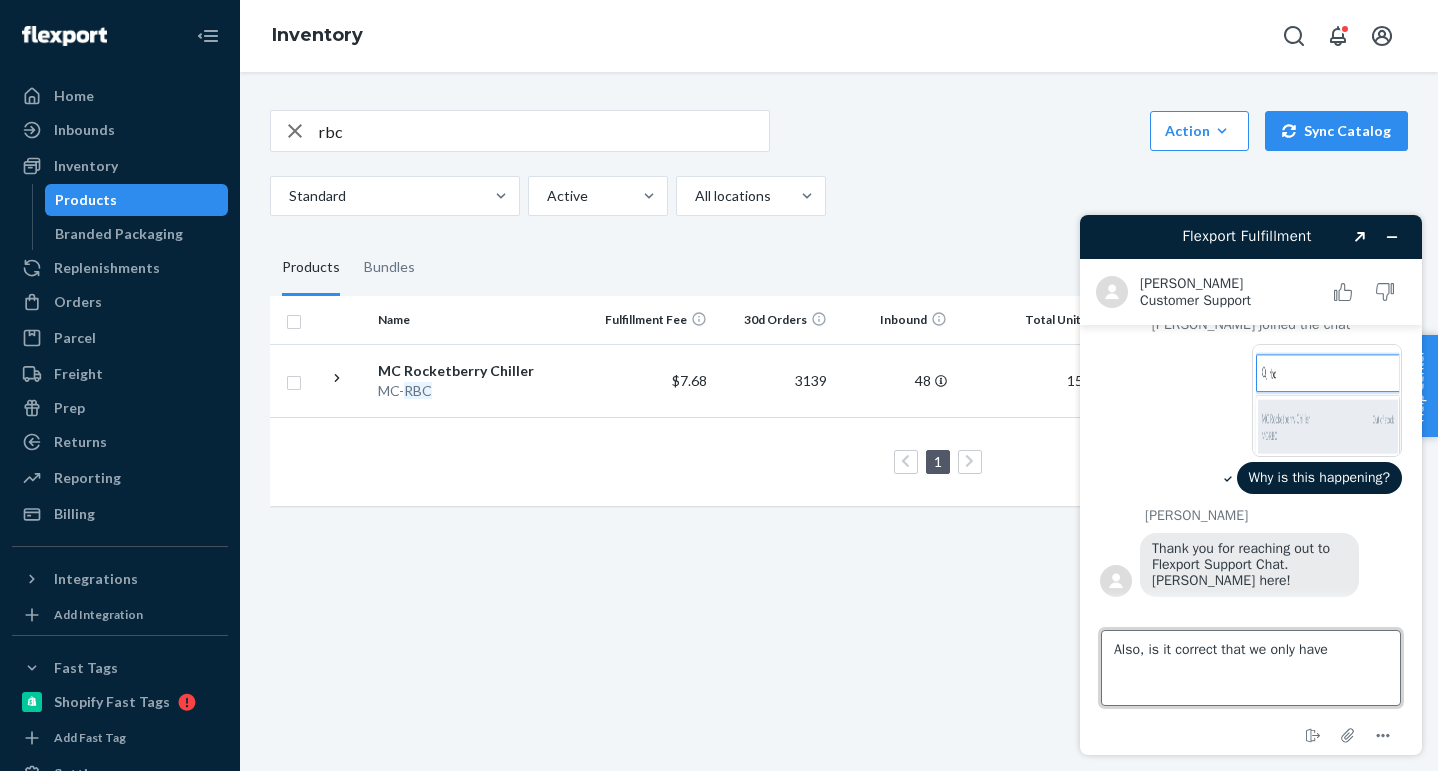 type on "Also, is it correct that we only have" 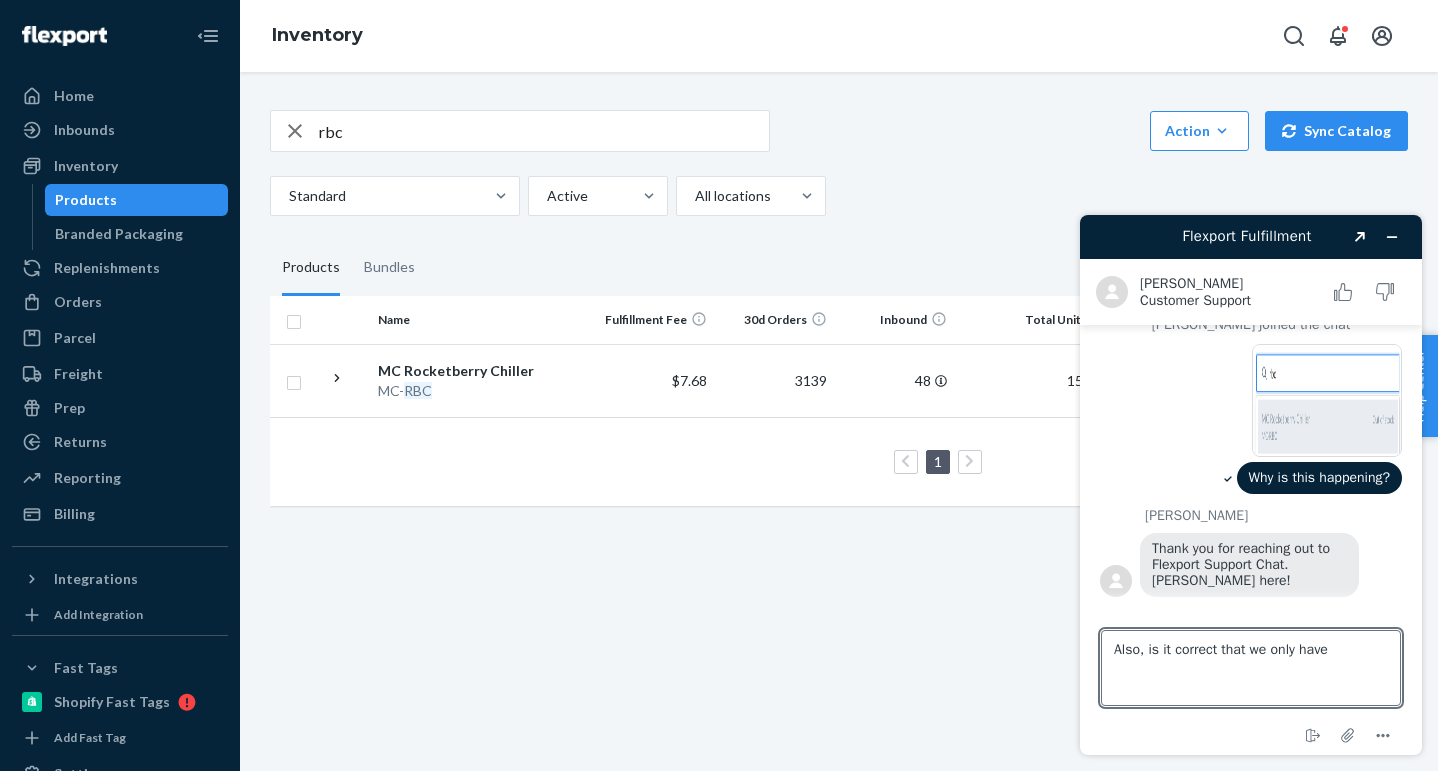 click on "Flexport Fulfillment Created with Sketch." at bounding box center [1251, 237] 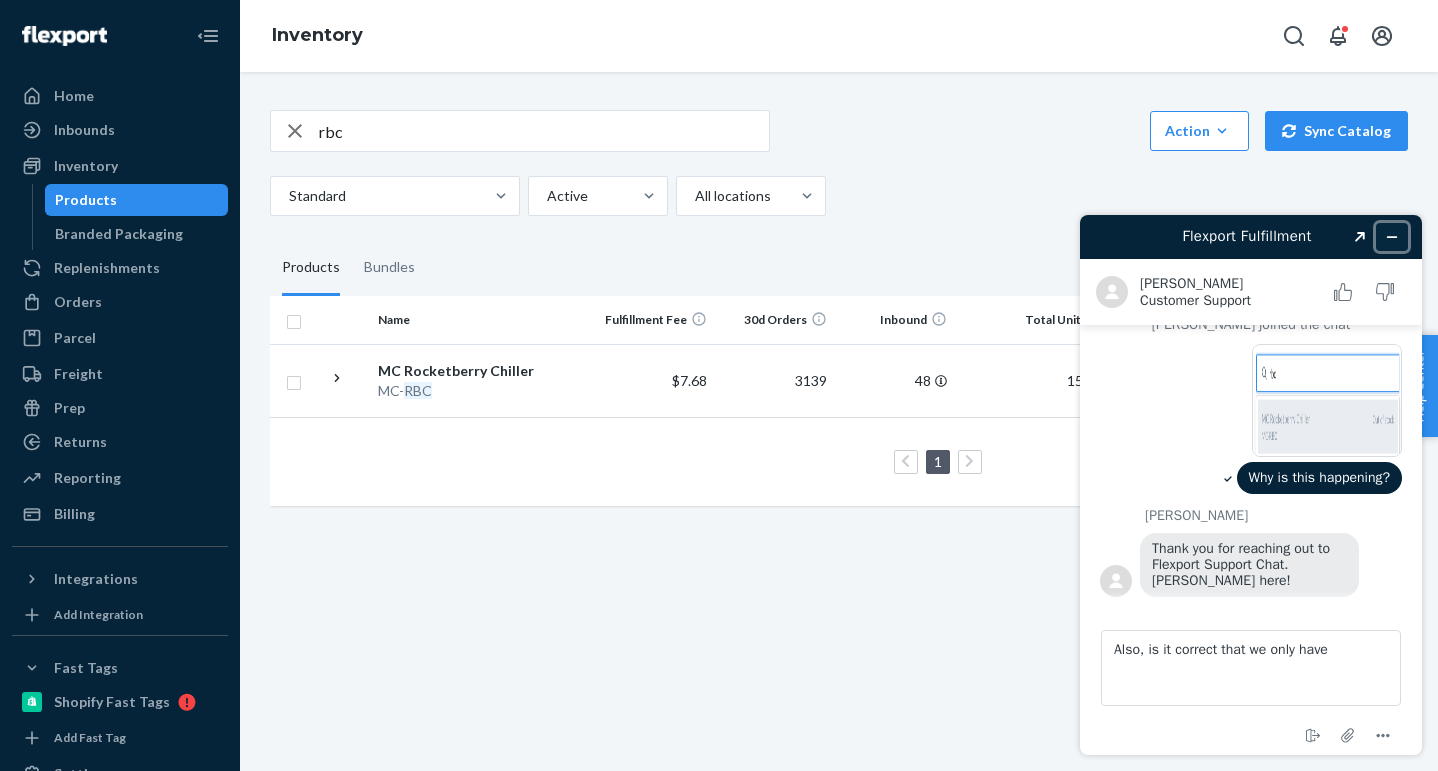 click 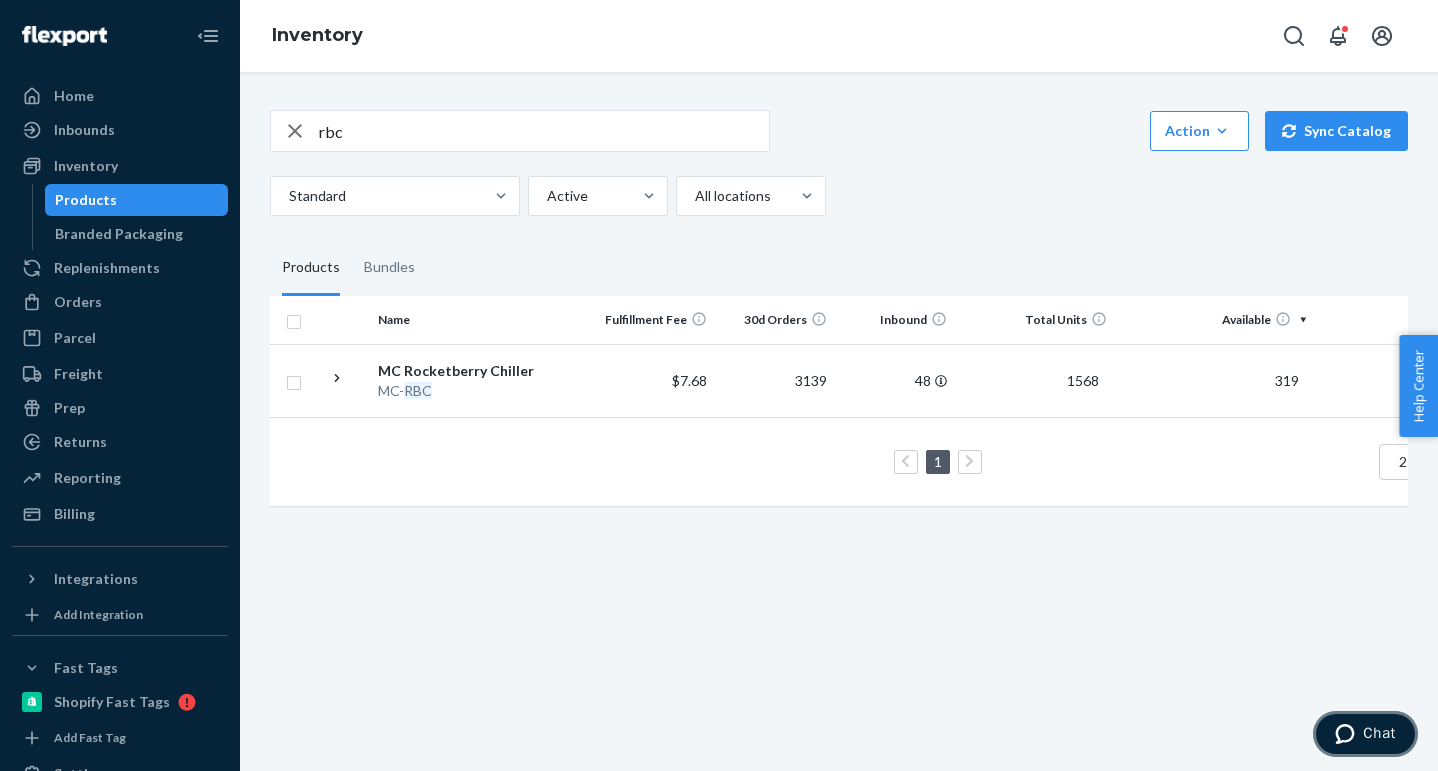 click 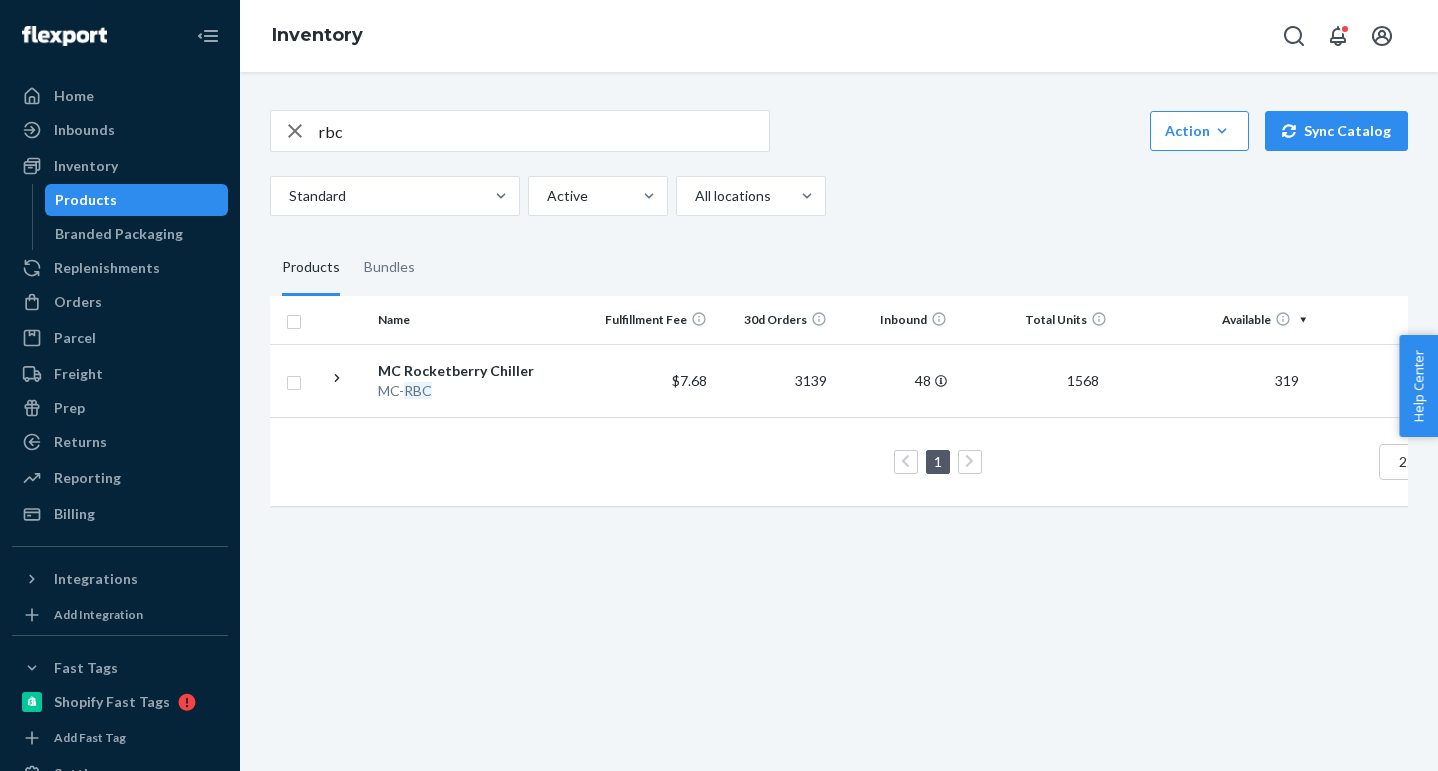 scroll, scrollTop: 0, scrollLeft: 0, axis: both 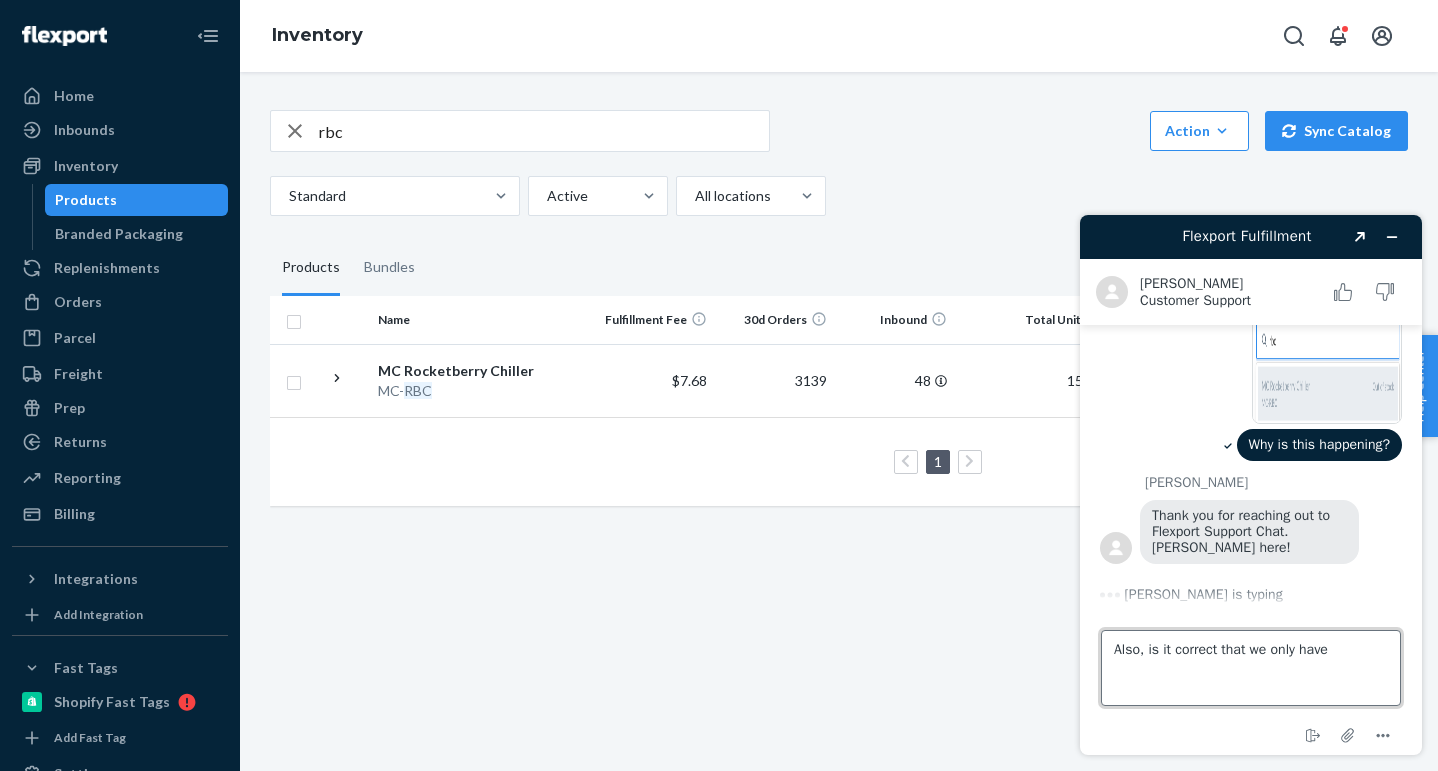 click on "Also, is it correct that we only have" at bounding box center (1251, 668) 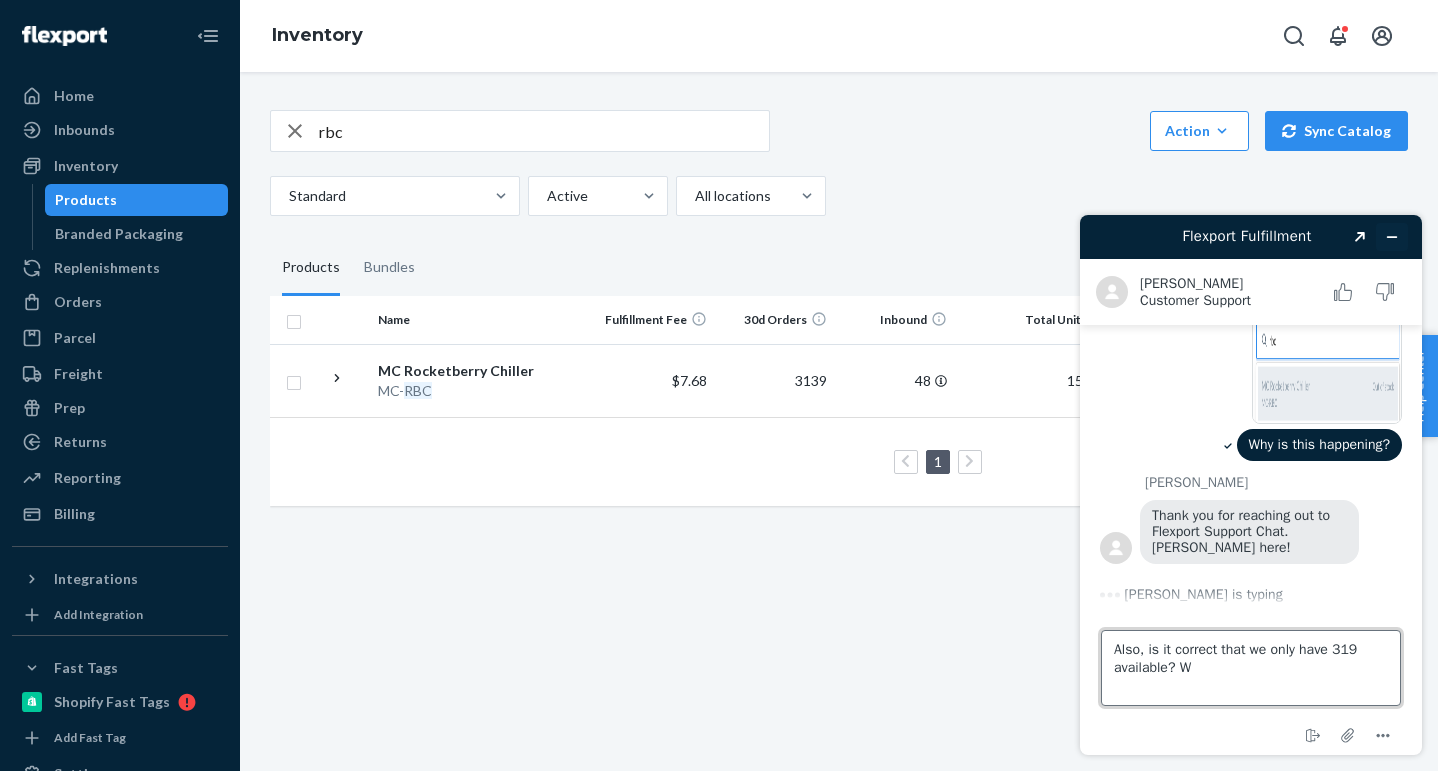 type on "Also, is it correct that we only have 319 available? W" 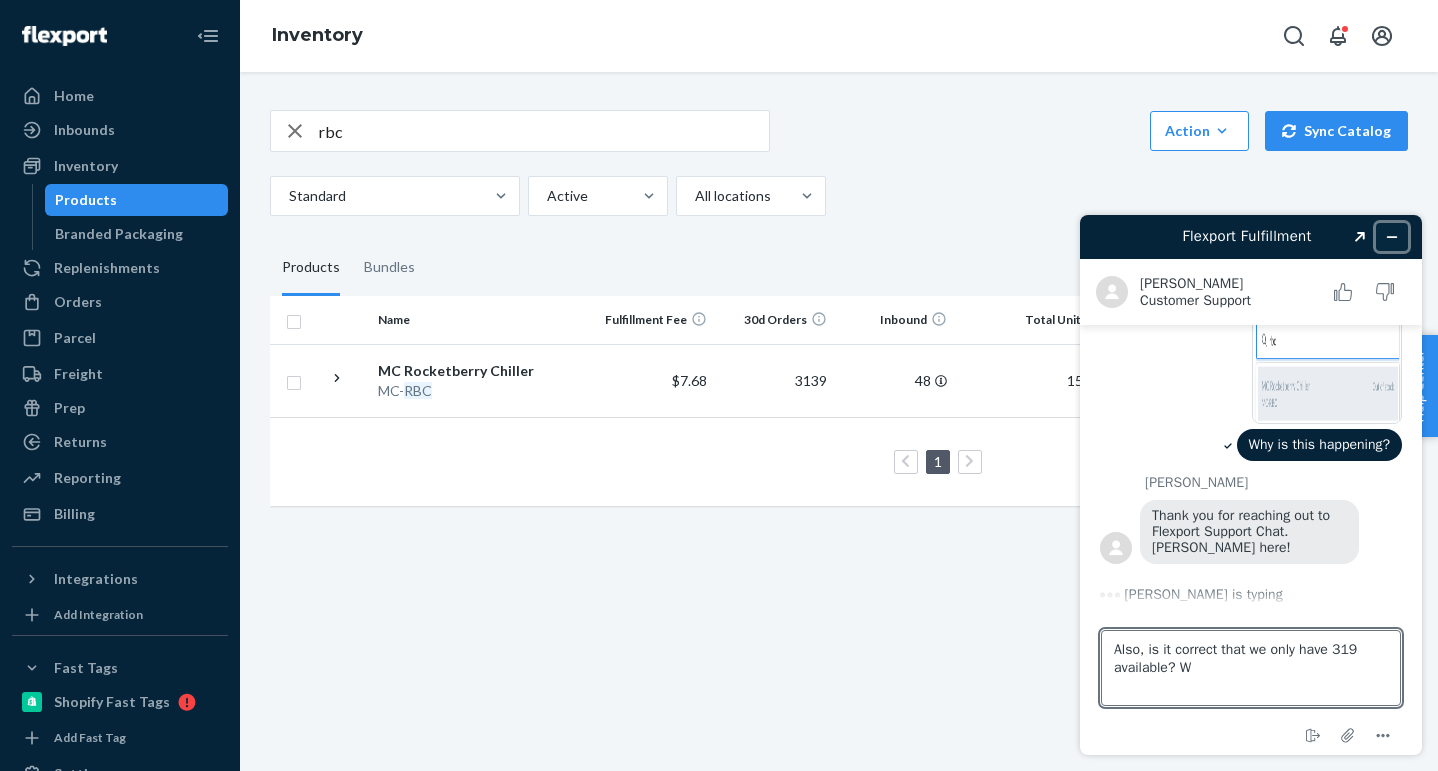 click 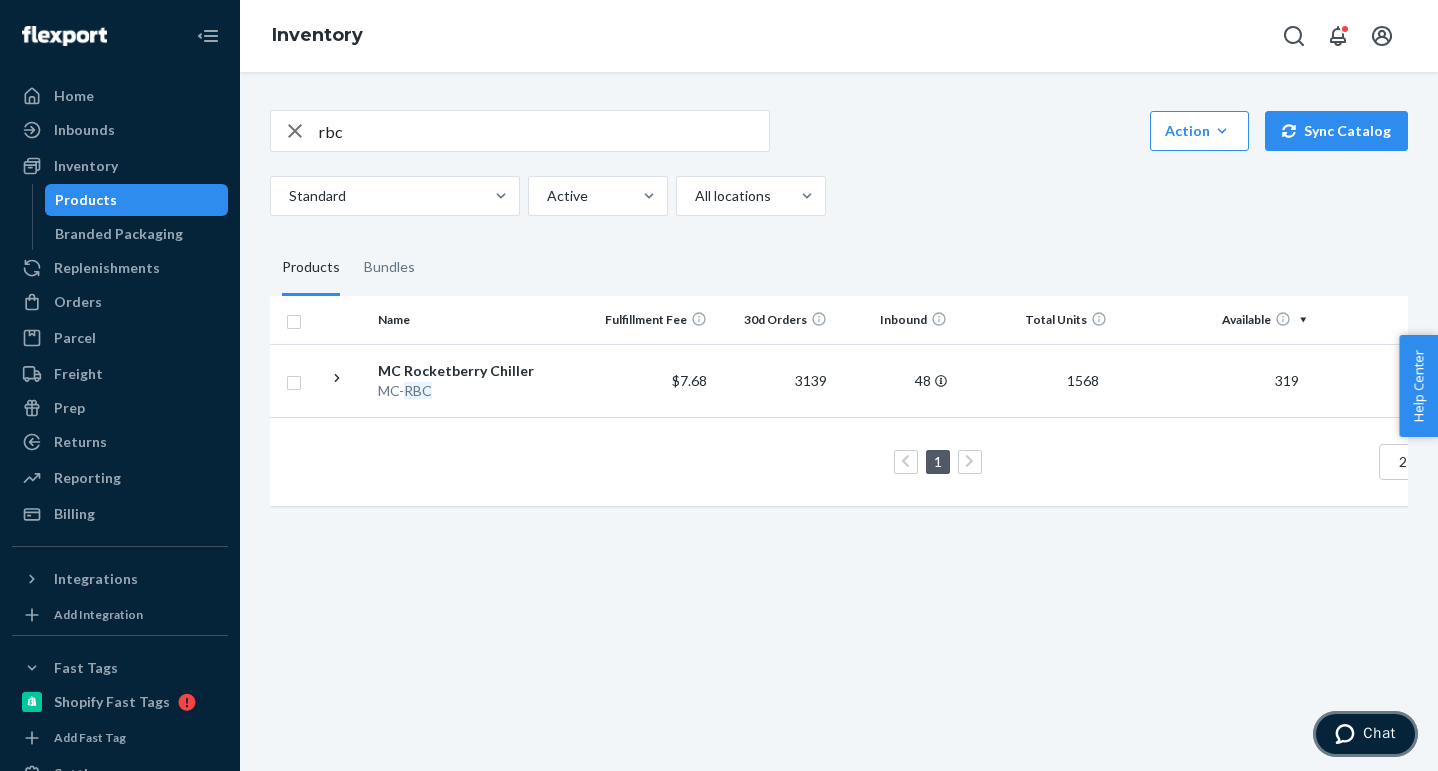 click 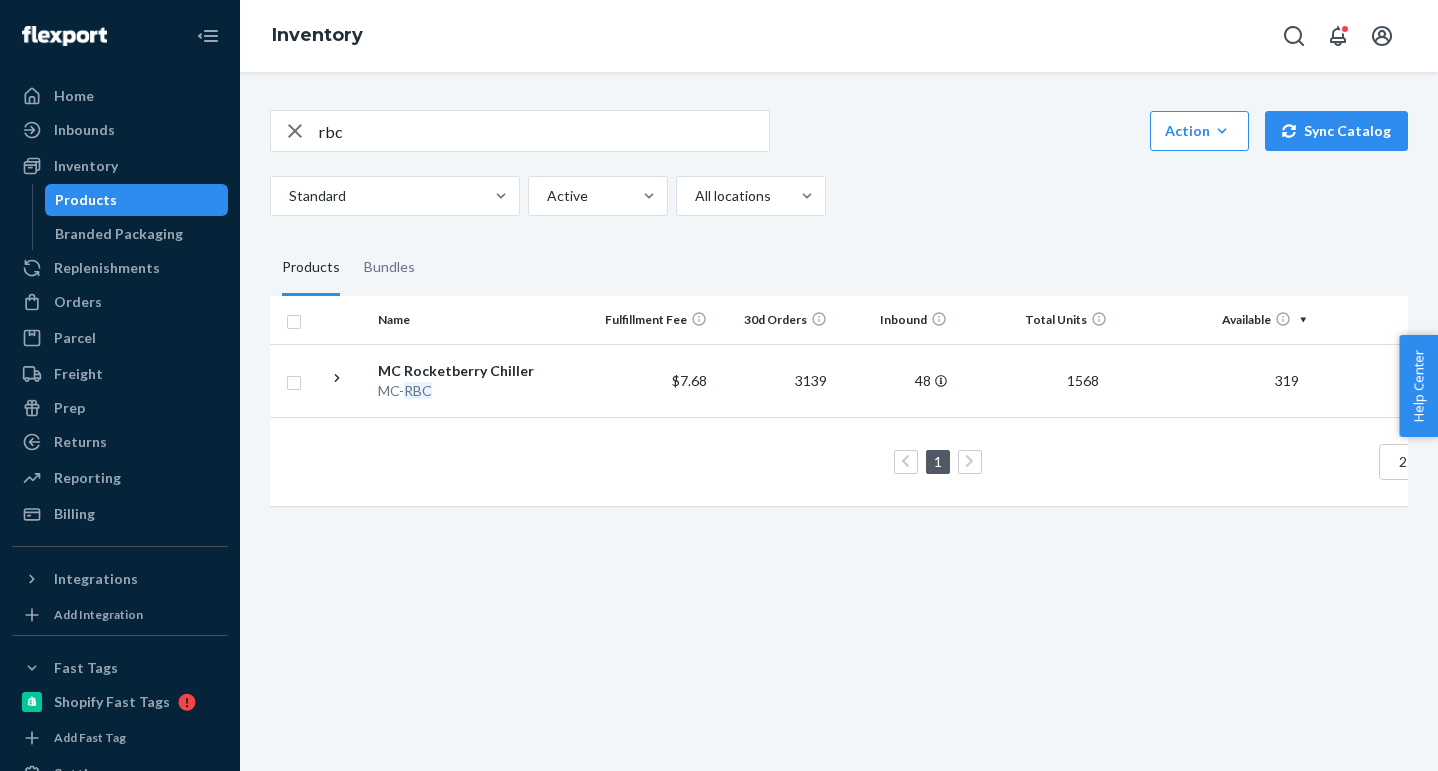 scroll, scrollTop: 0, scrollLeft: 0, axis: both 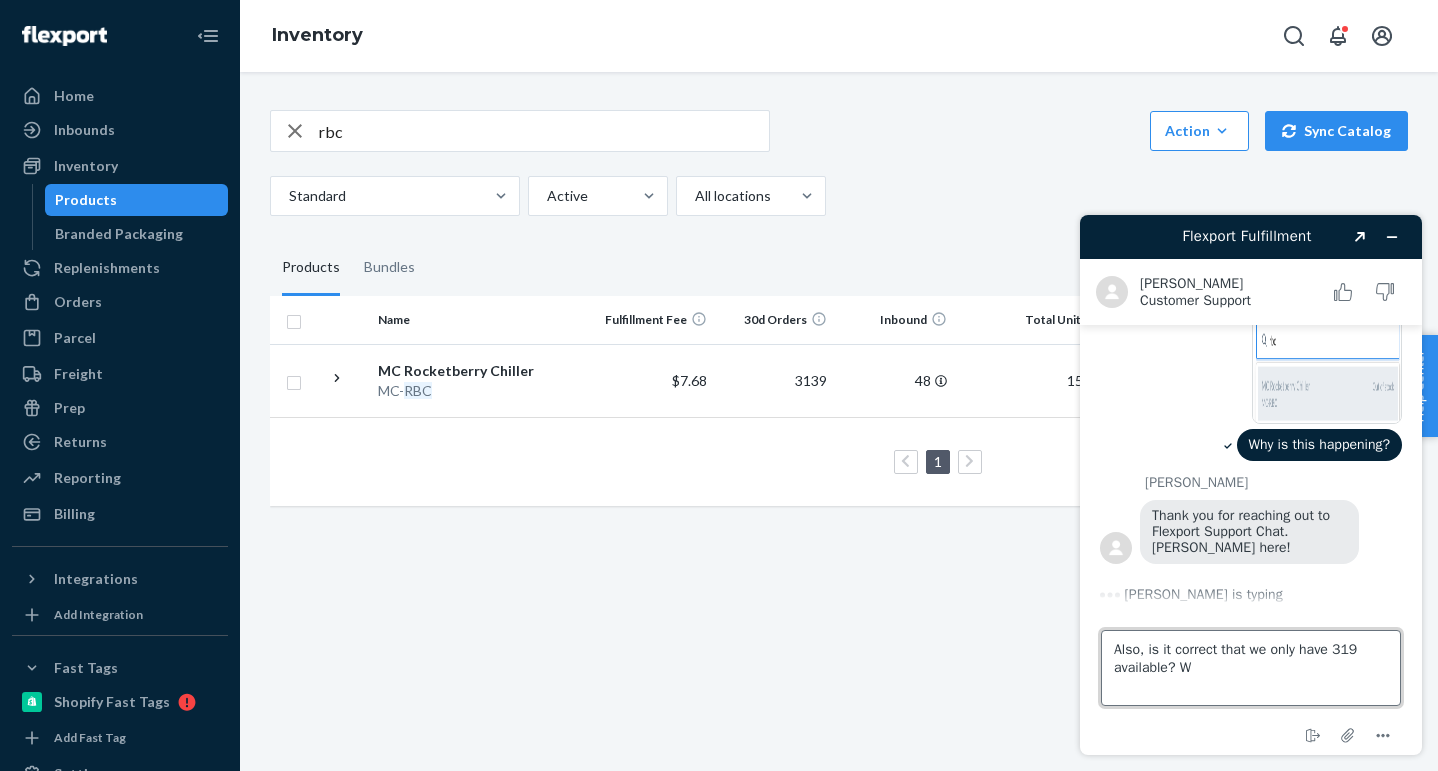 drag, startPoint x: 1347, startPoint y: 650, endPoint x: 1358, endPoint y: 669, distance: 21.954498 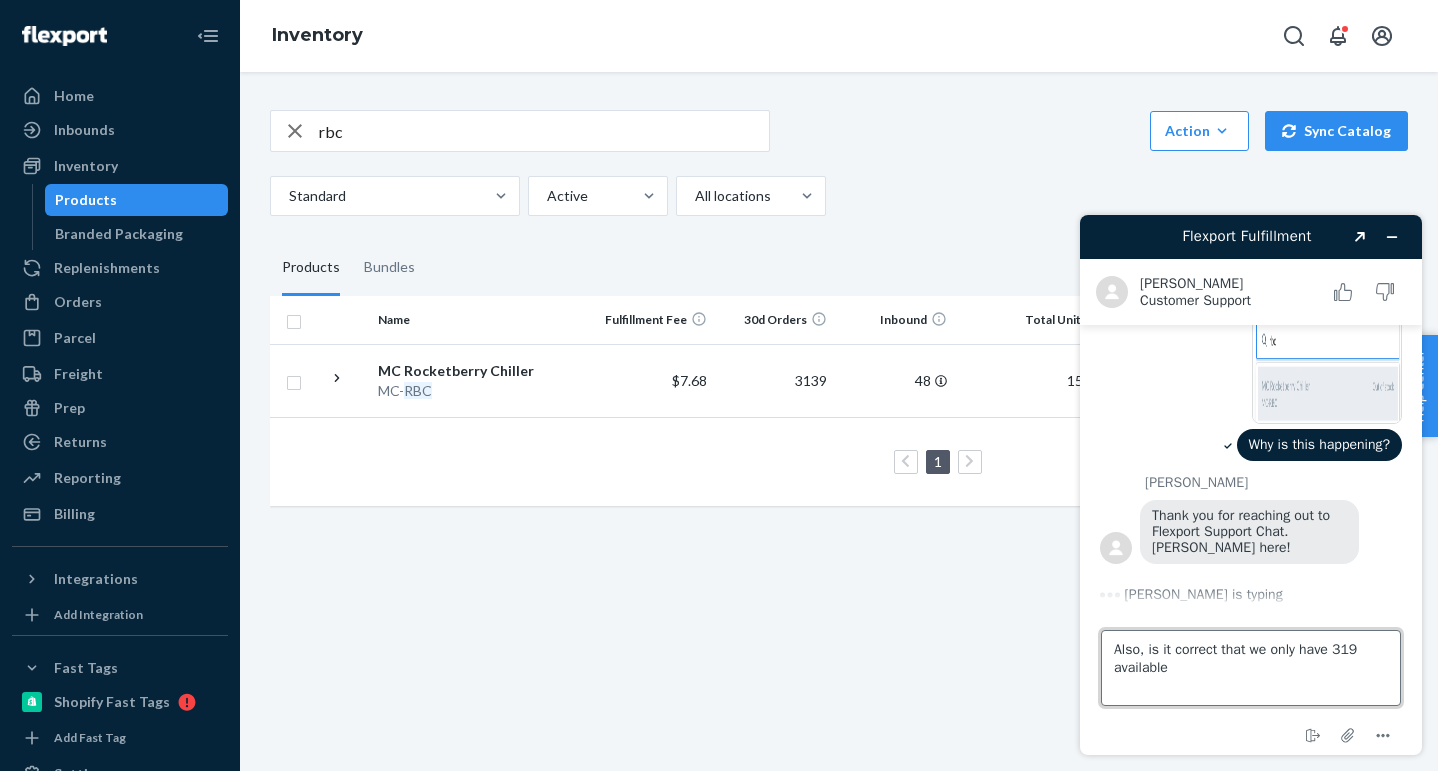 click on "Also, is it correct that we only have 319 available" at bounding box center [1251, 668] 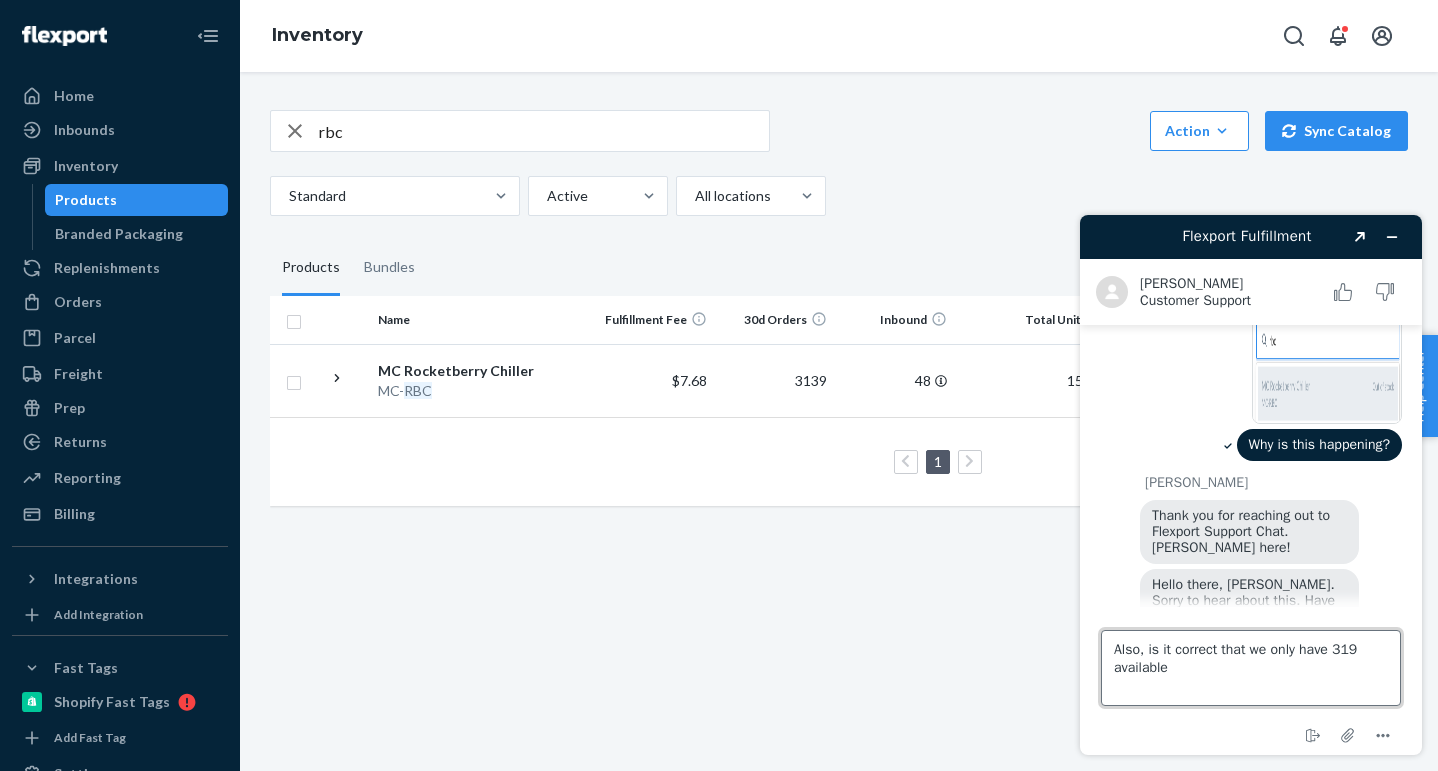 scroll, scrollTop: 206, scrollLeft: 0, axis: vertical 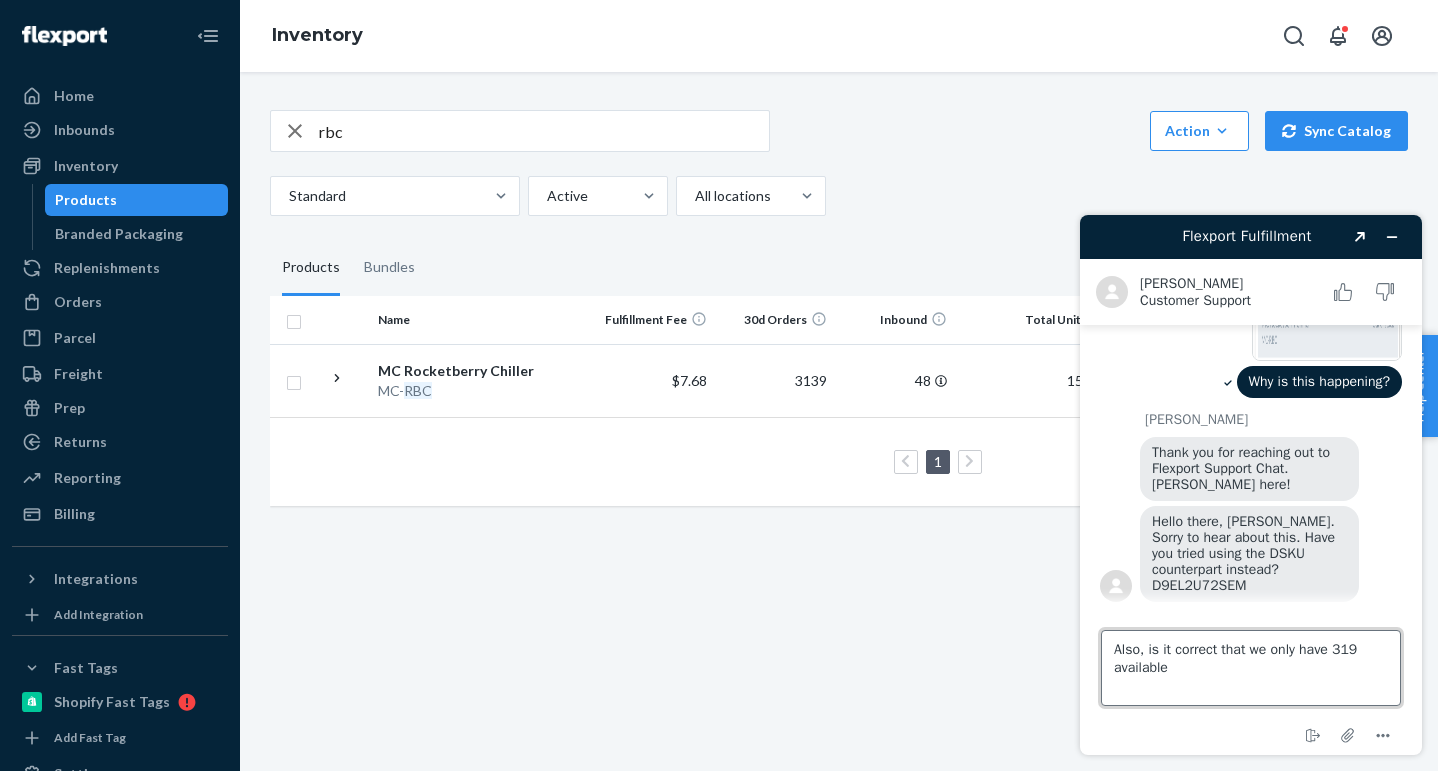 click on "Also, is it correct that we only have 319 available" at bounding box center [1251, 668] 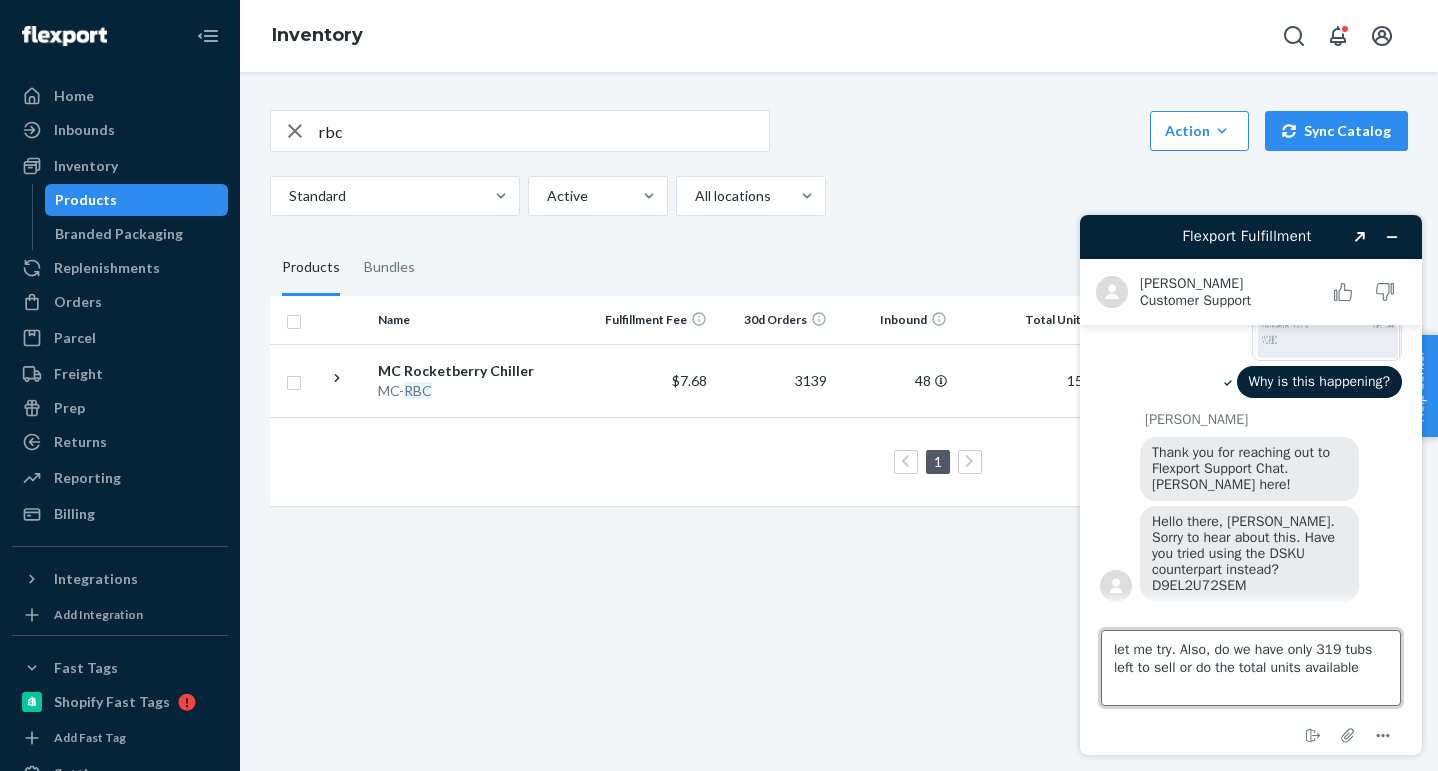 click on "let me try. Also, do we have only 319 tubs left to sell or do the total units available" at bounding box center (1251, 668) 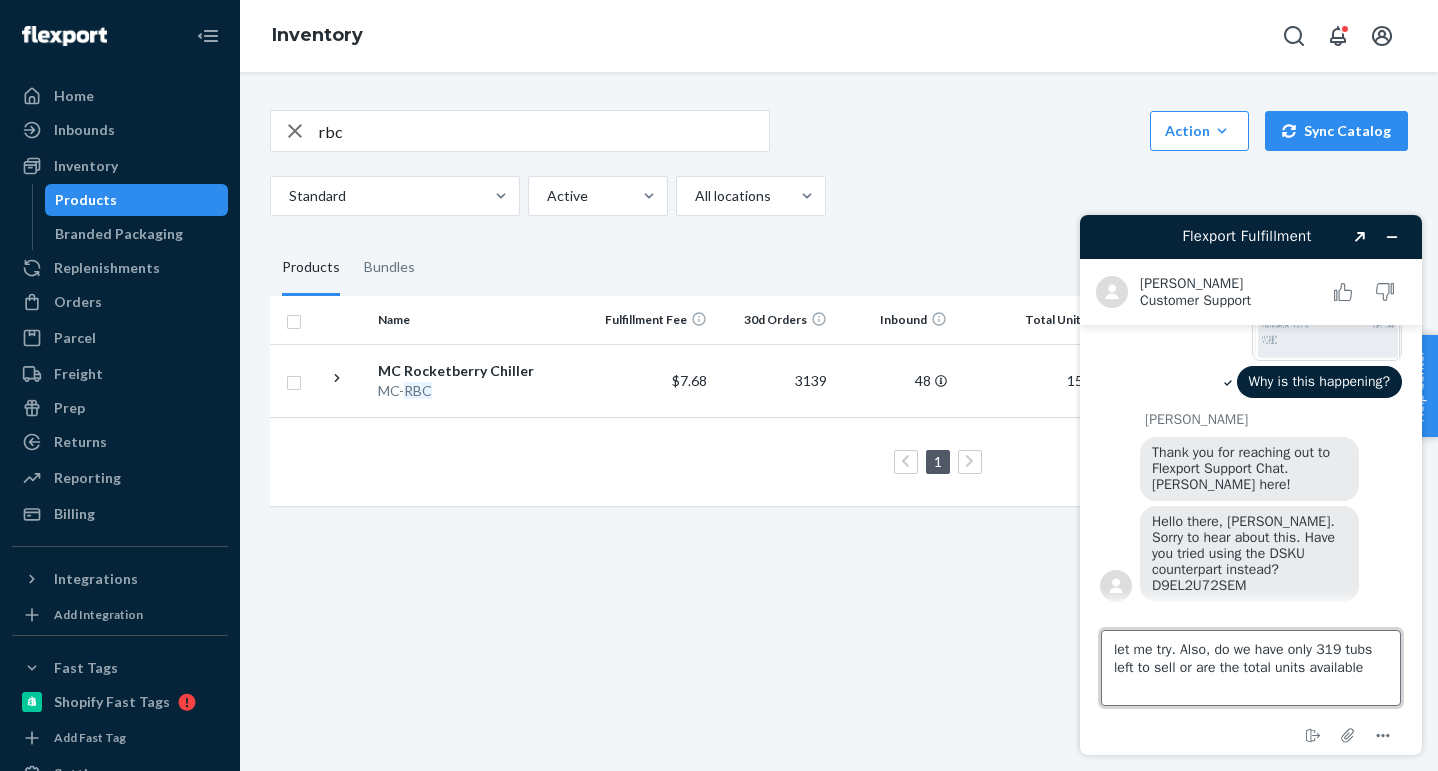 click on "let me try. Also, do we have only 319 tubs left to sell or are the total units available" at bounding box center (1251, 668) 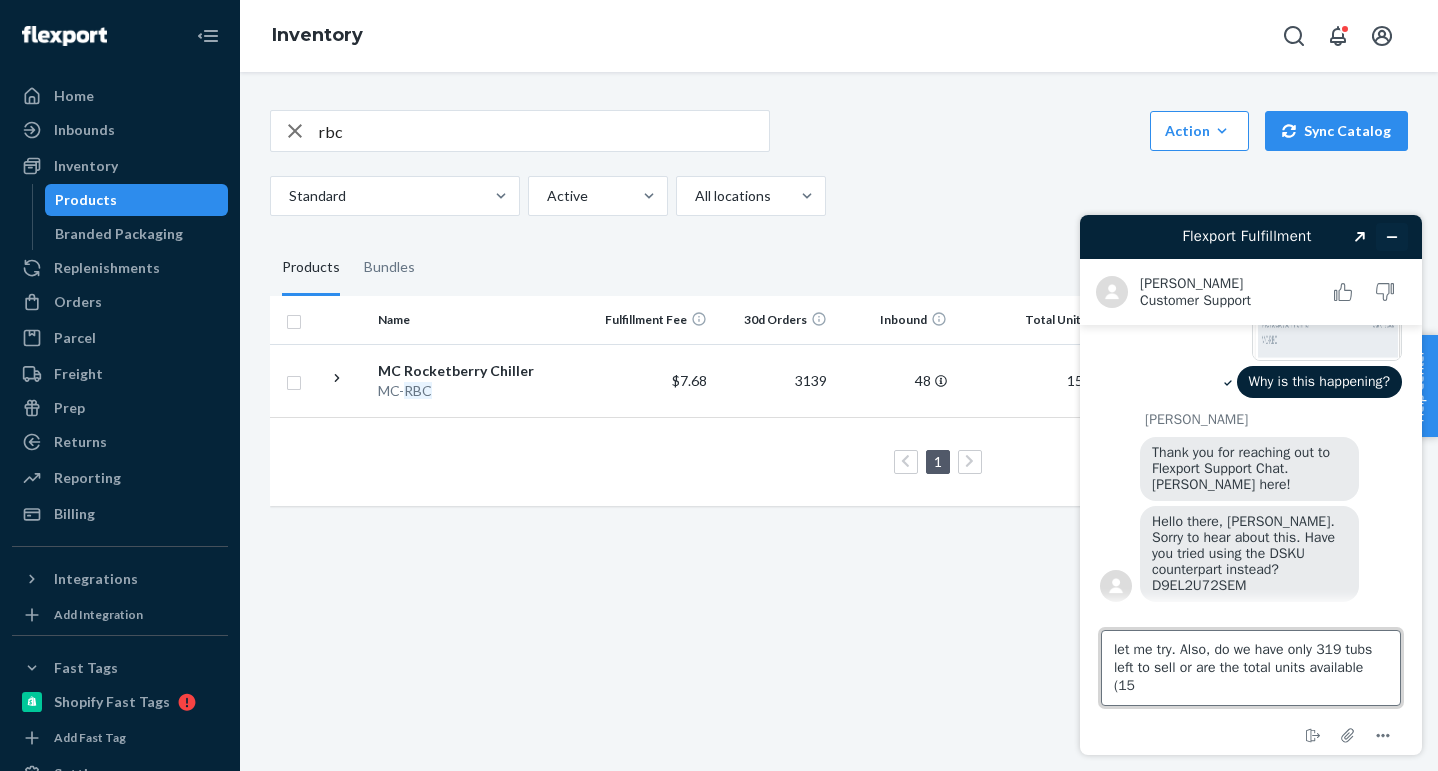 type on "let me try. Also, do we have only 319 tubs left to sell or are the total units available  (15" 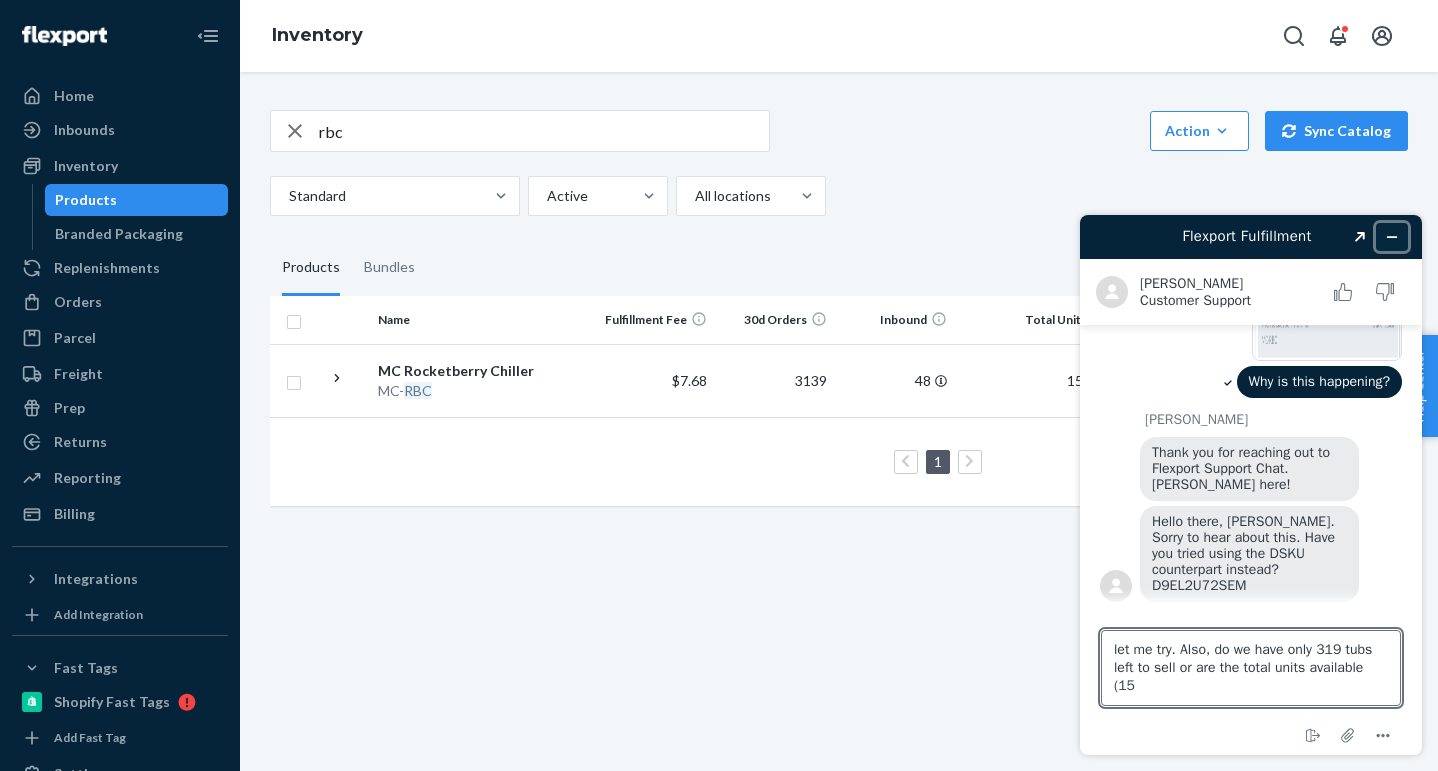 click 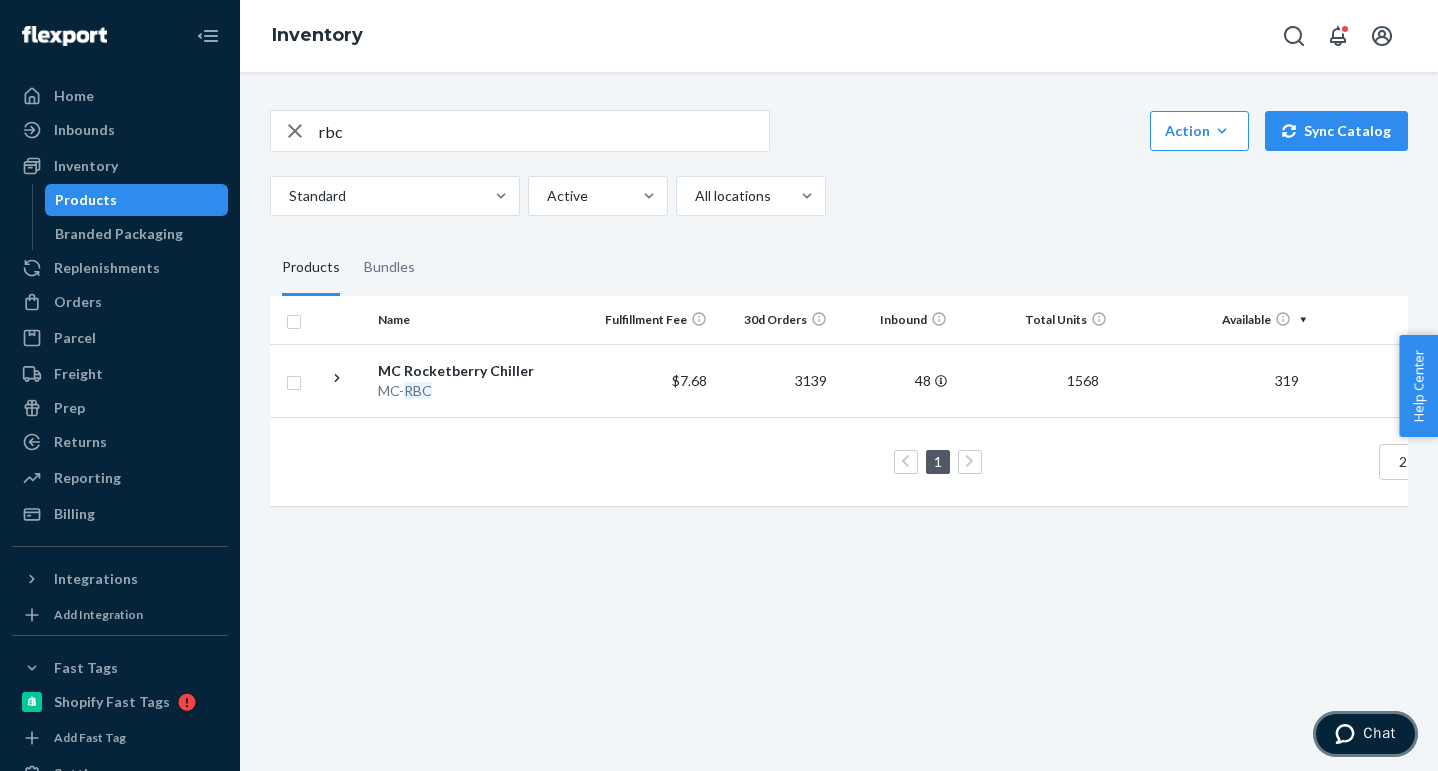 click on "Chat" at bounding box center (1365, 734) 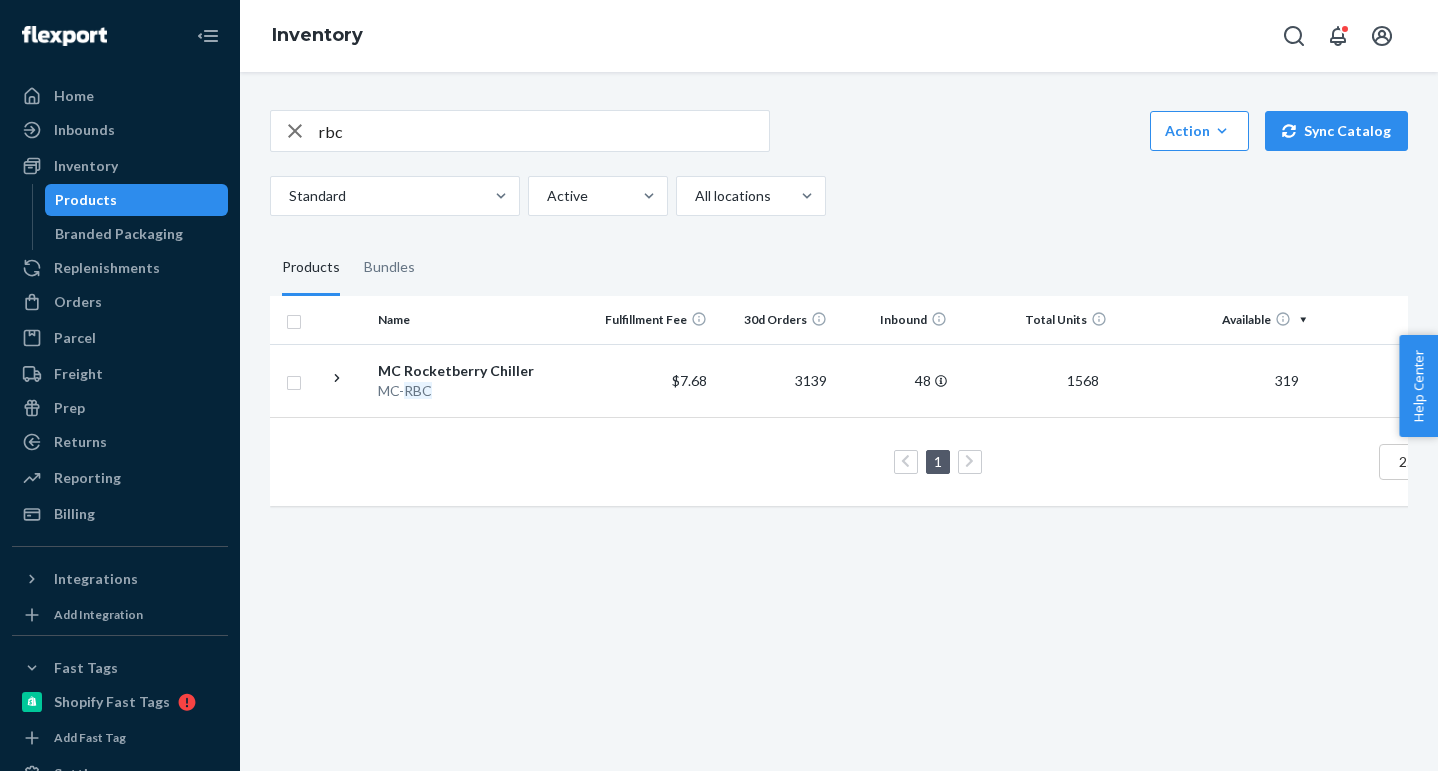 scroll, scrollTop: 0, scrollLeft: 0, axis: both 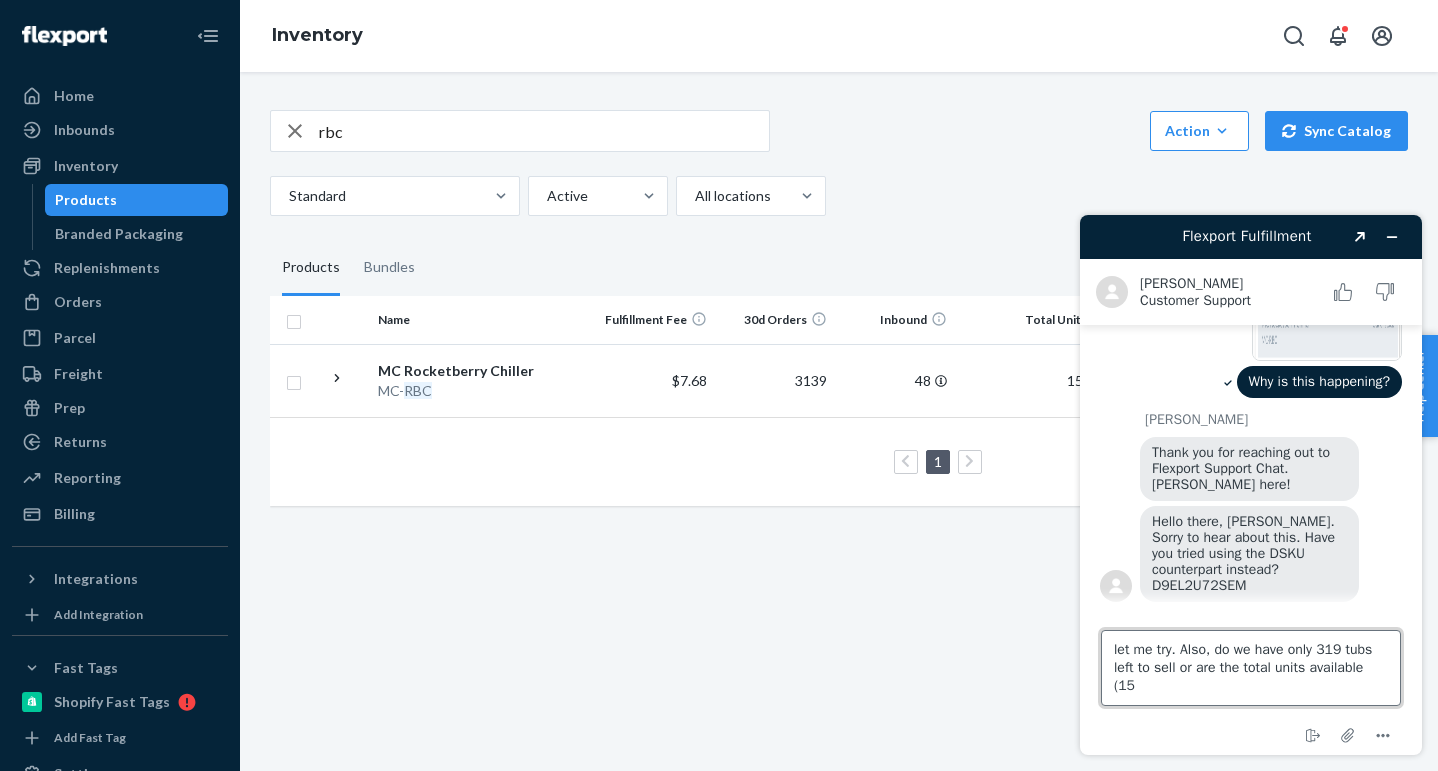 click on "let me try. Also, do we have only 319 tubs left to sell or are the total units available  (15" at bounding box center [1251, 668] 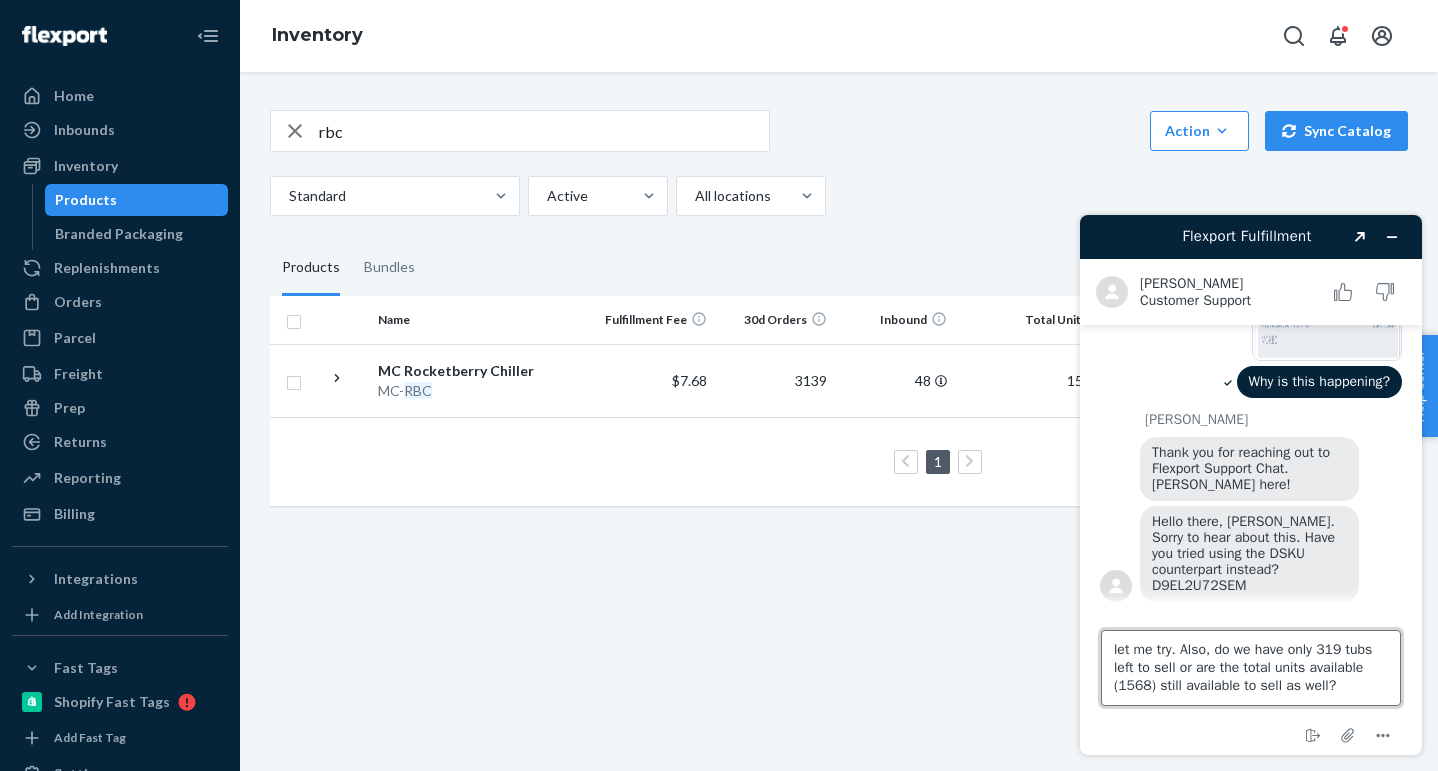 type on "let me try. Also, do we have only 319 tubs left to sell or are the total units available  (1568) still available to sell as well?" 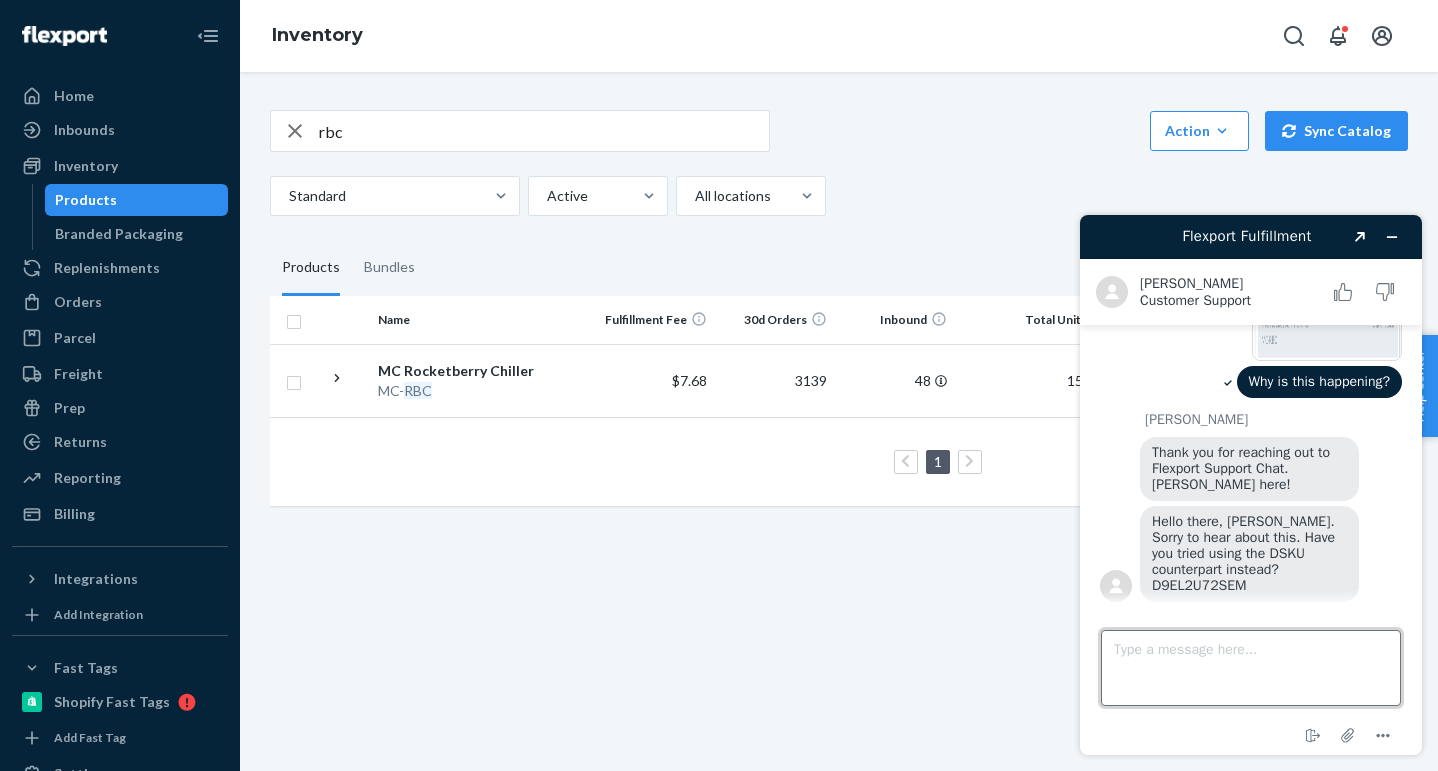 scroll, scrollTop: 296, scrollLeft: 0, axis: vertical 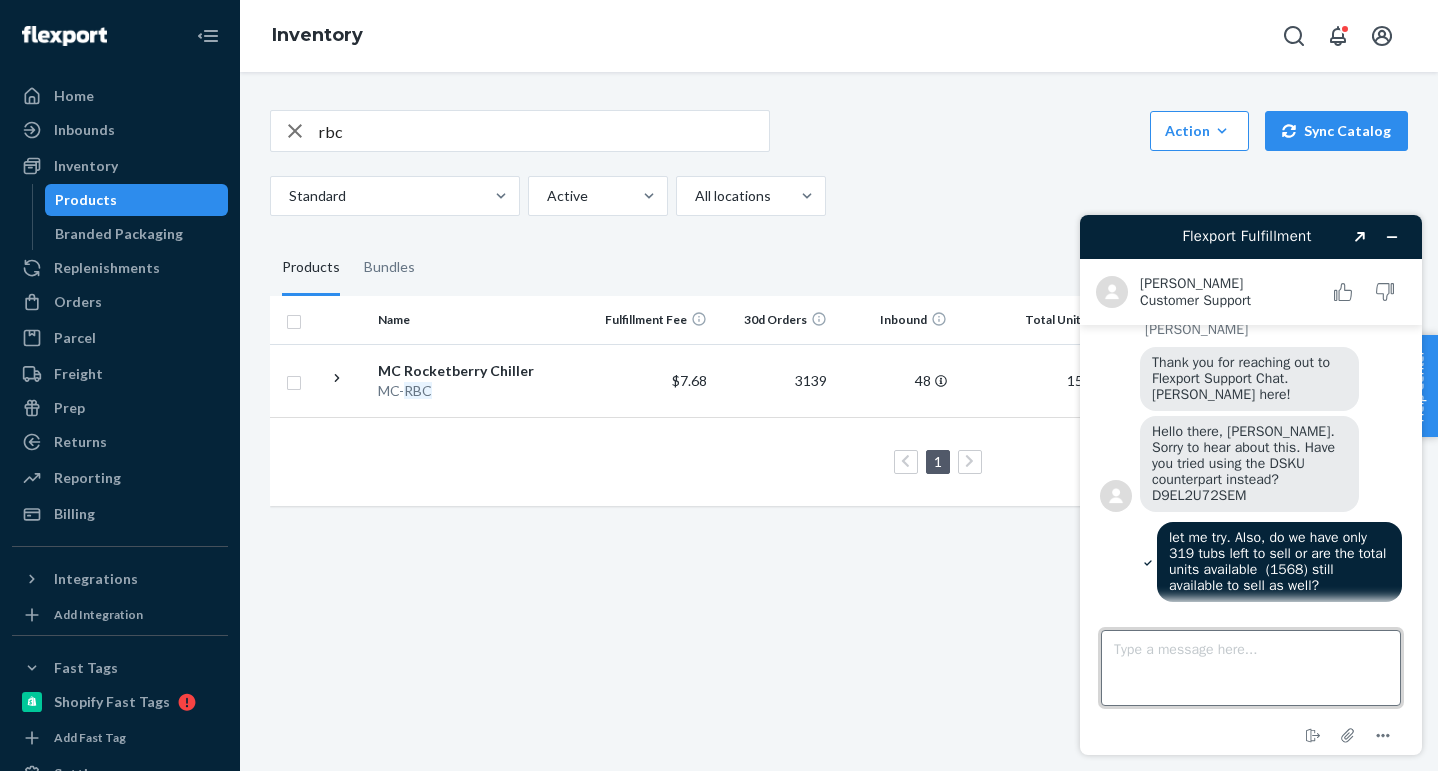 type 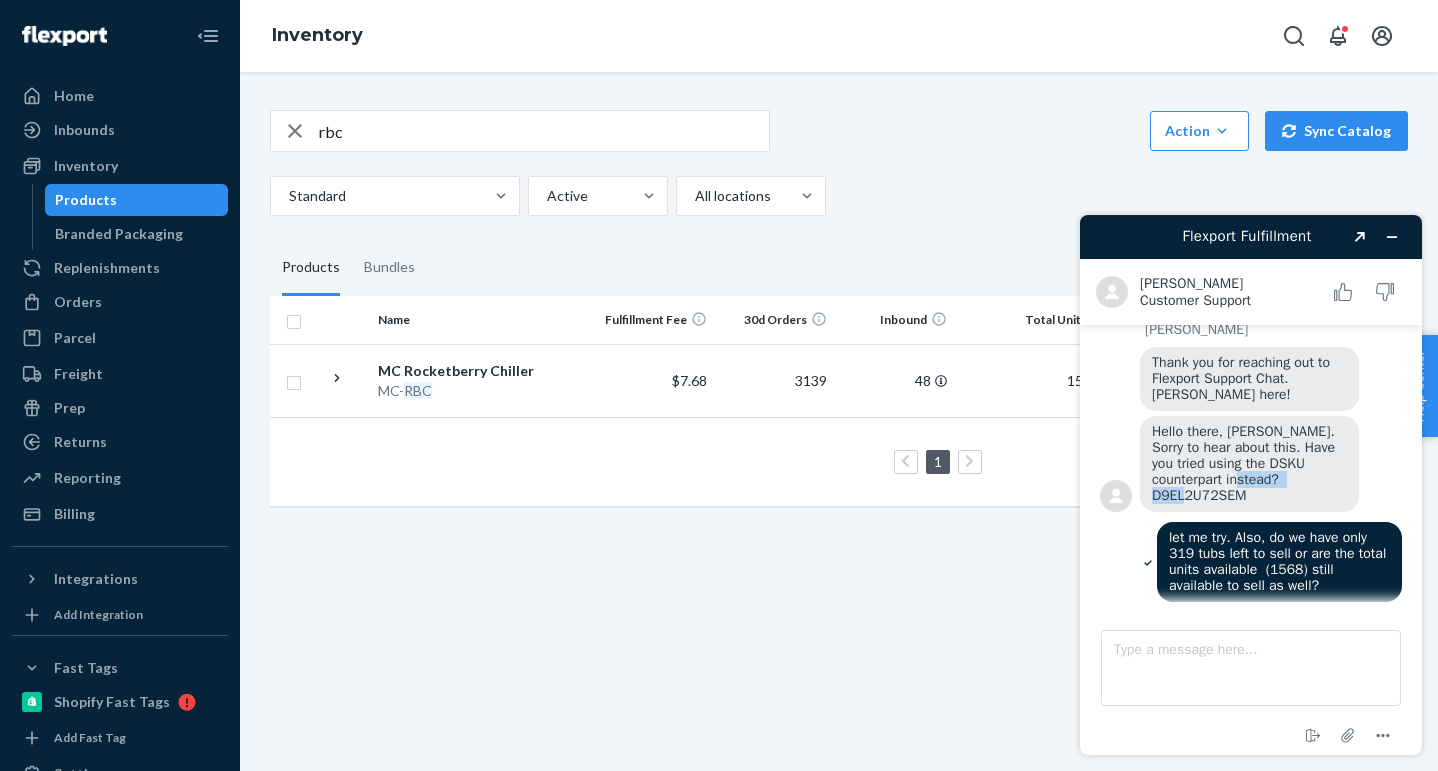 drag, startPoint x: 1153, startPoint y: 491, endPoint x: 1258, endPoint y: 493, distance: 105.01904 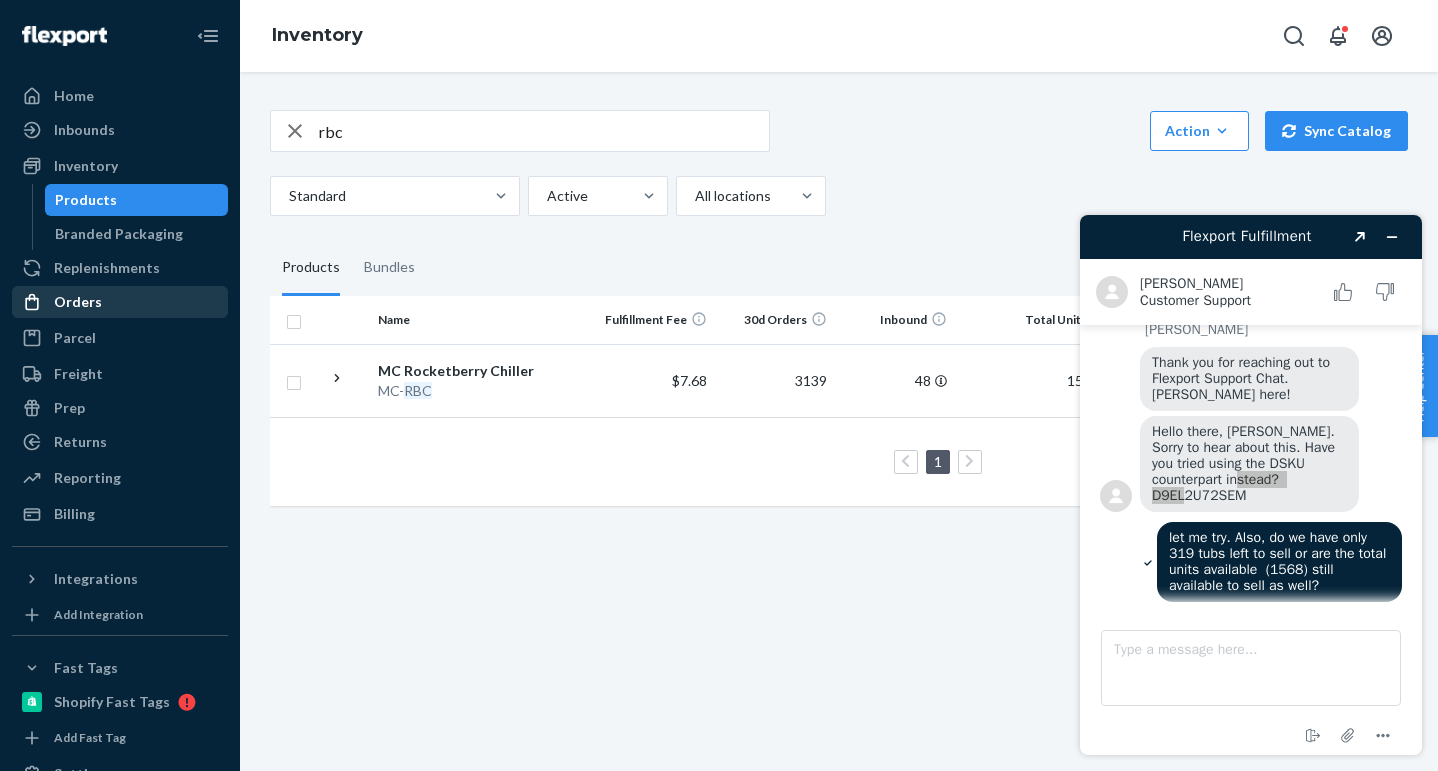 click on "Orders" at bounding box center (120, 302) 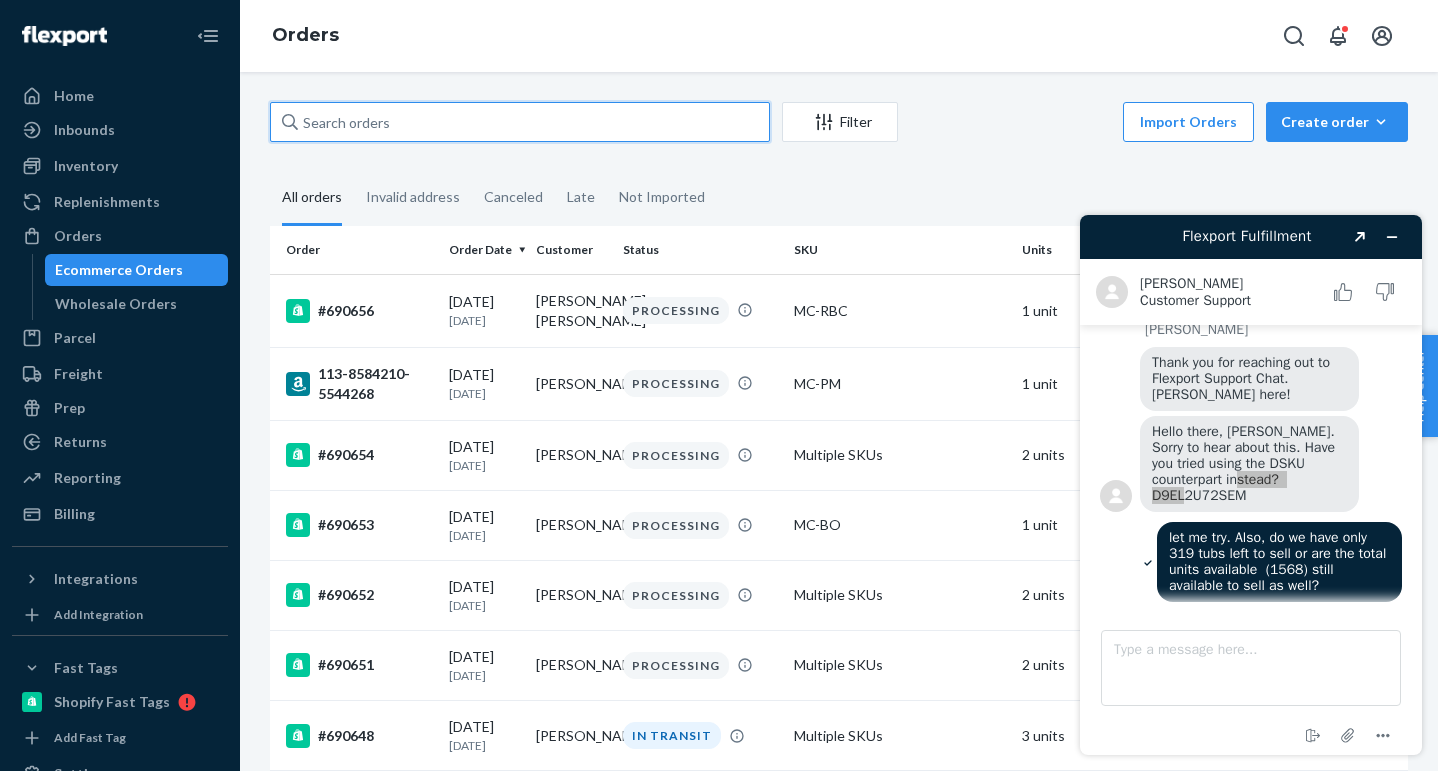 click at bounding box center [520, 122] 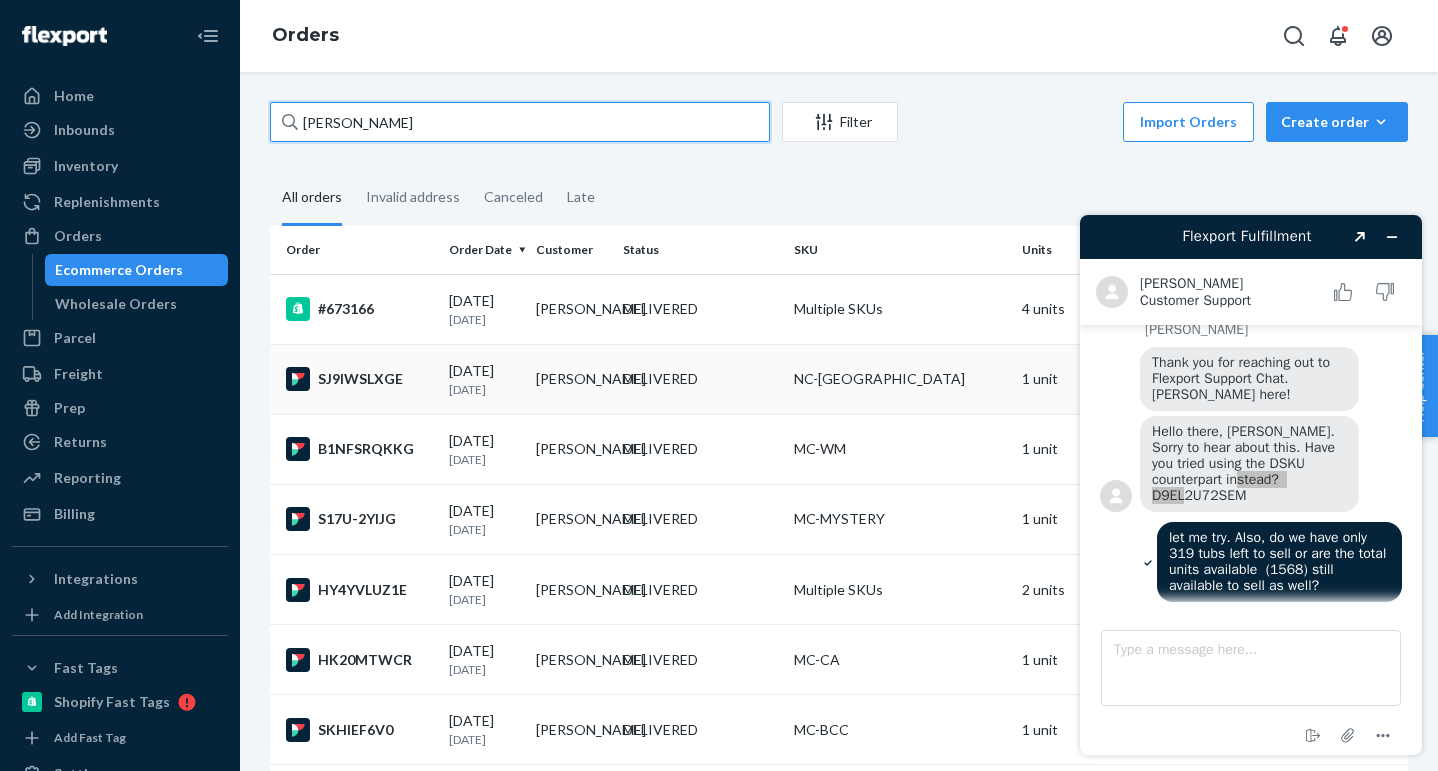 type on "[PERSON_NAME]" 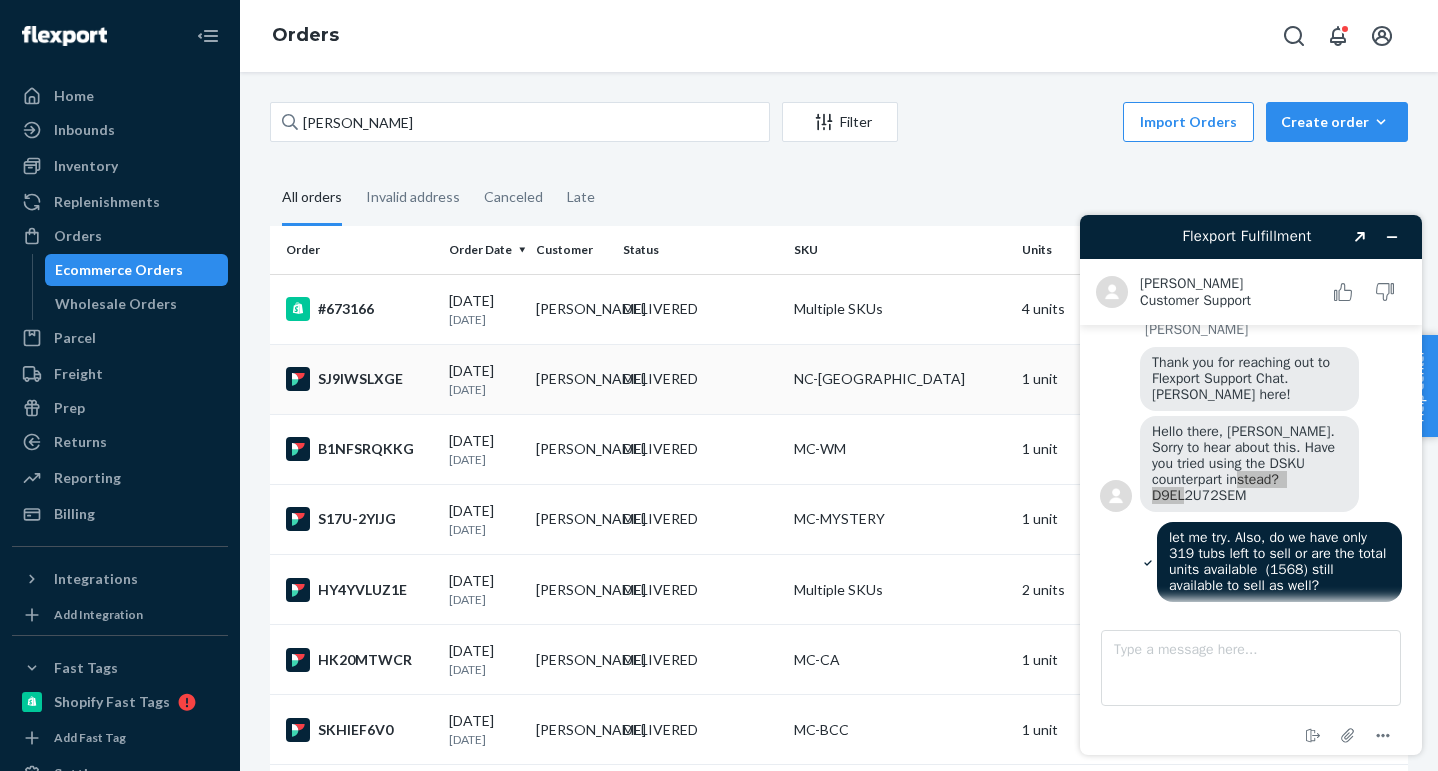 click on "[DATE] [DATE]" at bounding box center (484, 379) 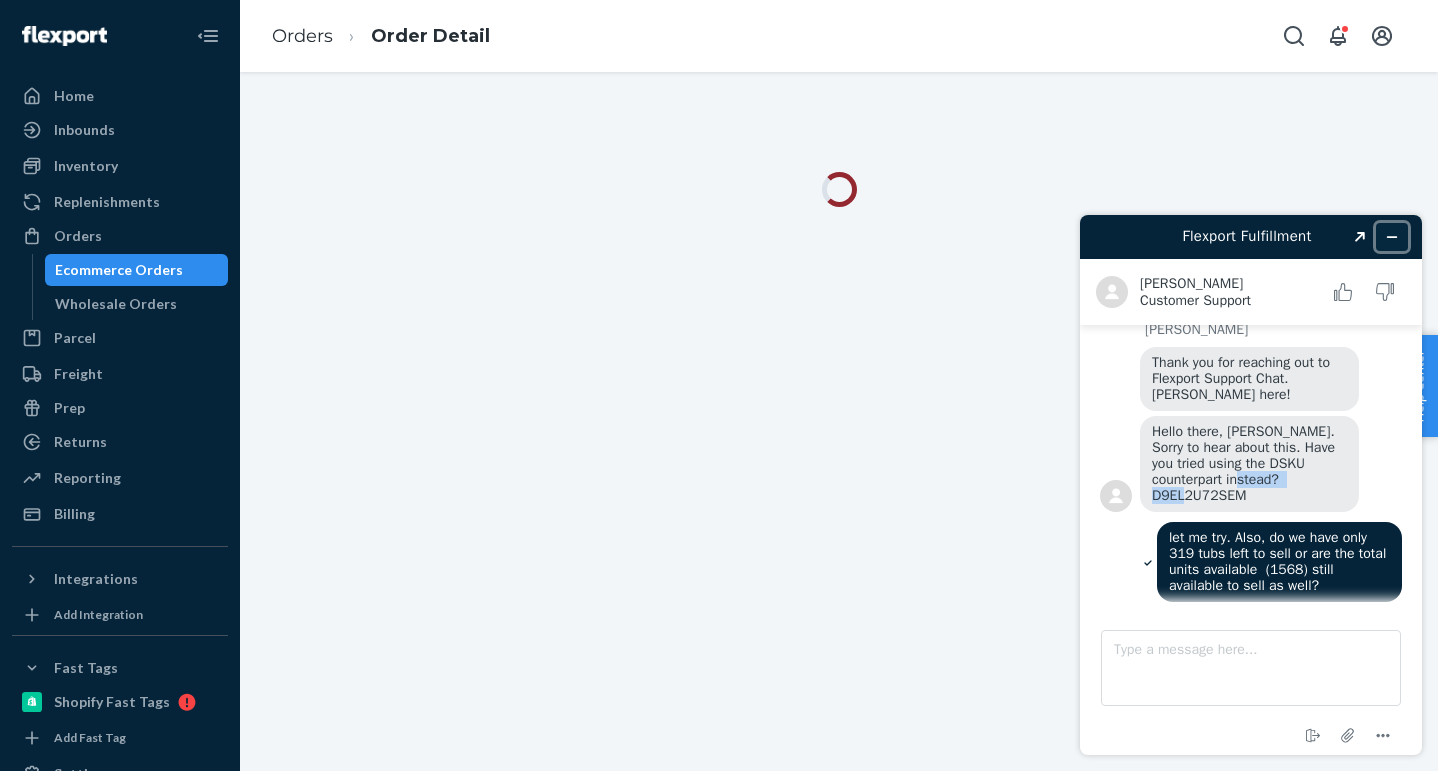 click 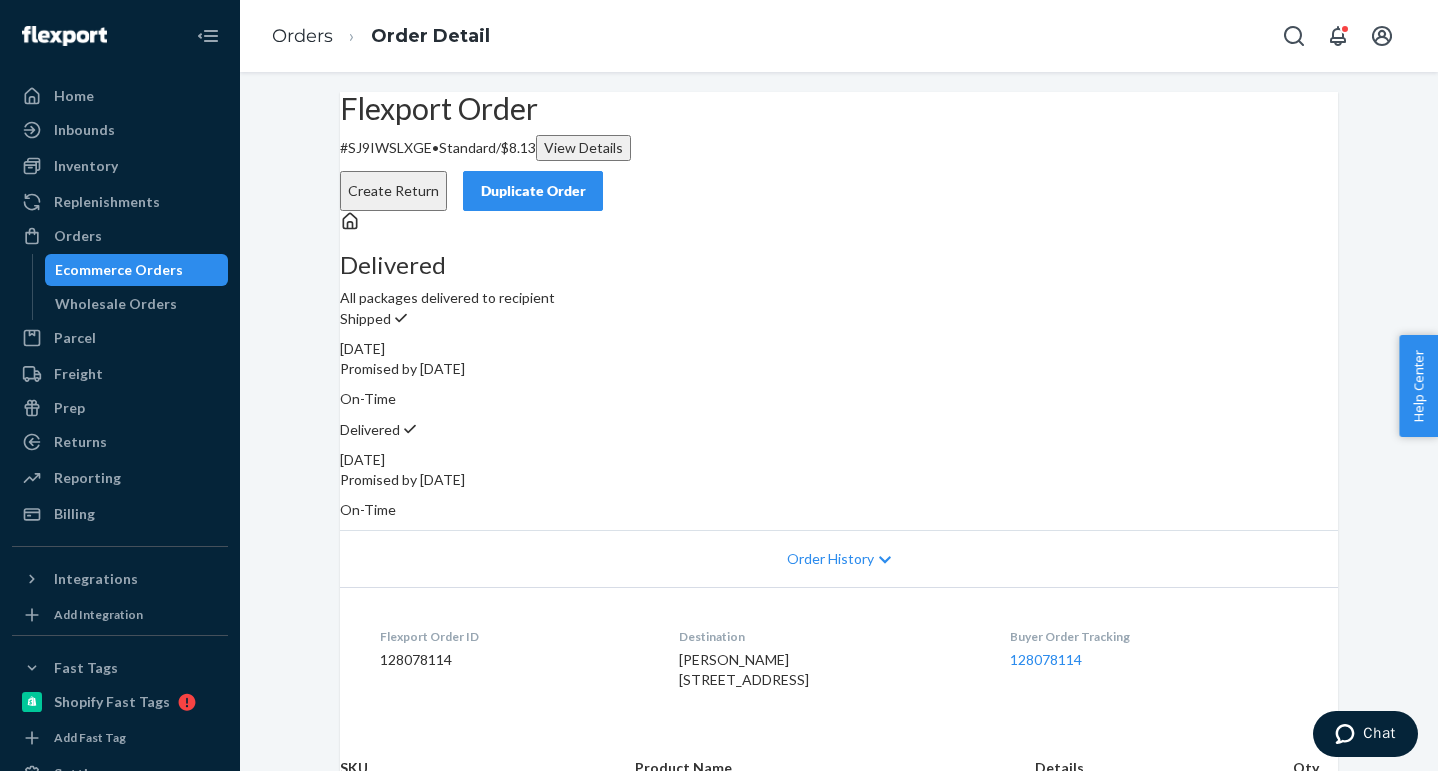 click on "Create Return Duplicate Order" at bounding box center [839, 191] 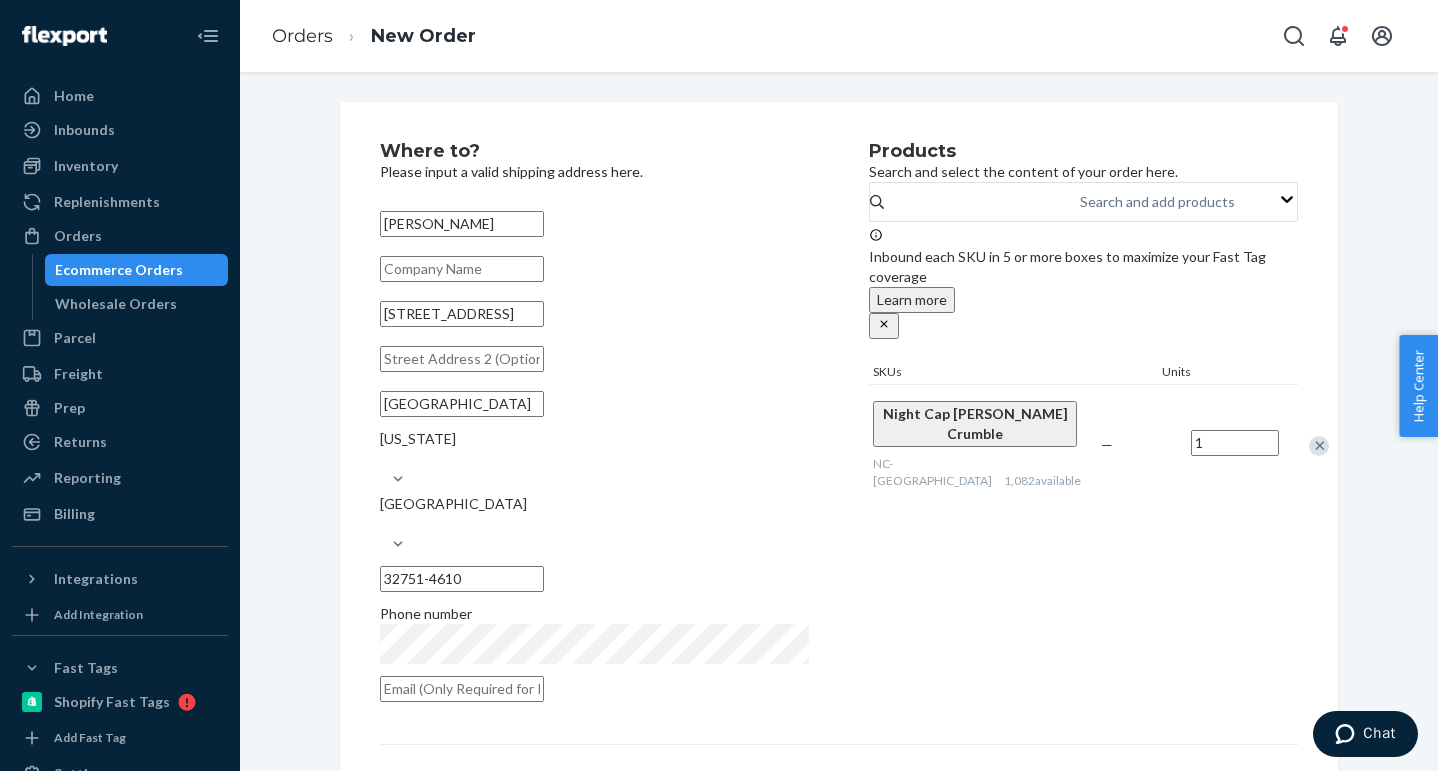 click at bounding box center (1308, 445) 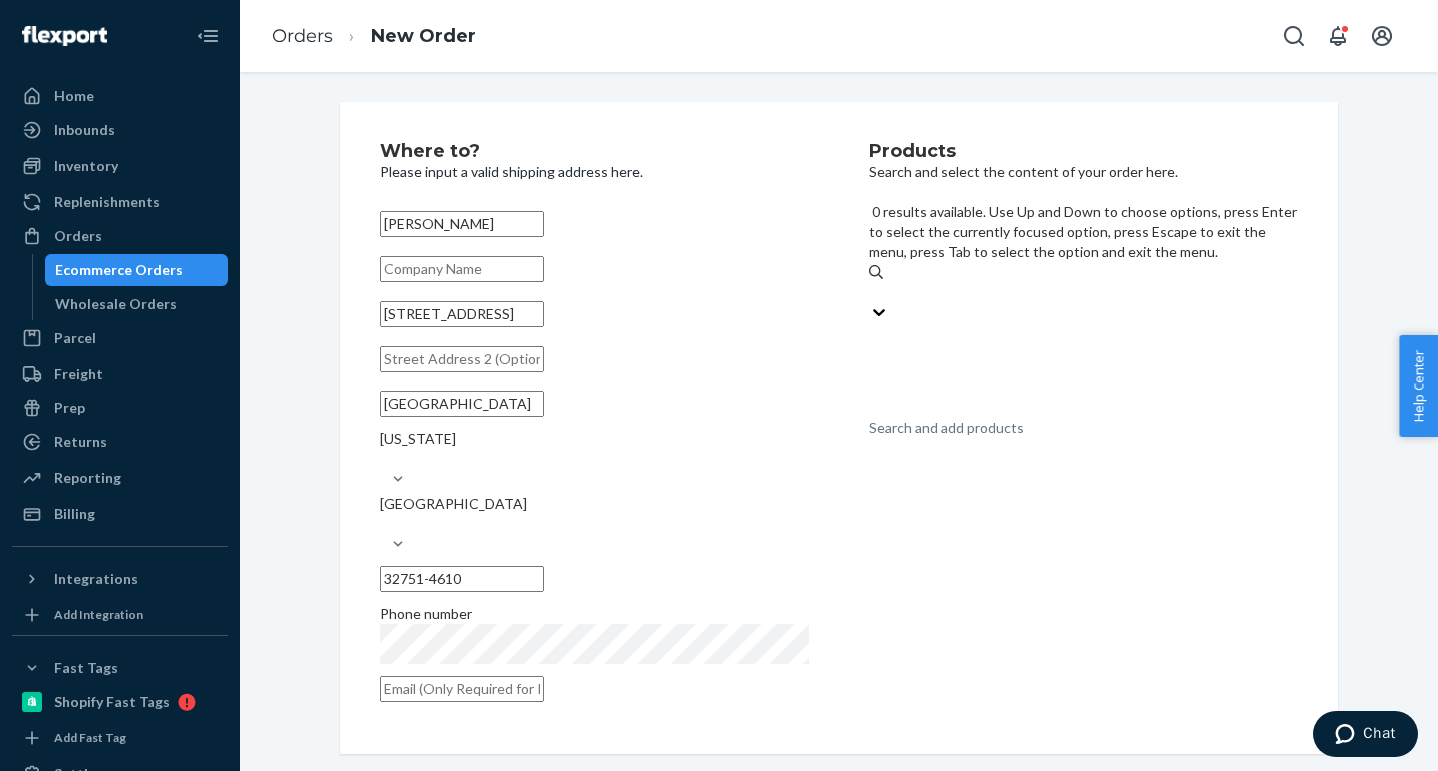 click on "Search and add products" at bounding box center (946, 428) 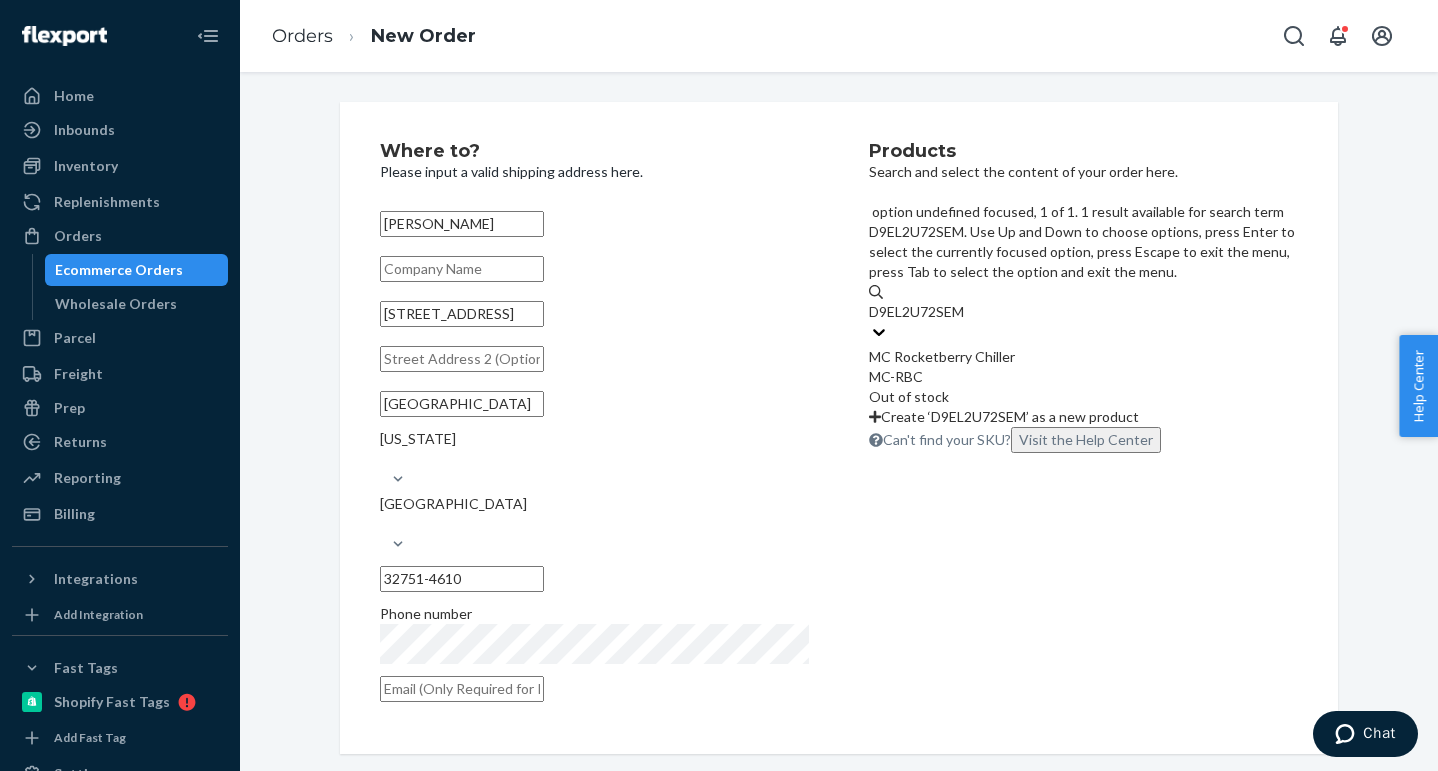 type on "D9EL2U72SEM" 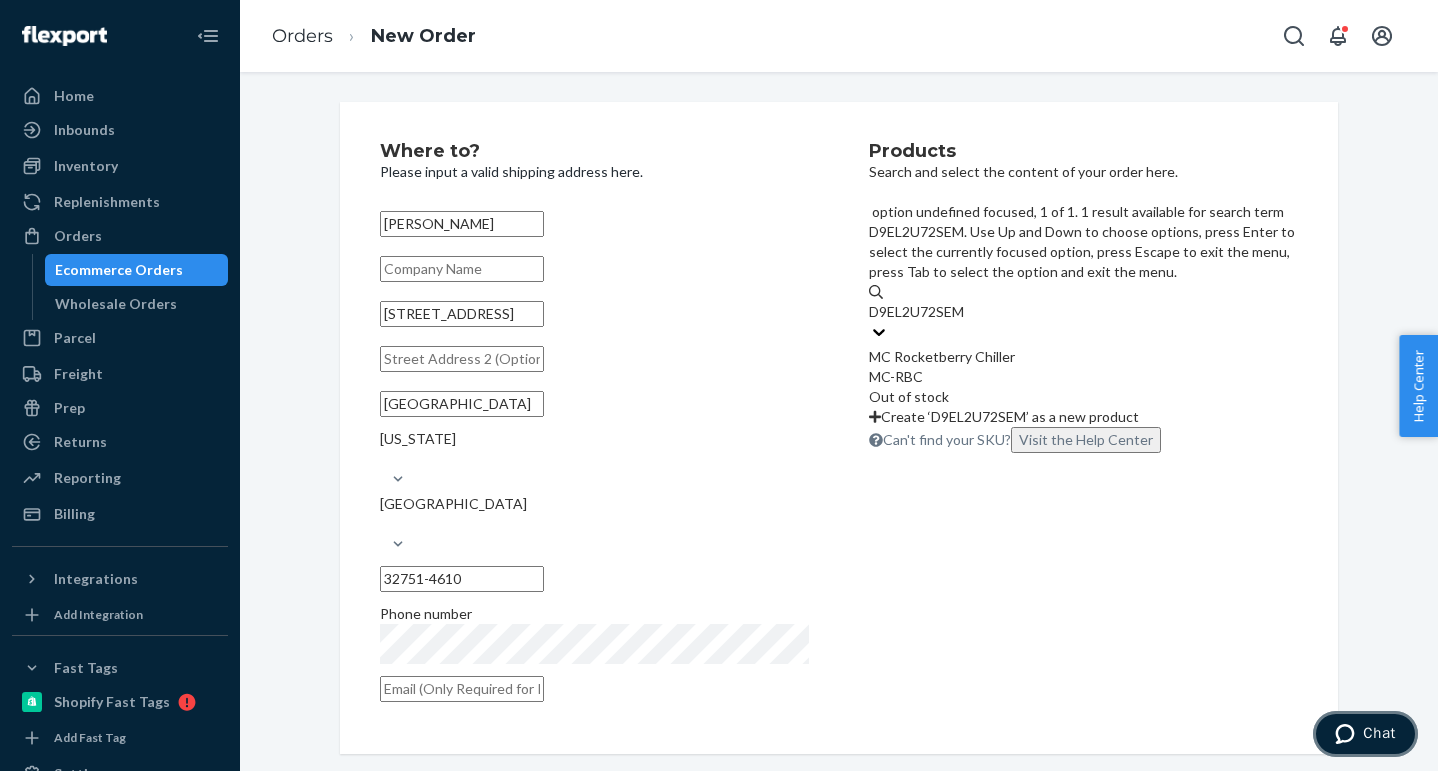 click on "Chat" at bounding box center [1365, 734] 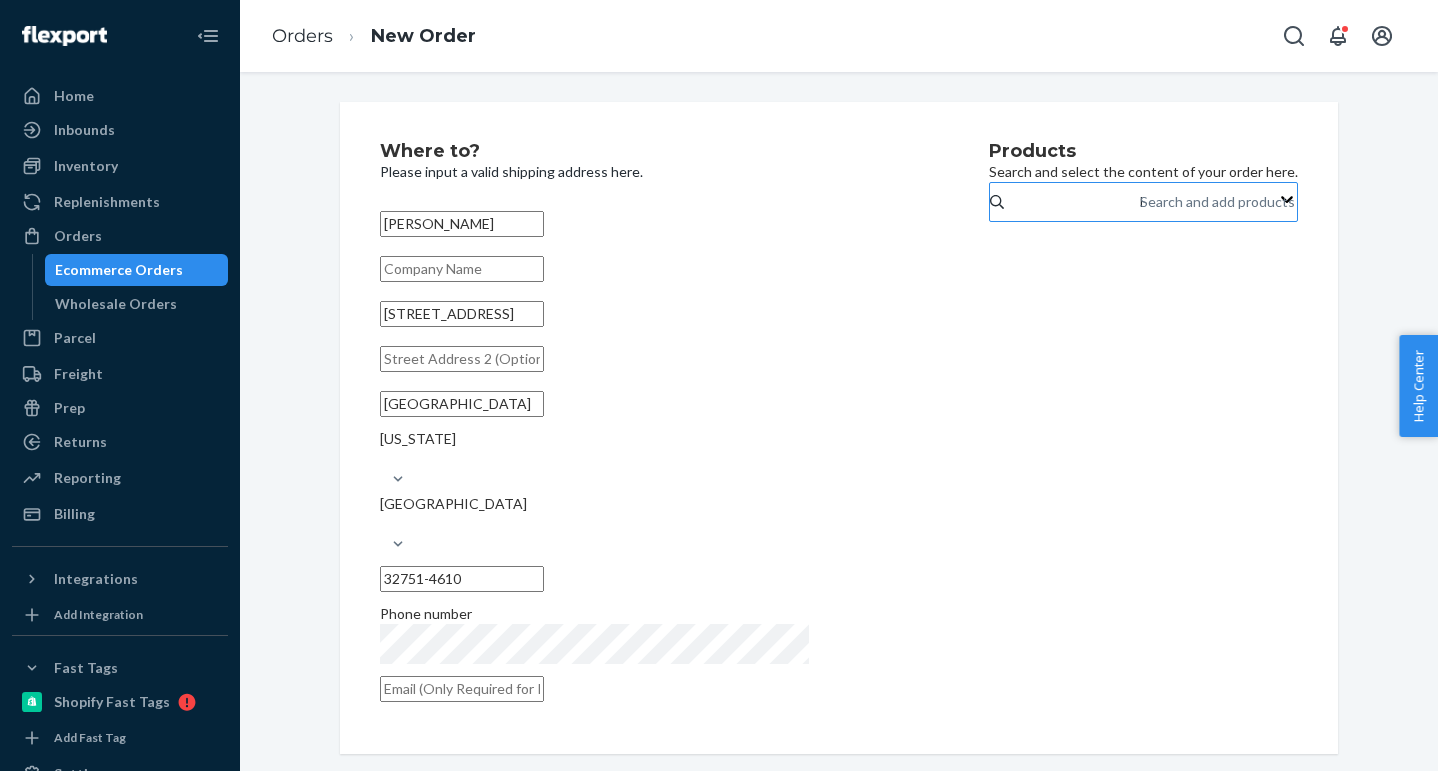 scroll, scrollTop: 0, scrollLeft: 0, axis: both 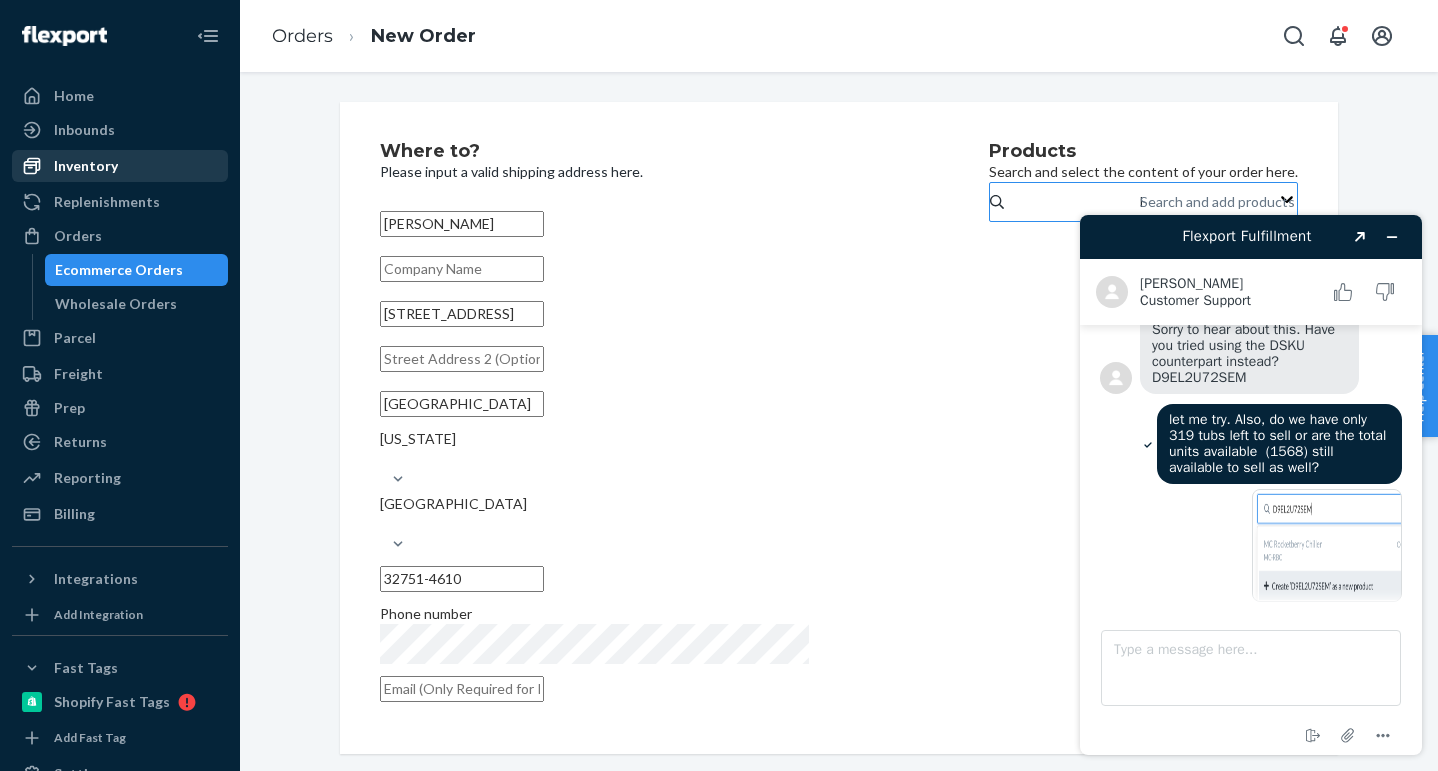 click on "Inventory" at bounding box center [120, 166] 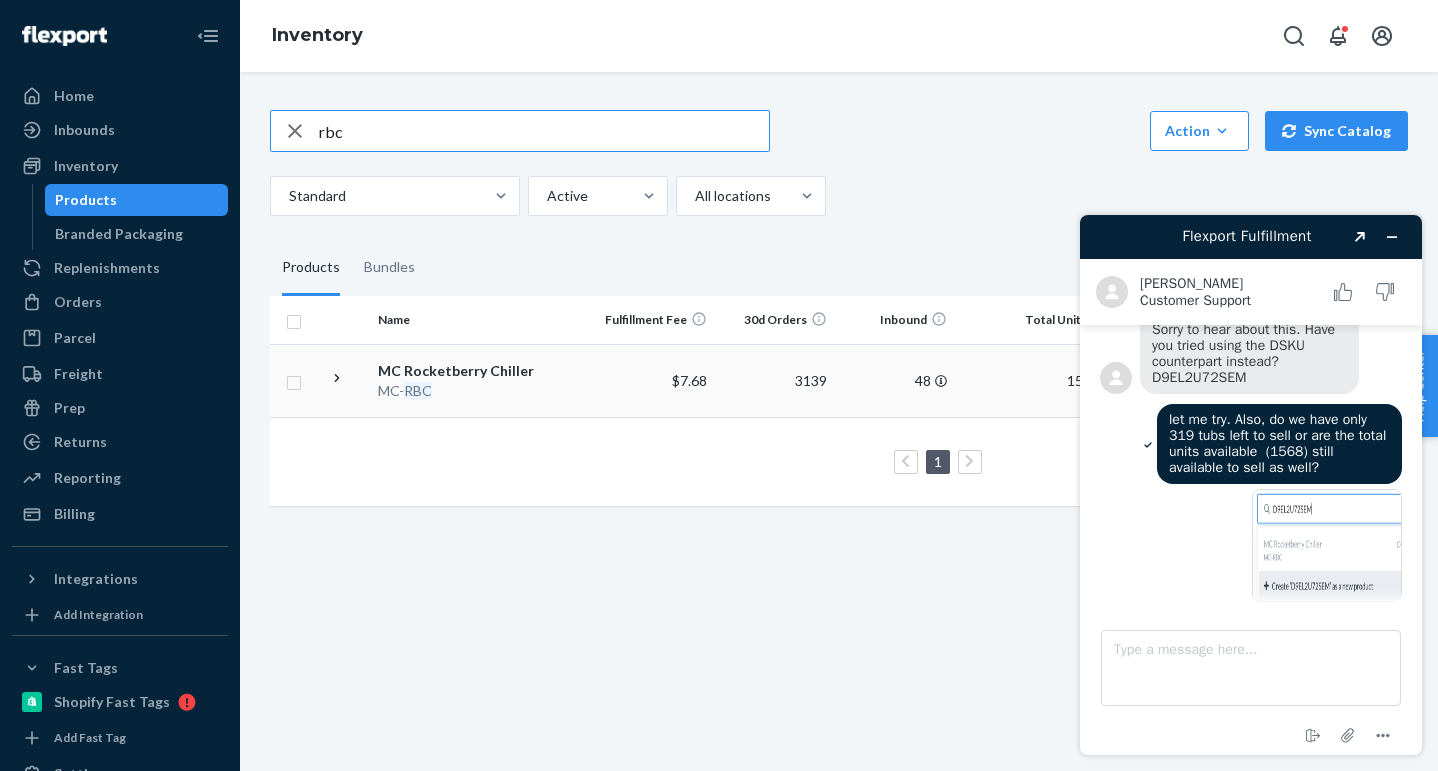 click on "MC Rocketberry Chiller" at bounding box center [482, 371] 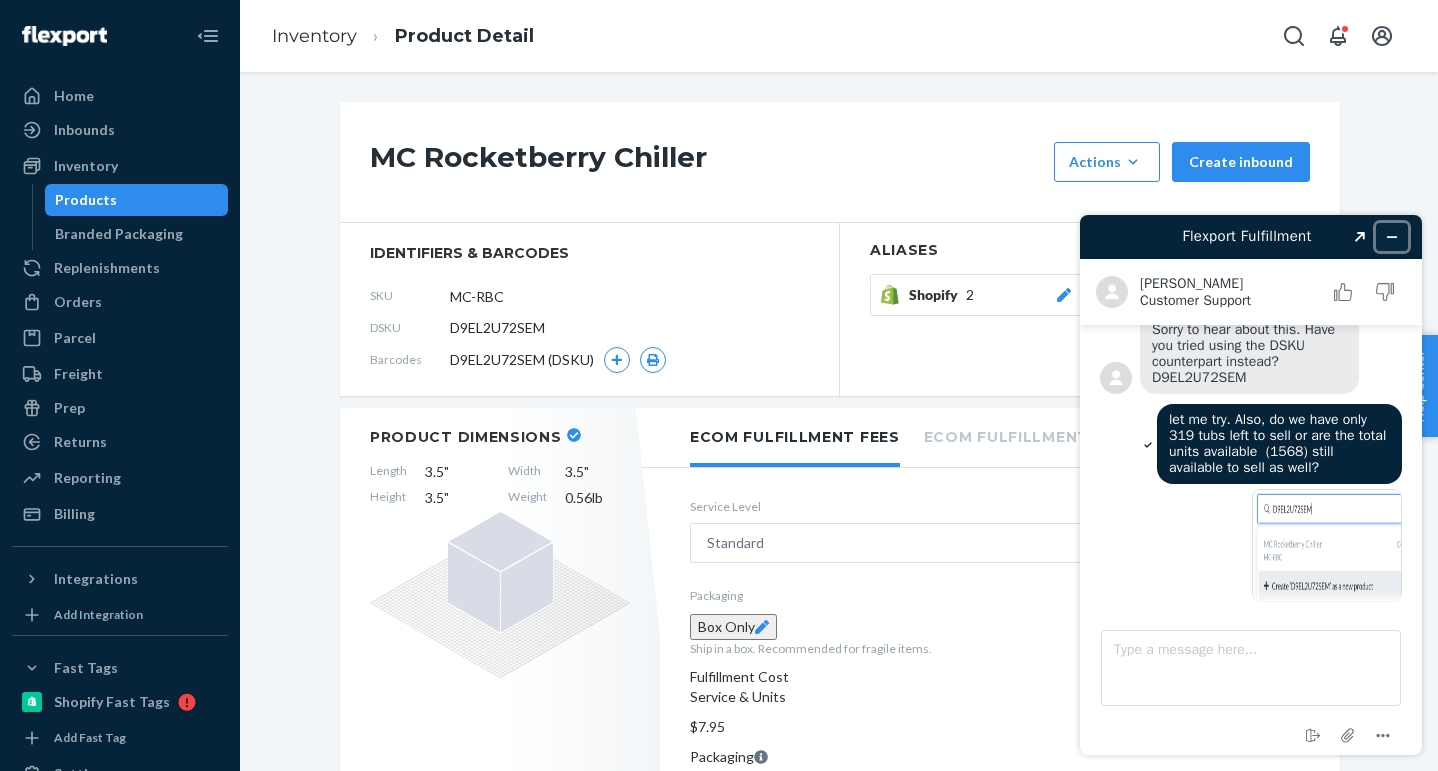 click 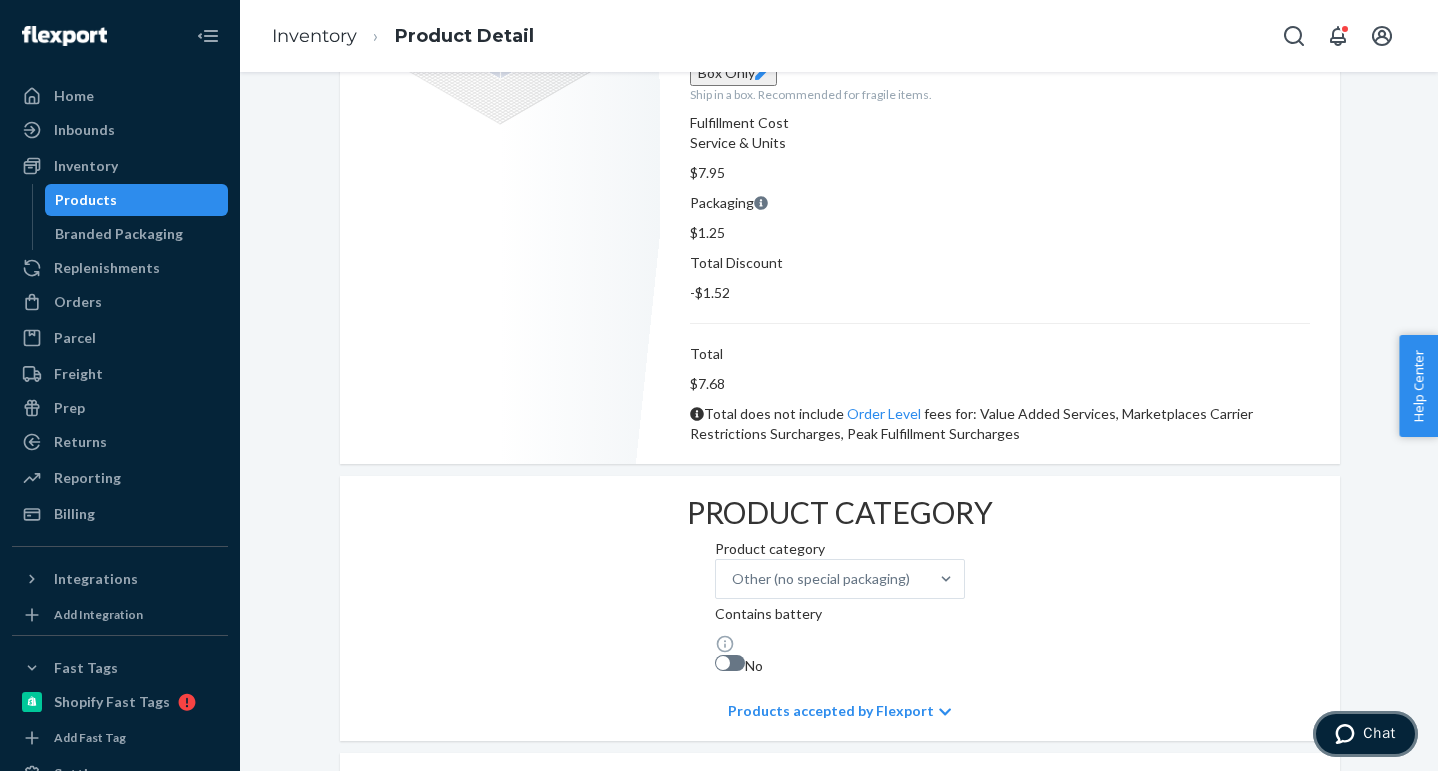 scroll, scrollTop: 1180, scrollLeft: 0, axis: vertical 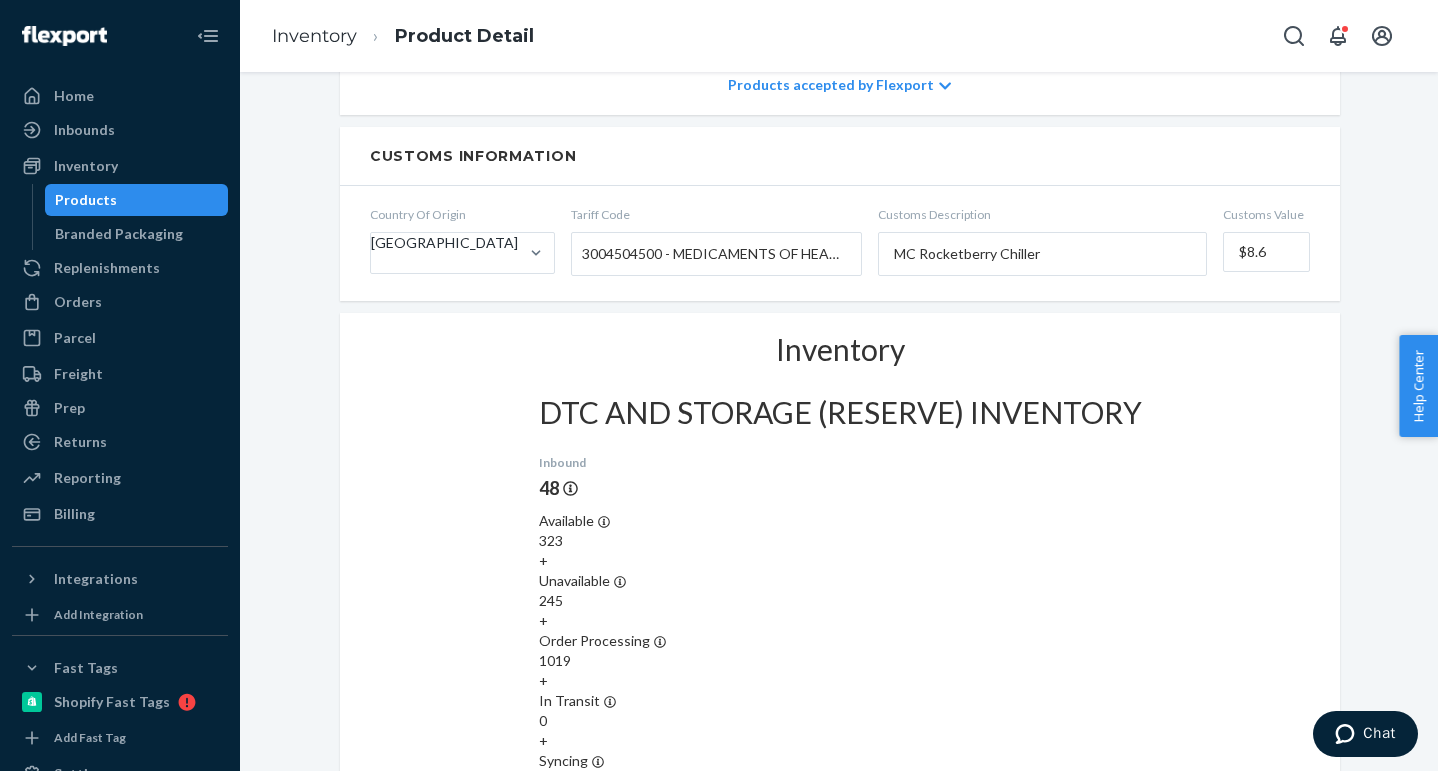 drag, startPoint x: 1232, startPoint y: 557, endPoint x: 1302, endPoint y: 557, distance: 70 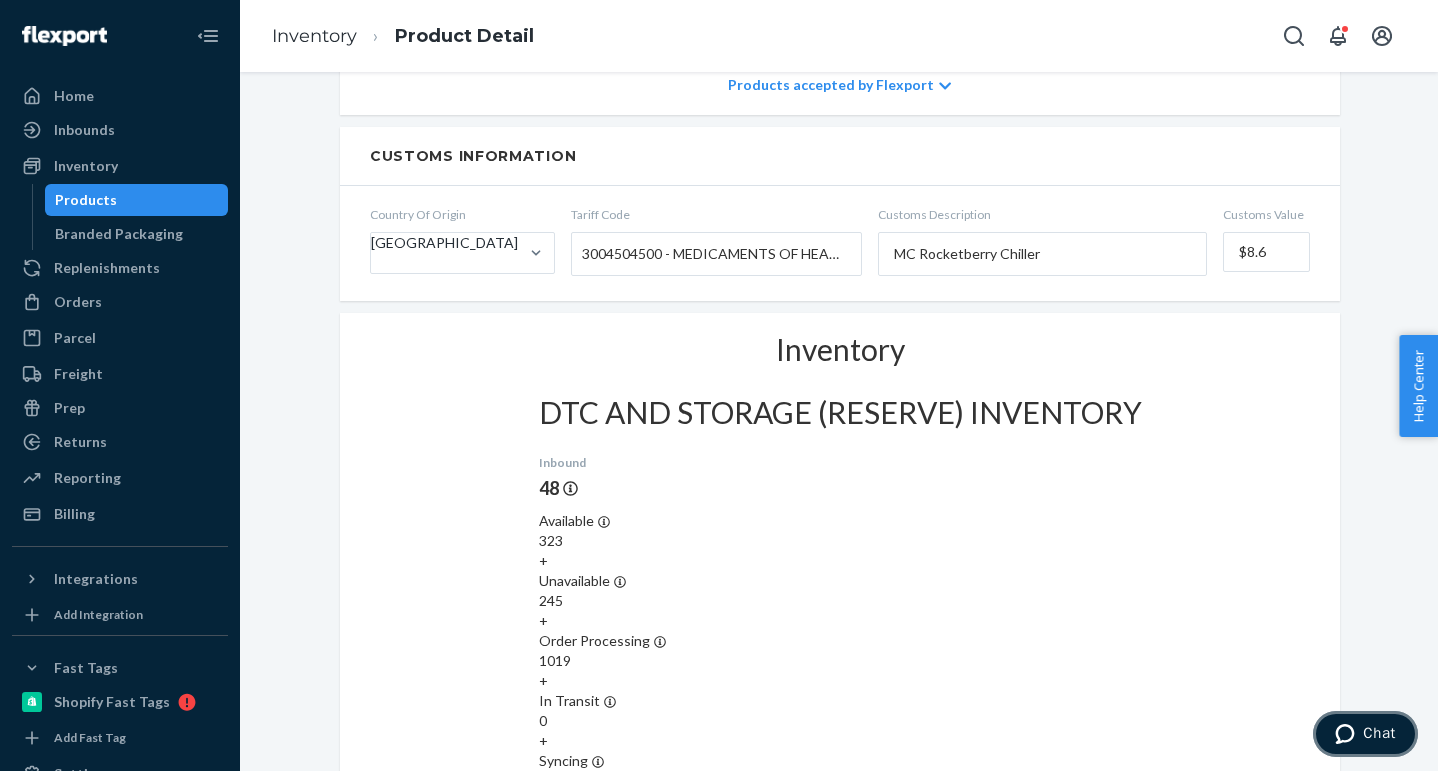 click on "Chat" at bounding box center [1365, 734] 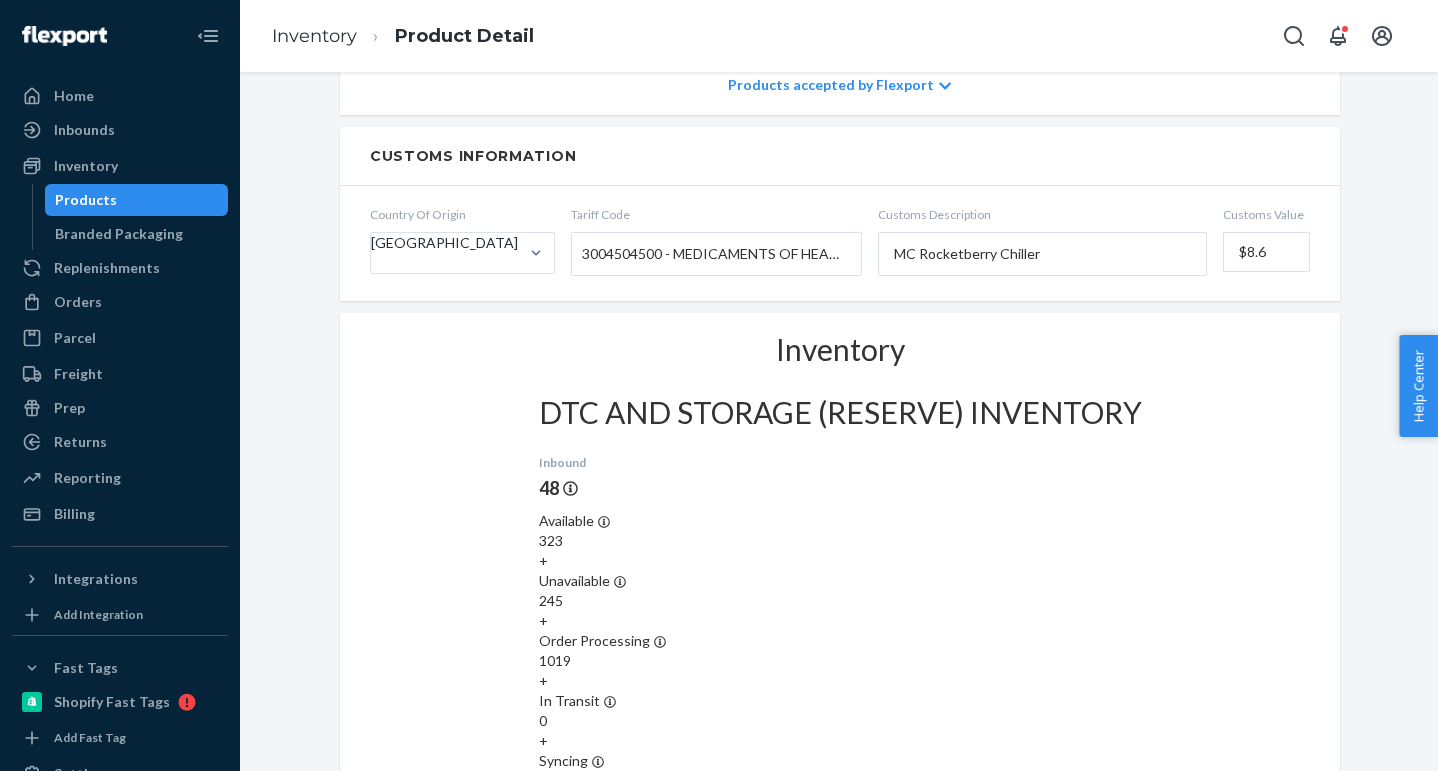 scroll, scrollTop: 0, scrollLeft: 0, axis: both 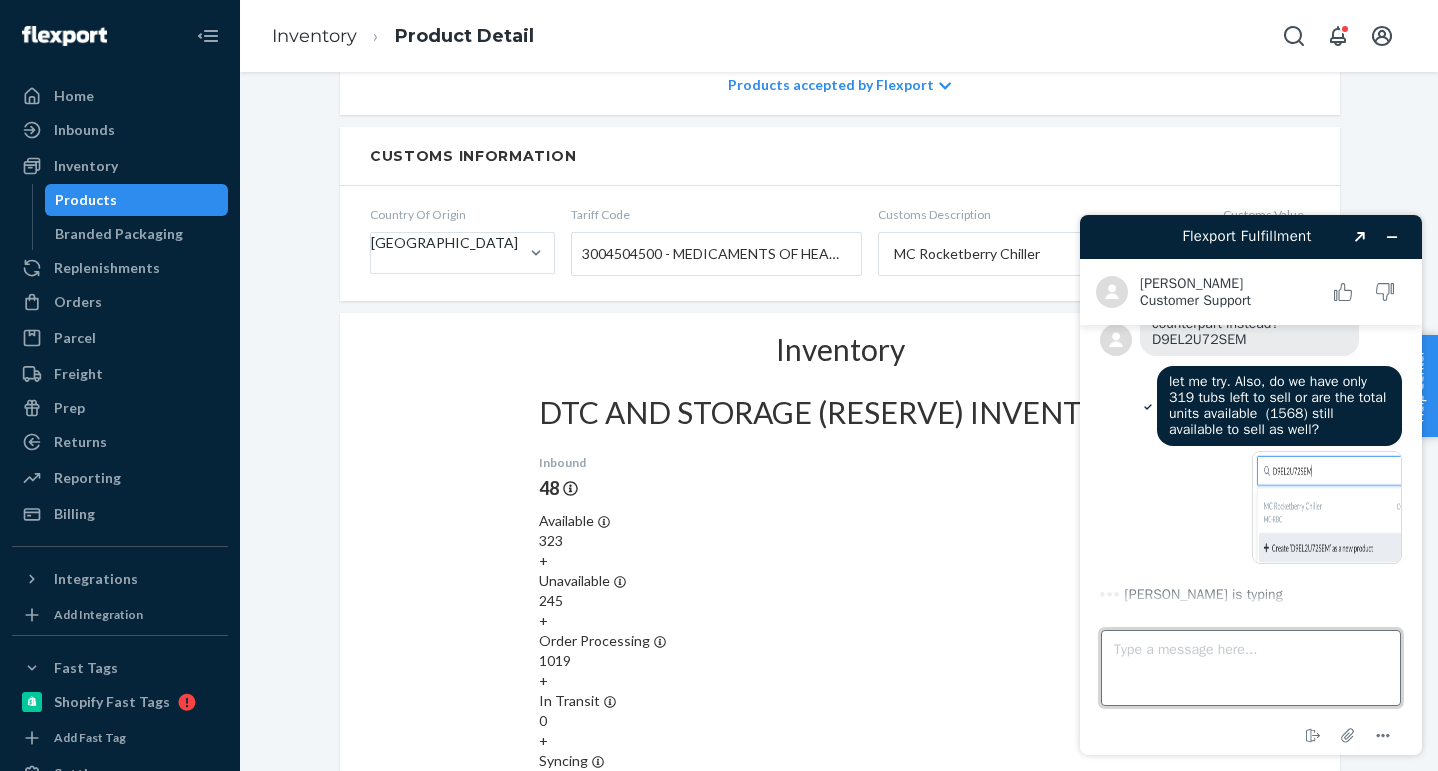 click on "Type a message here..." at bounding box center [1251, 668] 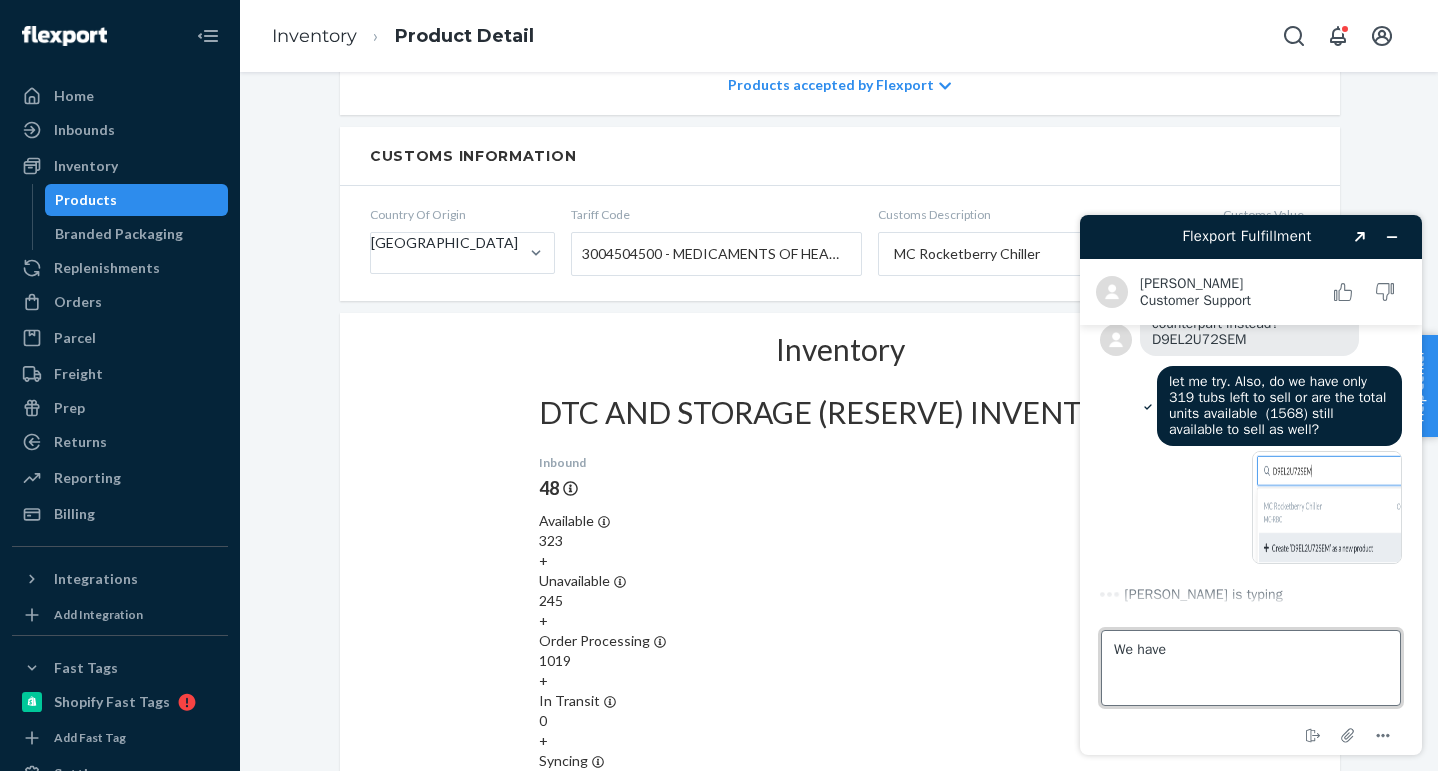 paste on "1483" 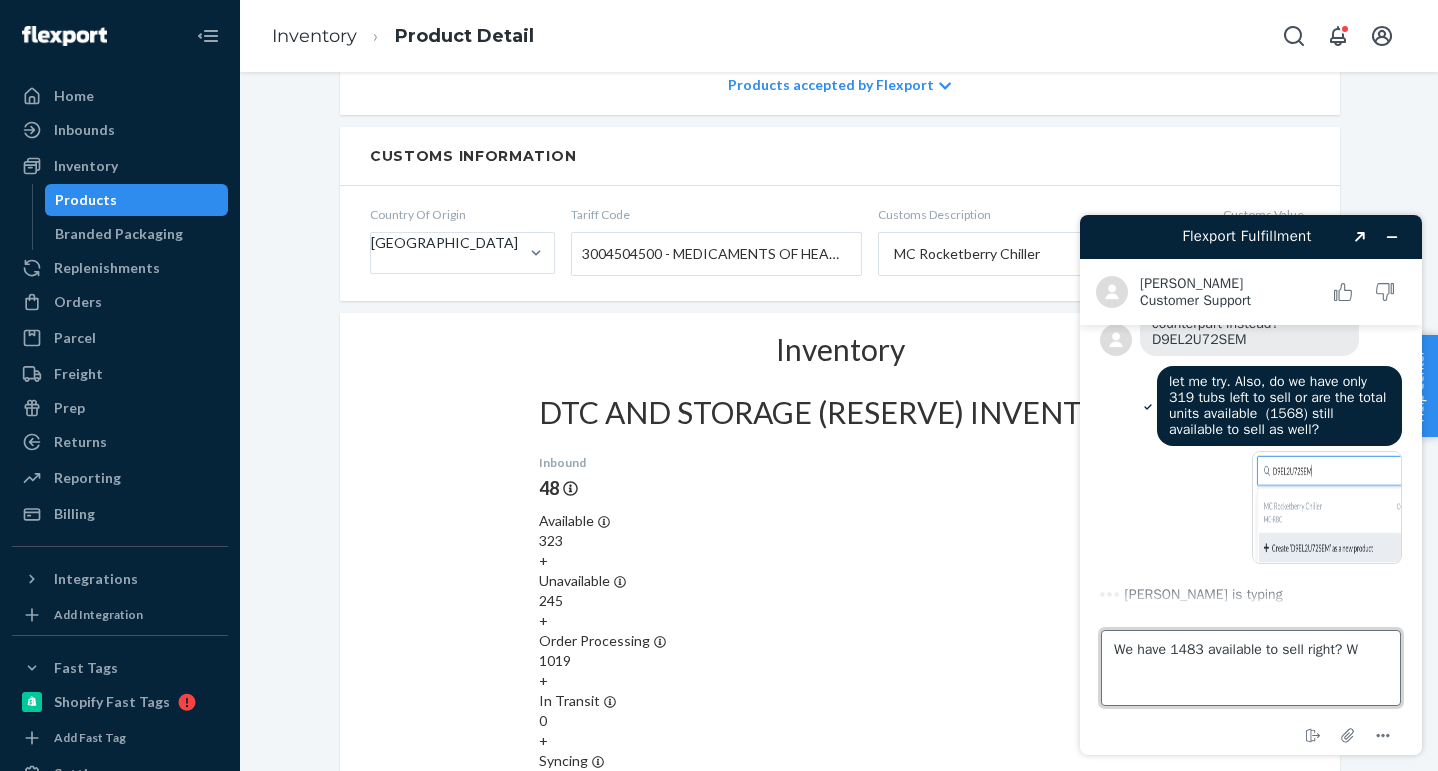 type on "We have 1483 available to sell right?" 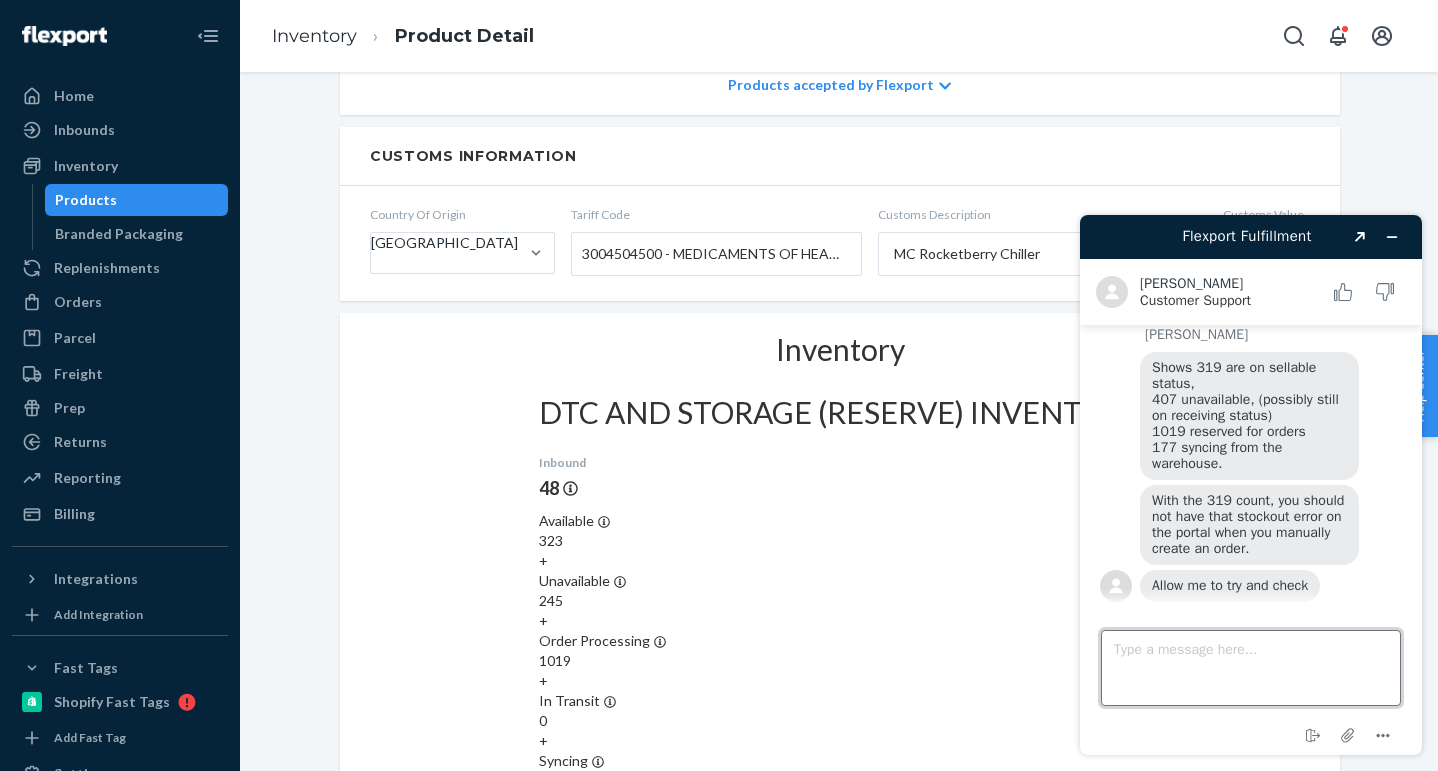 scroll, scrollTop: 755, scrollLeft: 0, axis: vertical 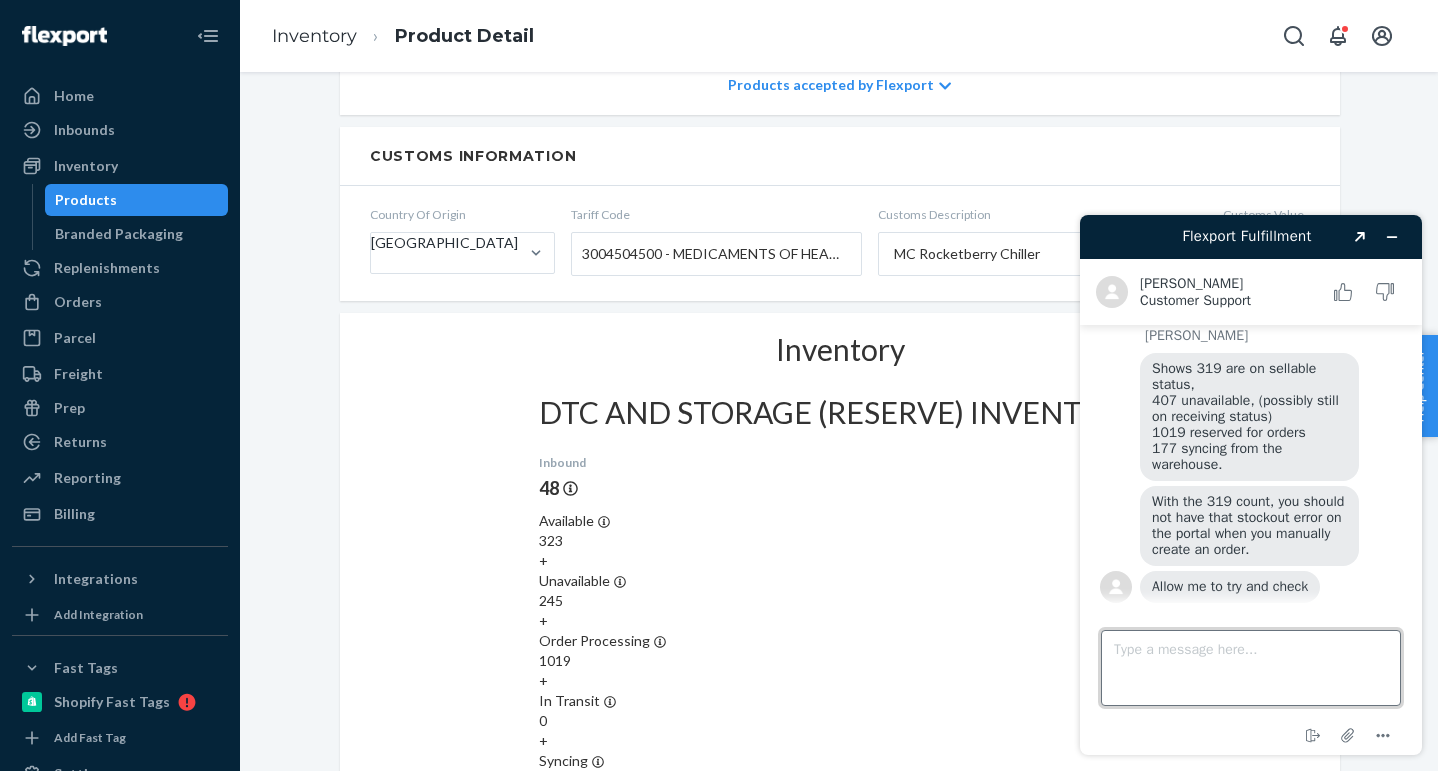 click on "Type a message here..." at bounding box center [1251, 668] 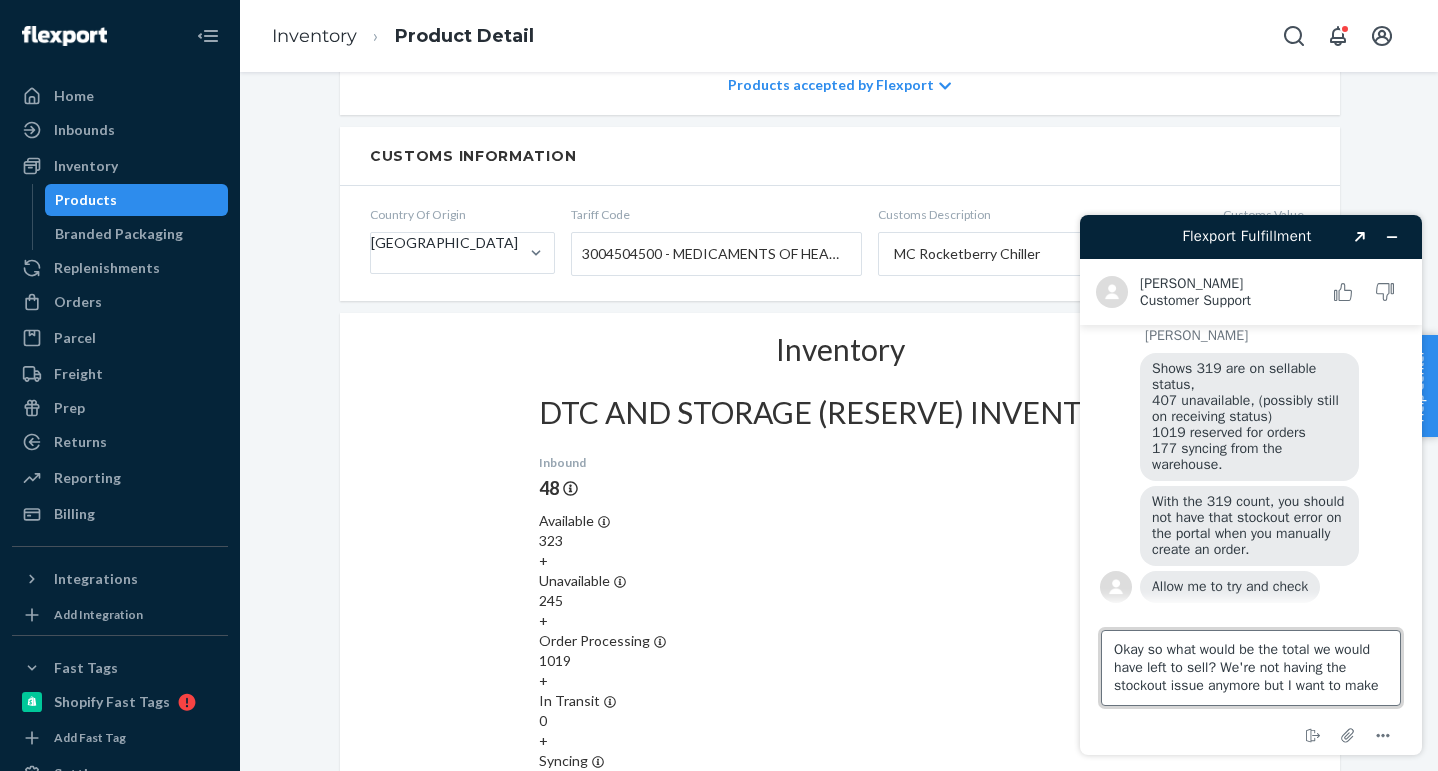 scroll, scrollTop: 7, scrollLeft: 0, axis: vertical 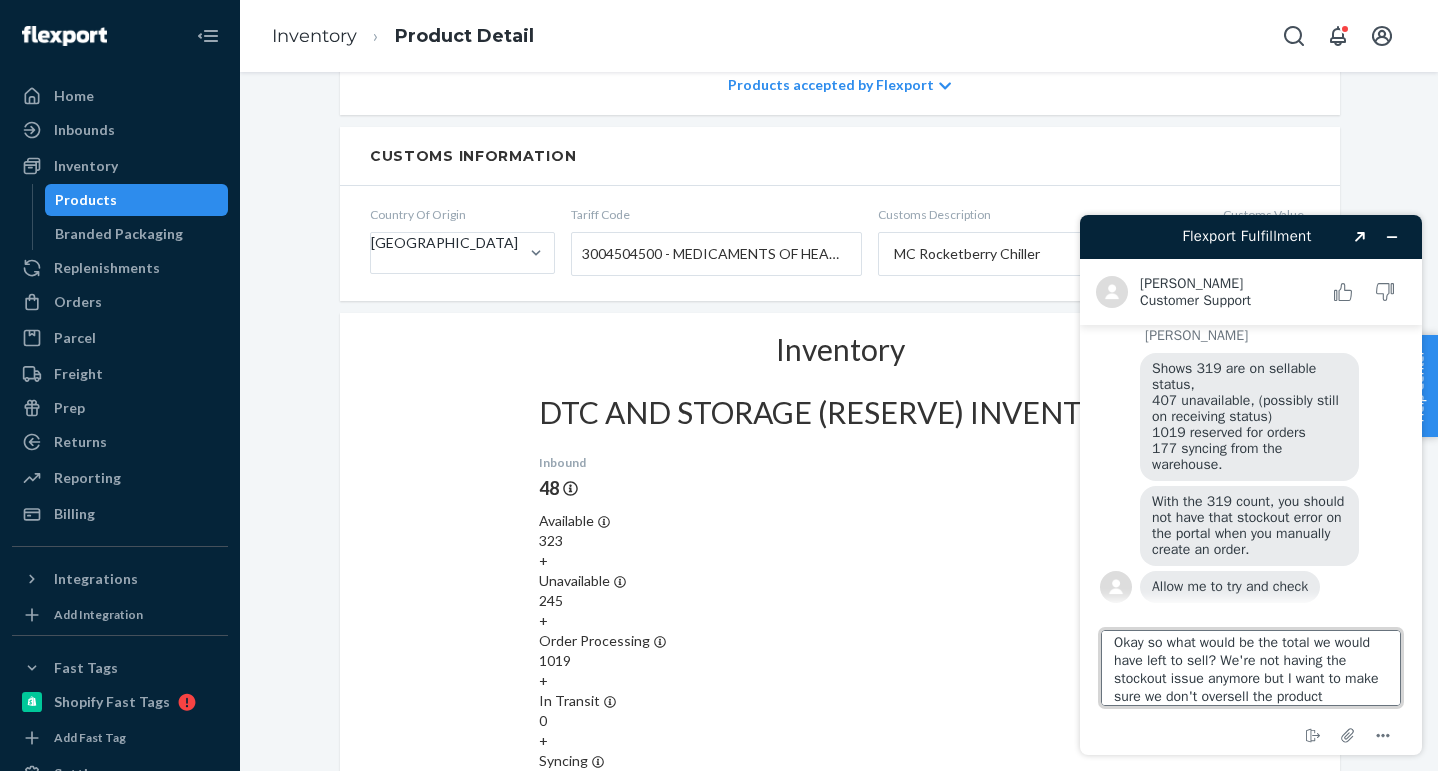 type on "Okay so what would be the total we would have left to sell? We're not having the stockout issue anymore but I want to make sure we don't oversell the product." 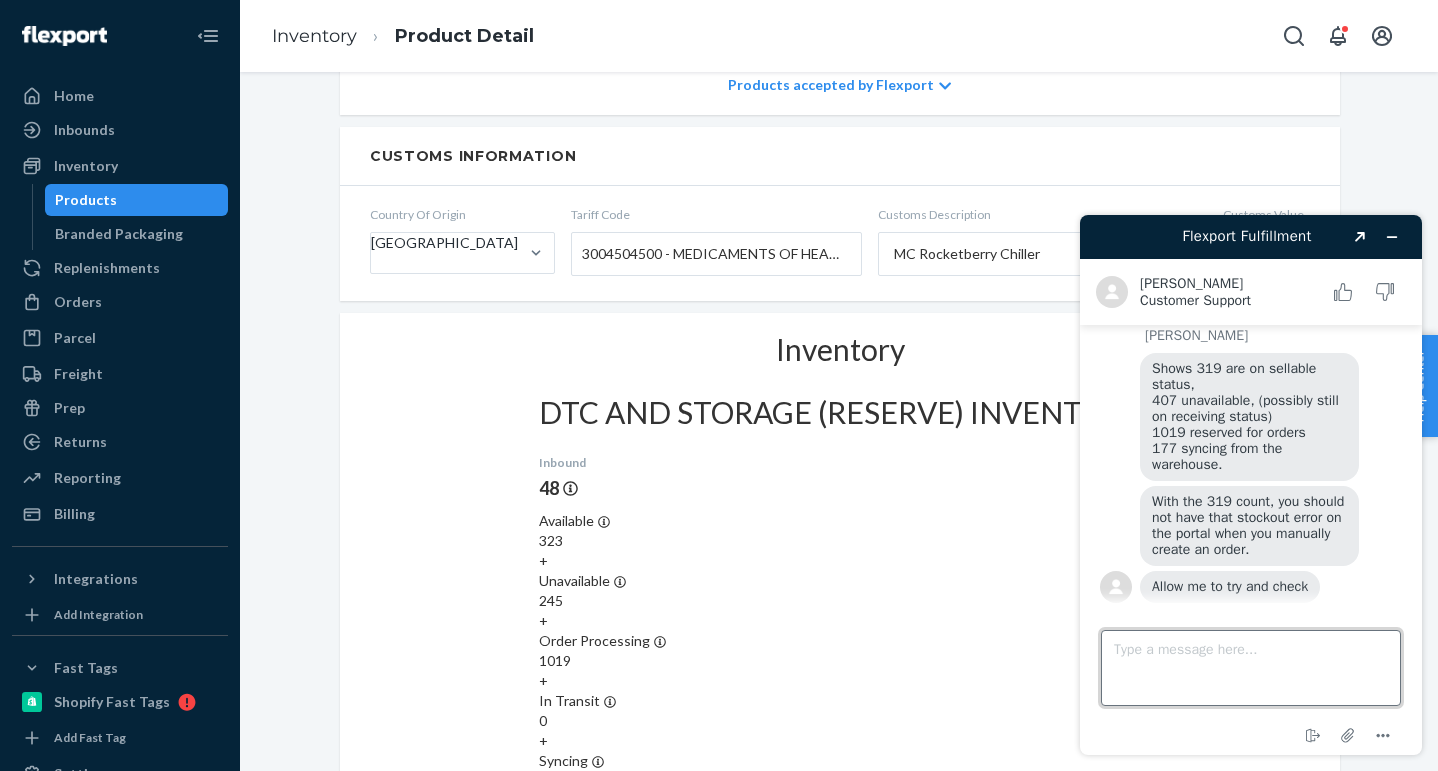 scroll, scrollTop: 0, scrollLeft: 0, axis: both 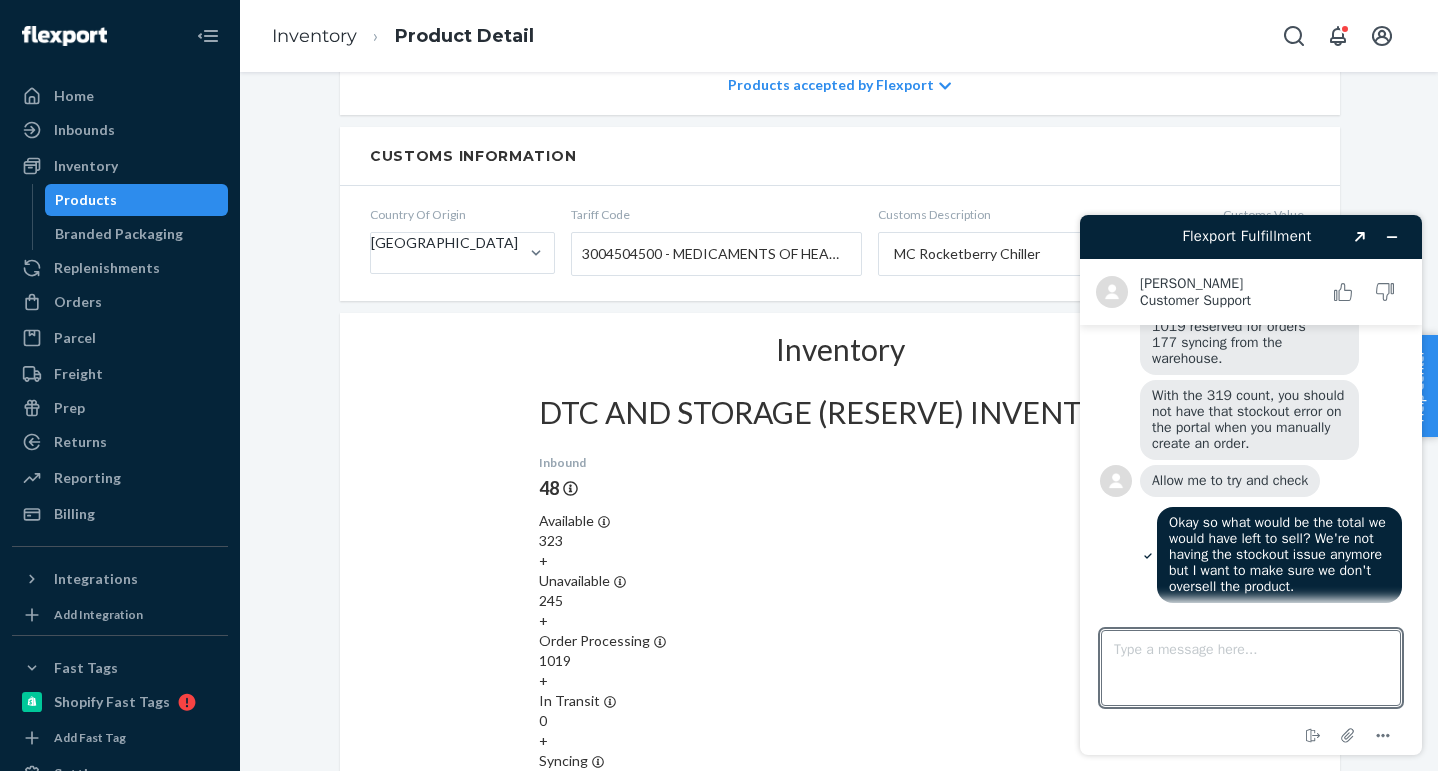 click on "DTC" at bounding box center (839, 1020) 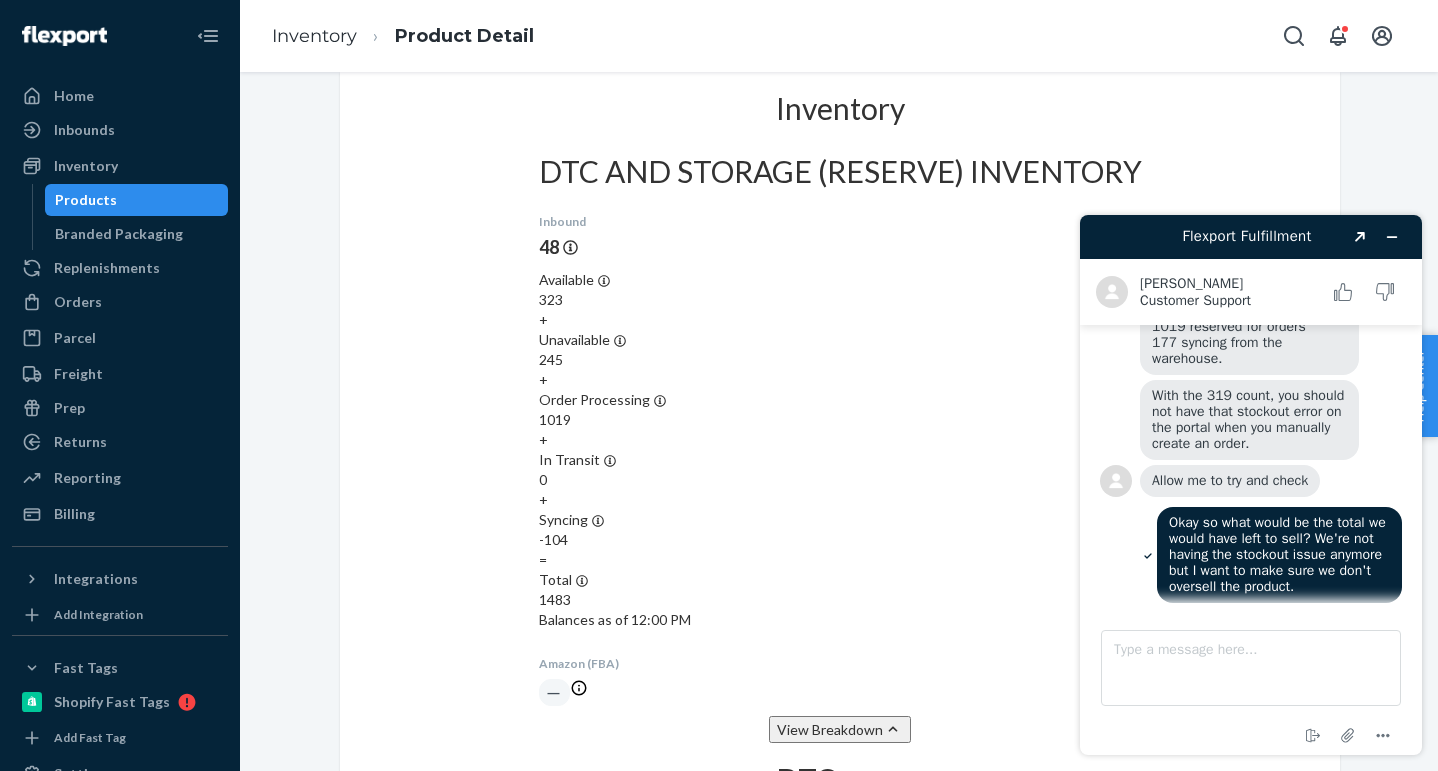 scroll, scrollTop: 1419, scrollLeft: 0, axis: vertical 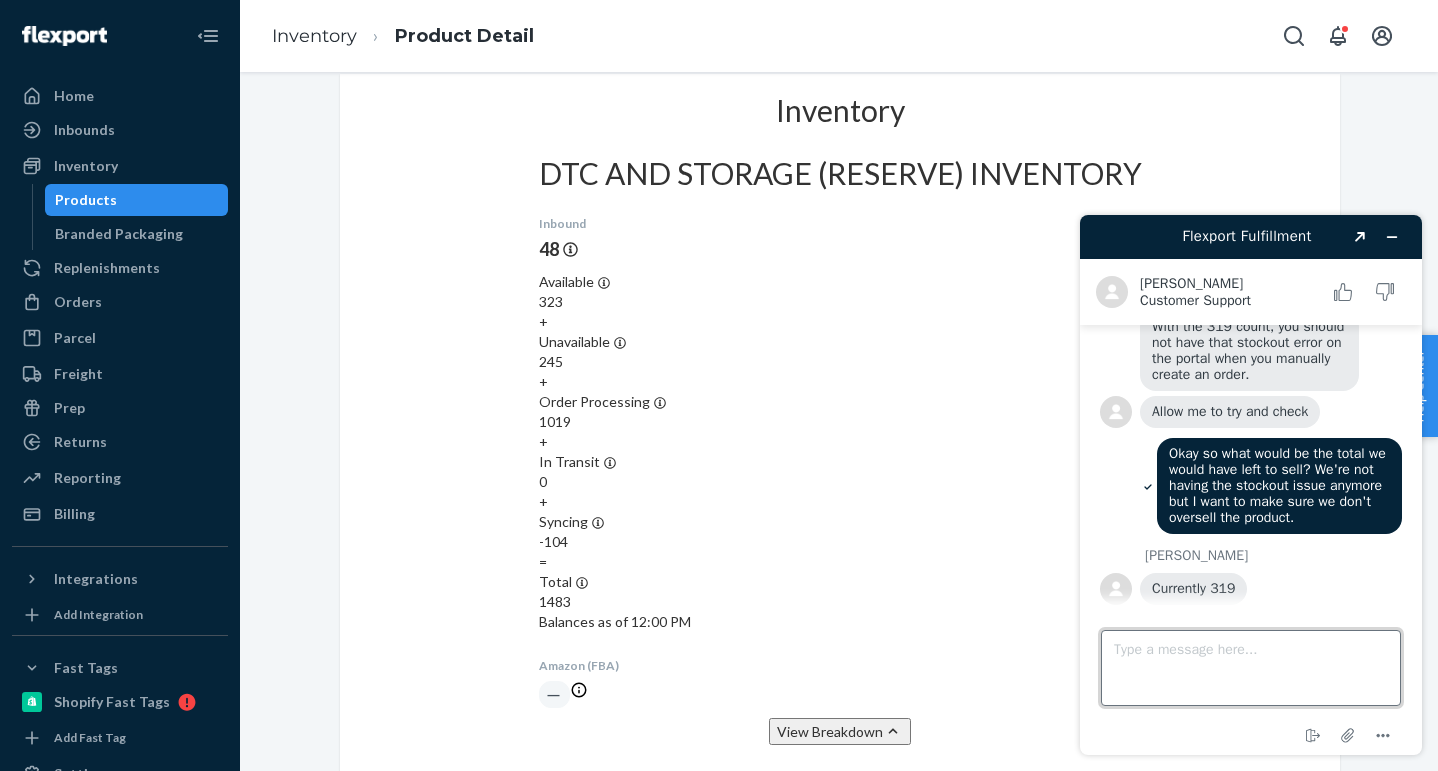 click on "Type a message here..." at bounding box center [1251, 668] 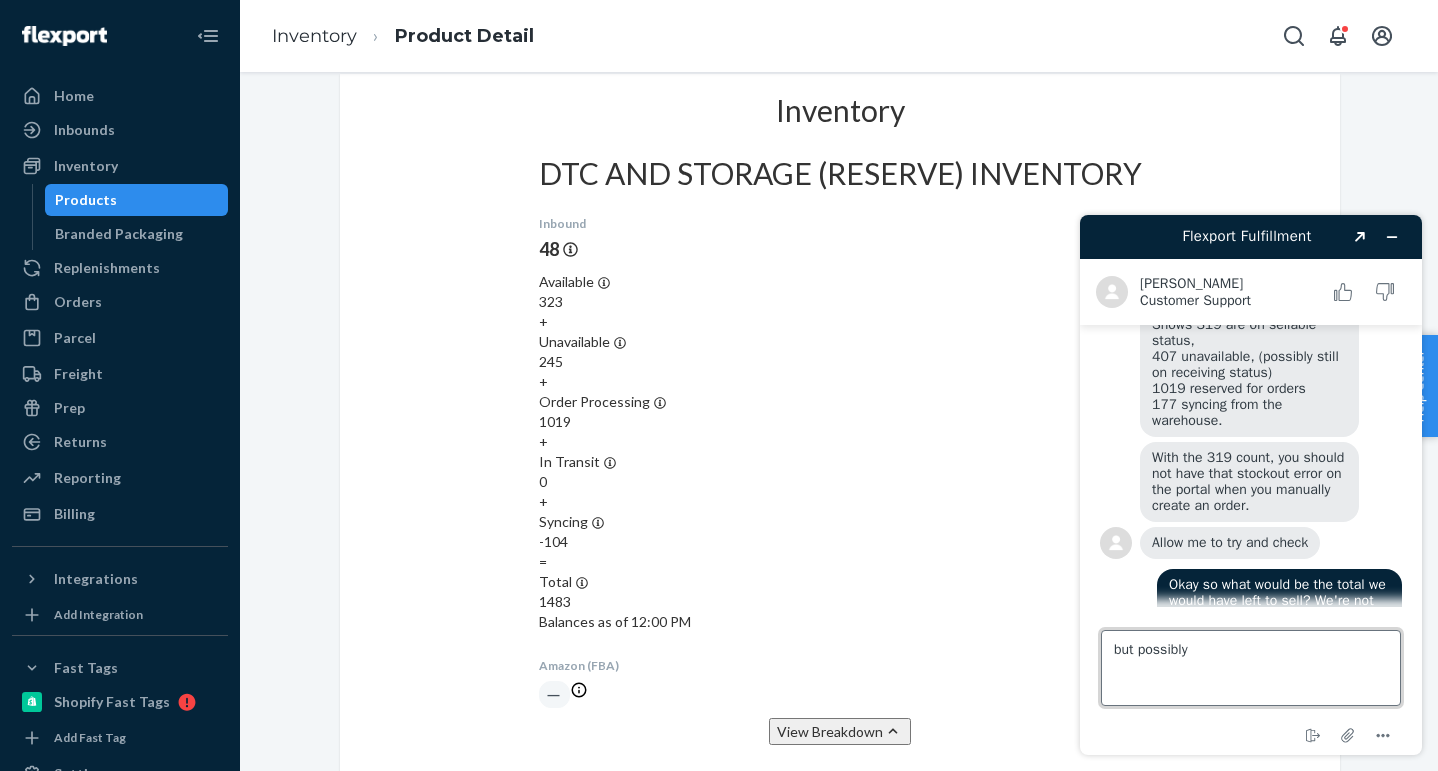 scroll, scrollTop: 930, scrollLeft: 0, axis: vertical 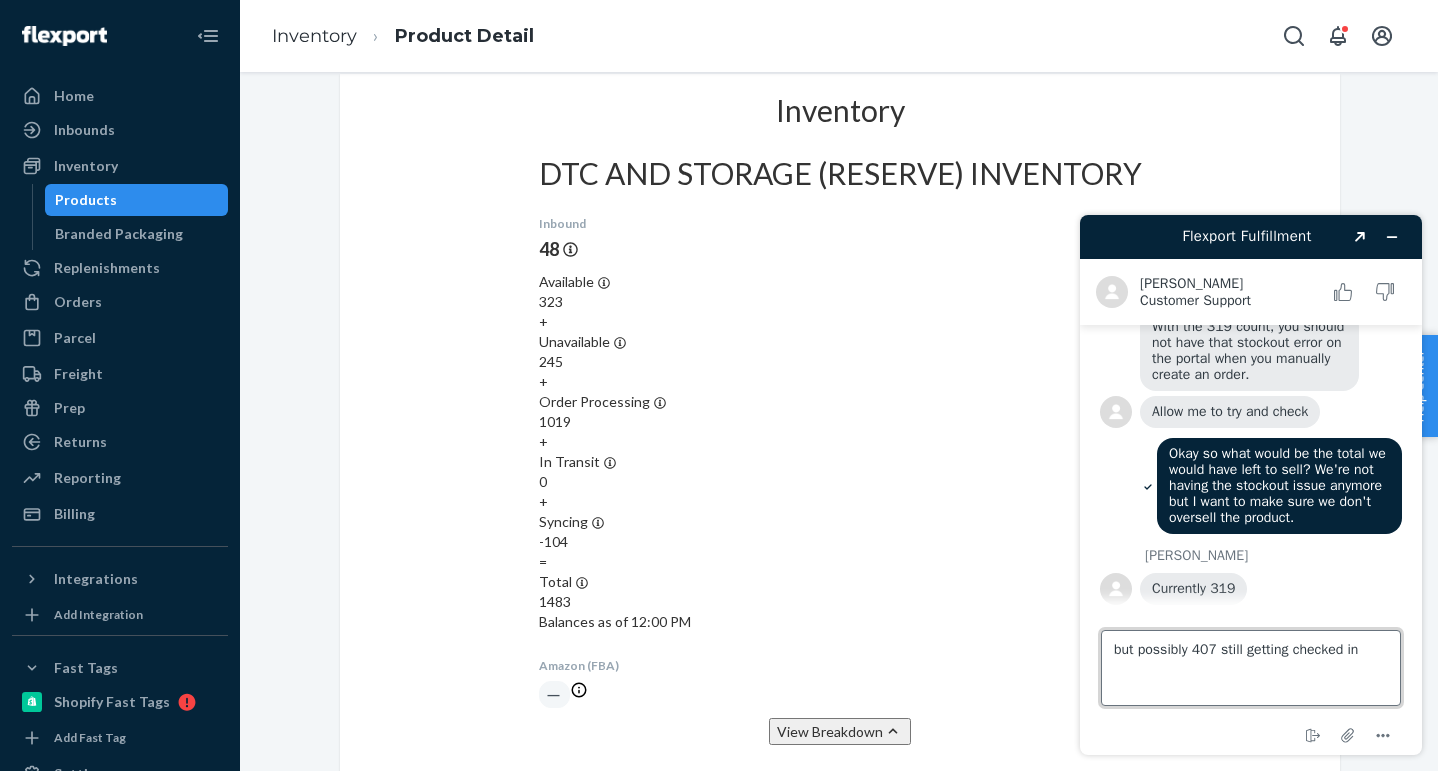 type on "but possibly 407 still getting checked in?" 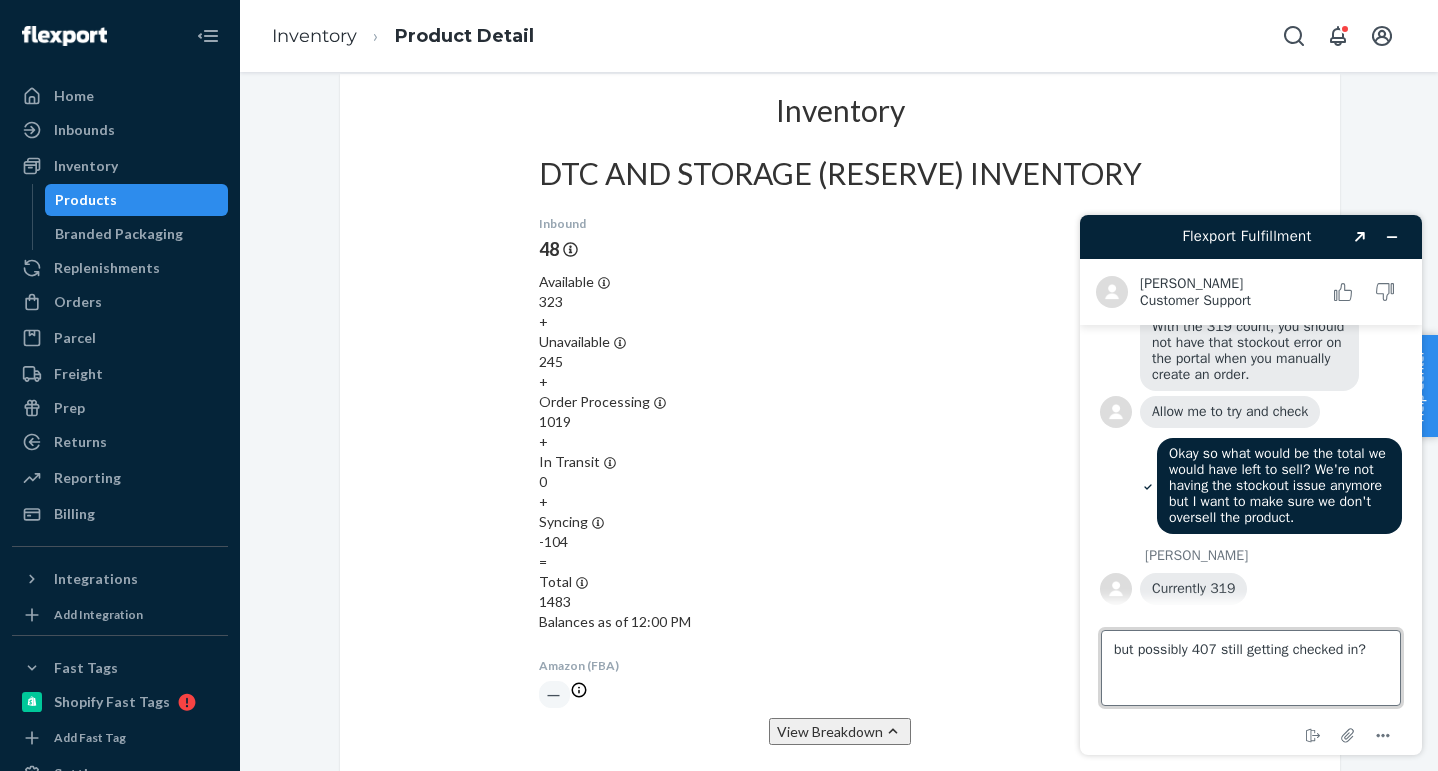 type 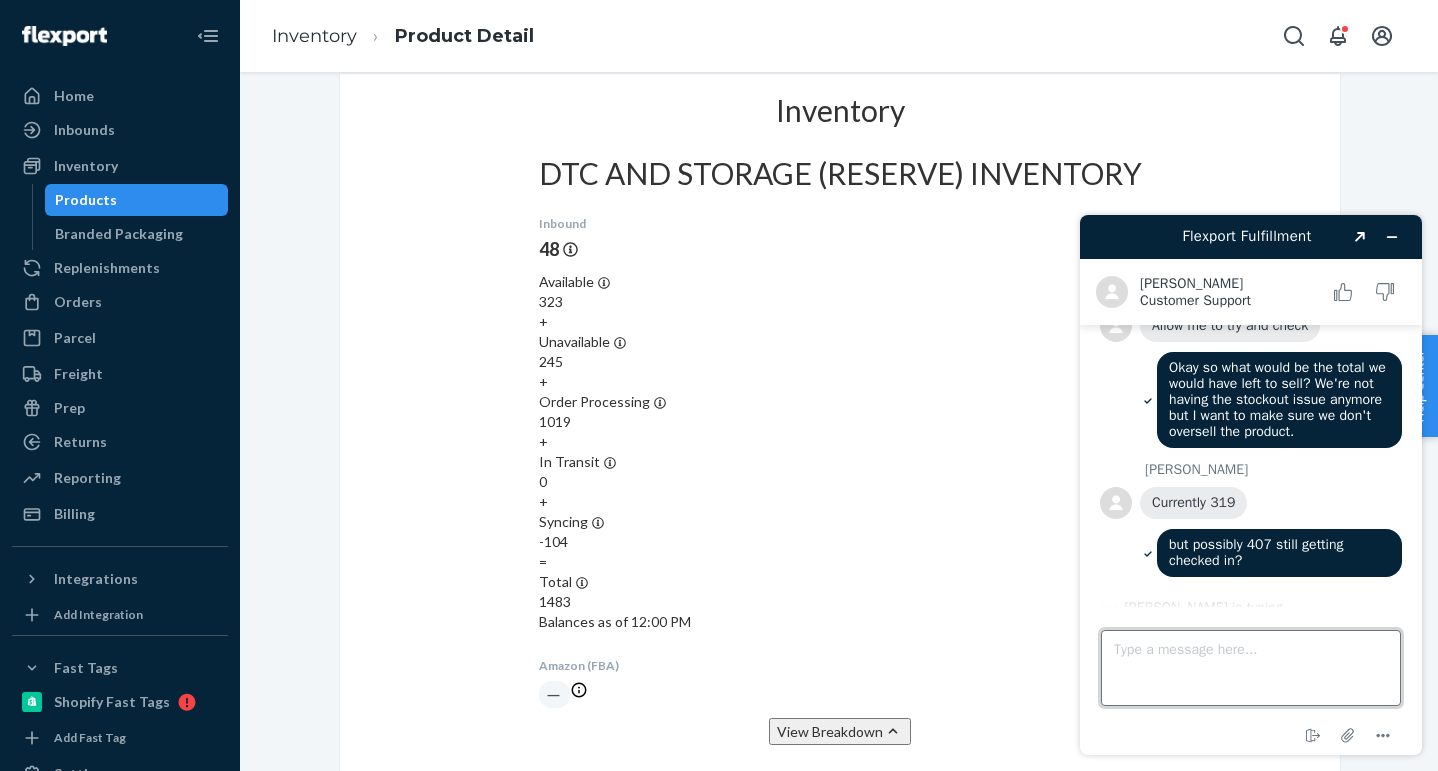 scroll, scrollTop: 1026, scrollLeft: 0, axis: vertical 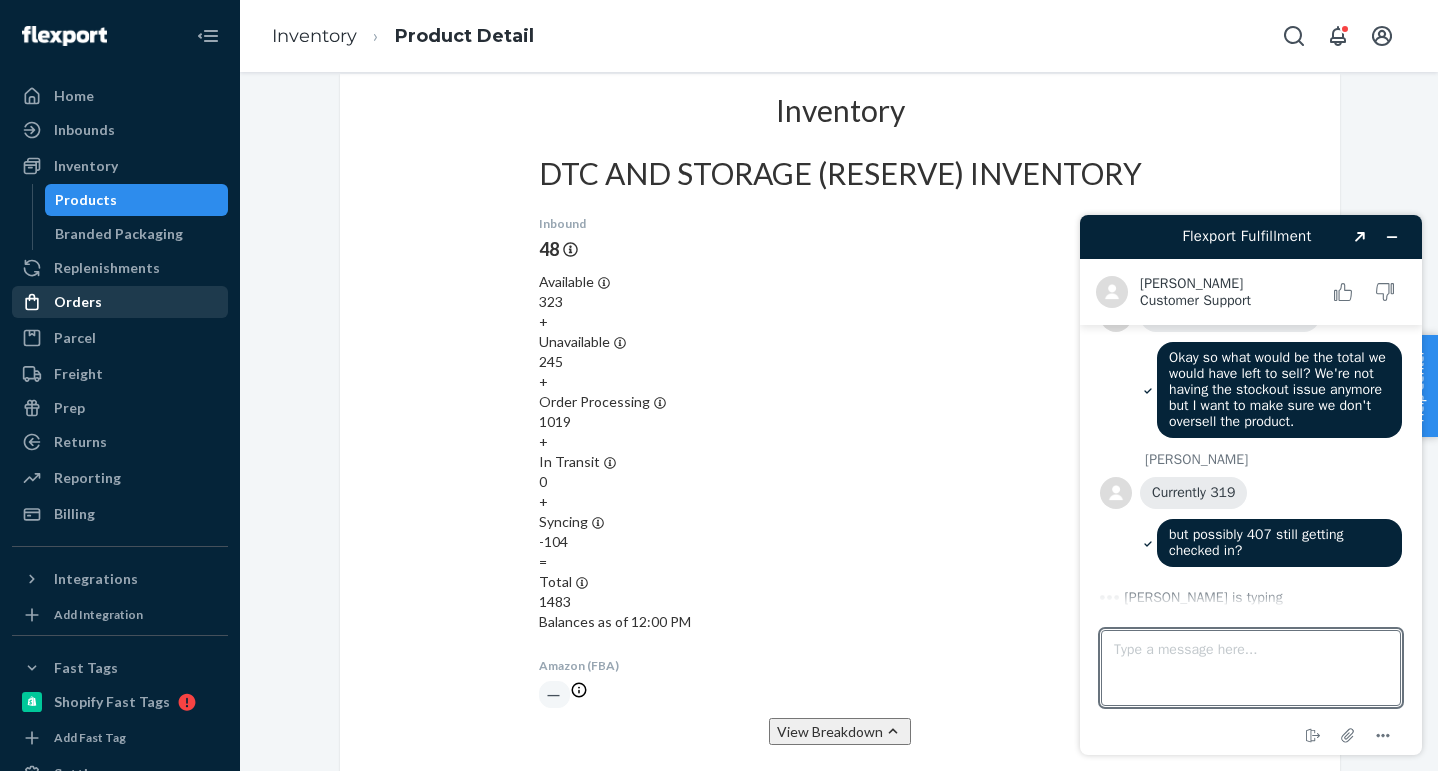 click on "Orders" at bounding box center [120, 302] 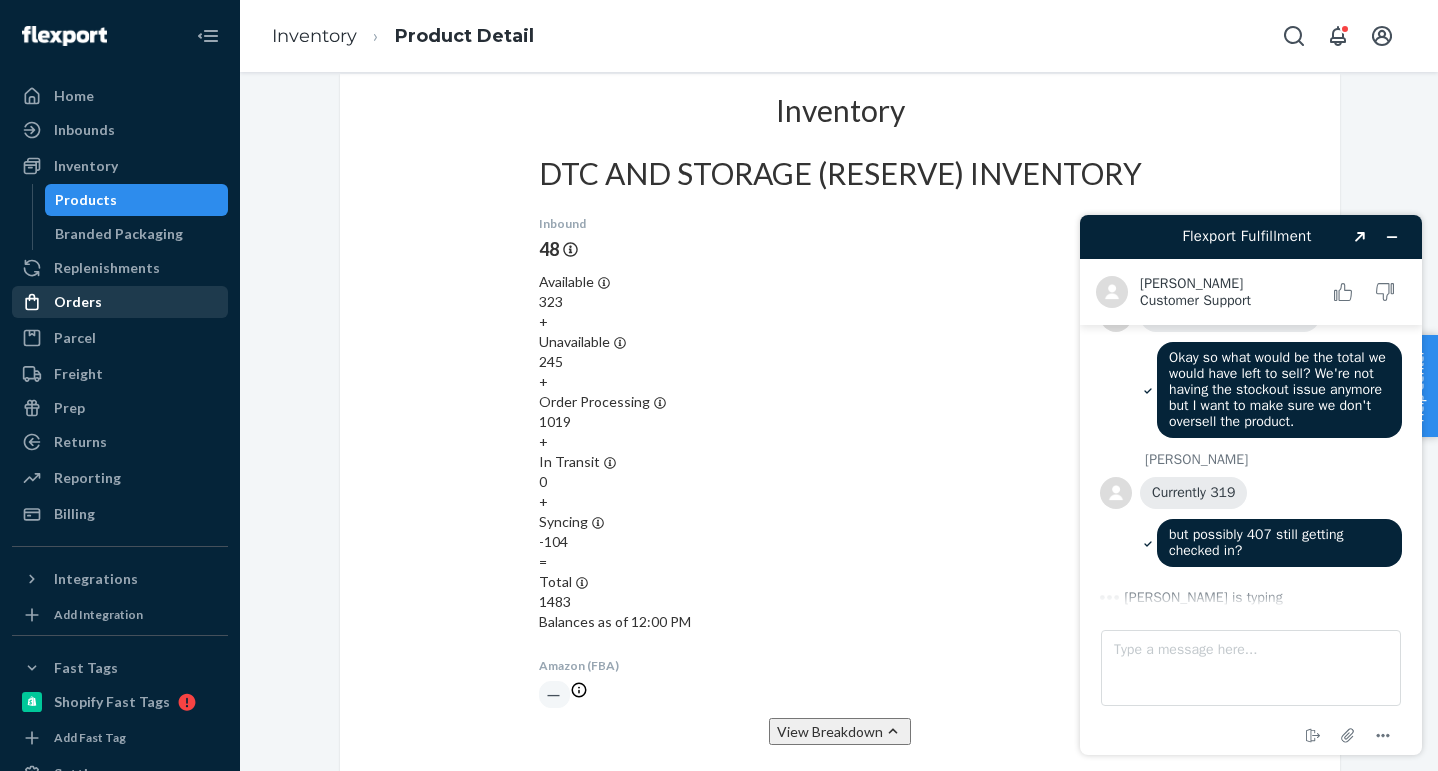 scroll, scrollTop: 0, scrollLeft: 0, axis: both 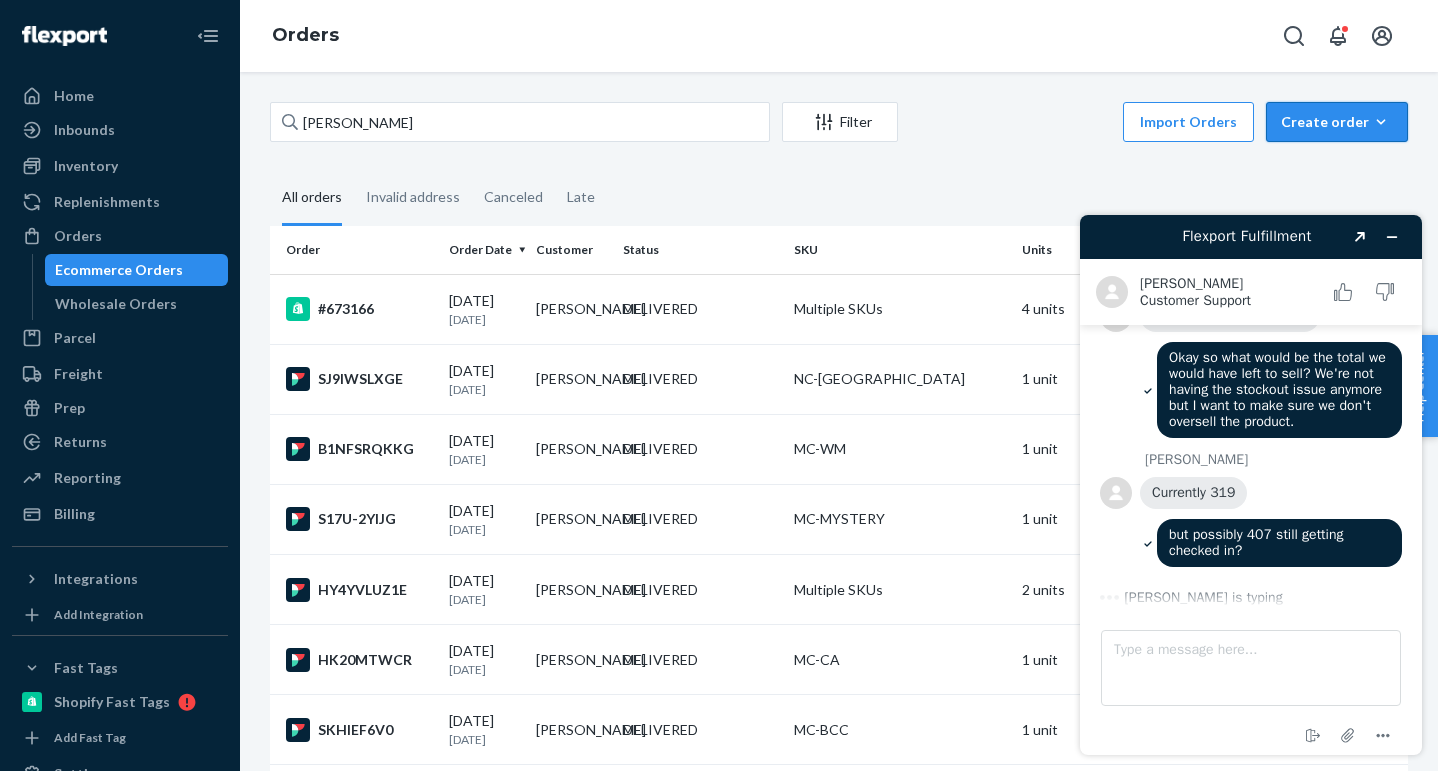 click on "Create order Ecommerce order Removal order" at bounding box center [1337, 122] 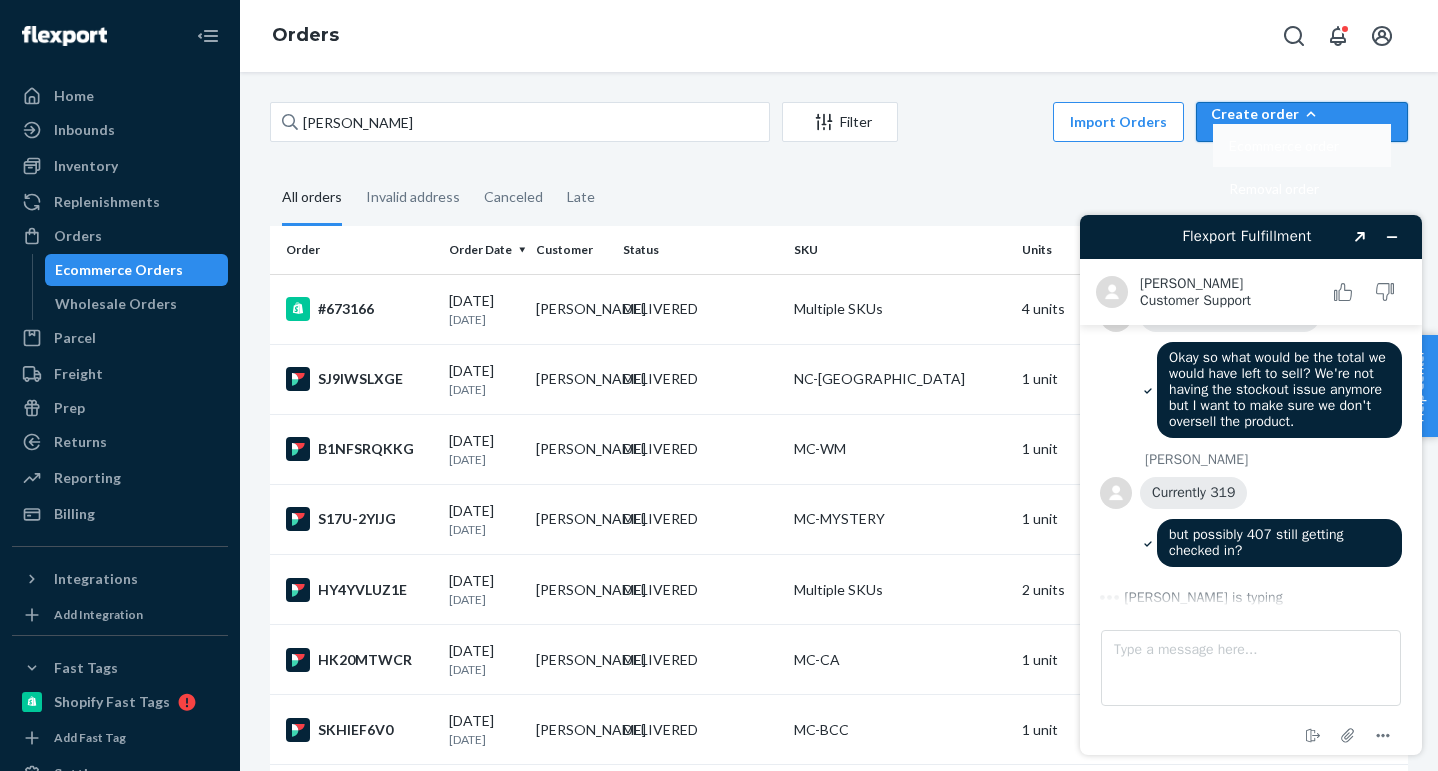 click on "Ecommerce order" at bounding box center [1302, 145] 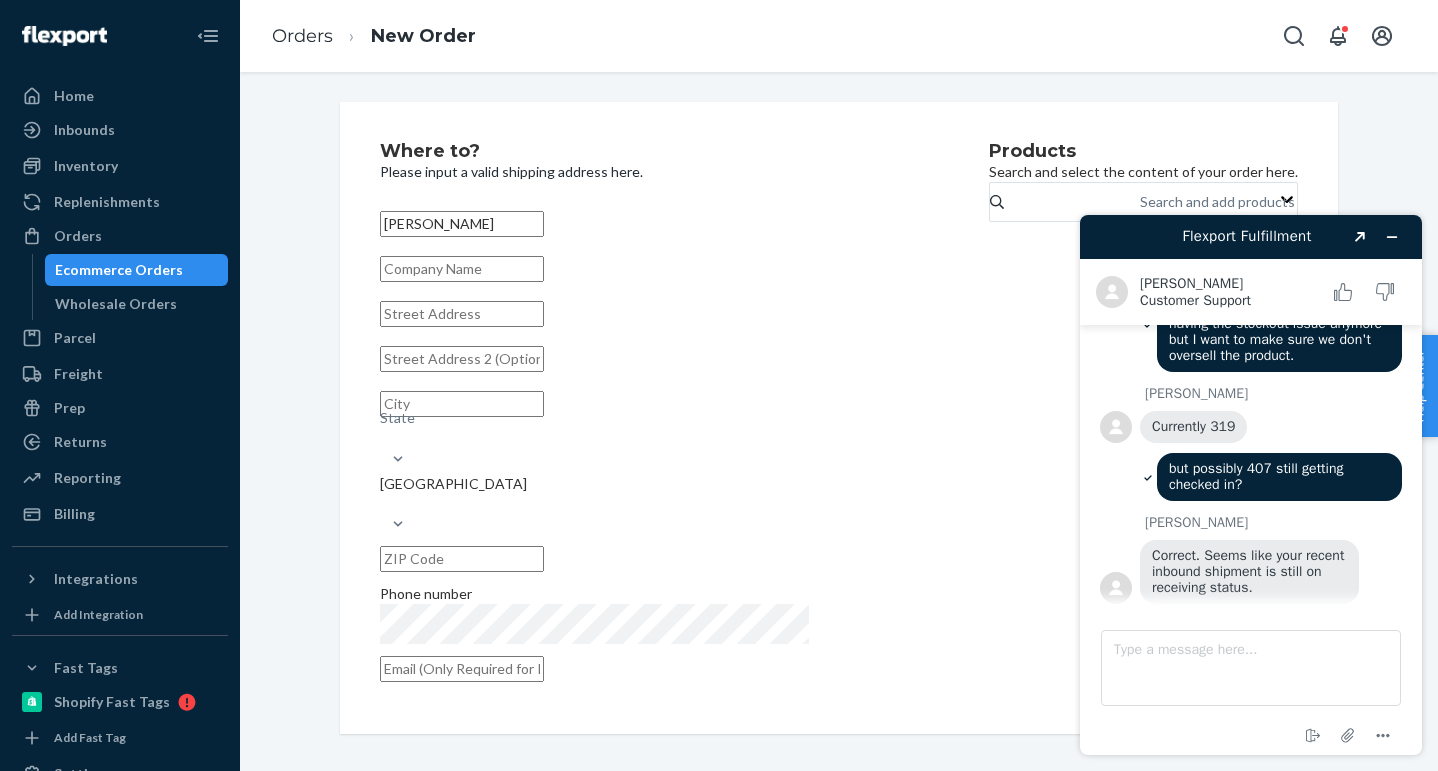 scroll, scrollTop: 1090, scrollLeft: 0, axis: vertical 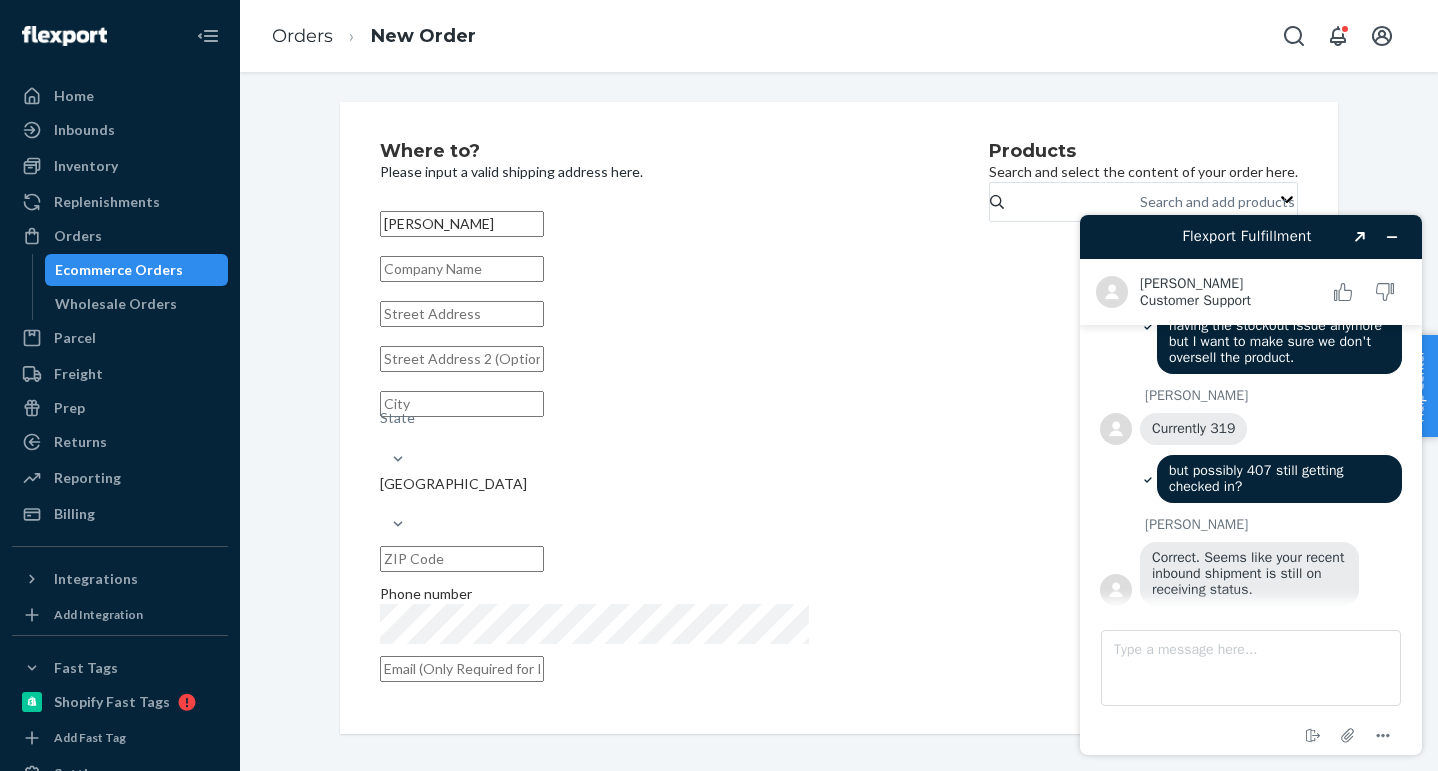 type on "[PERSON_NAME]" 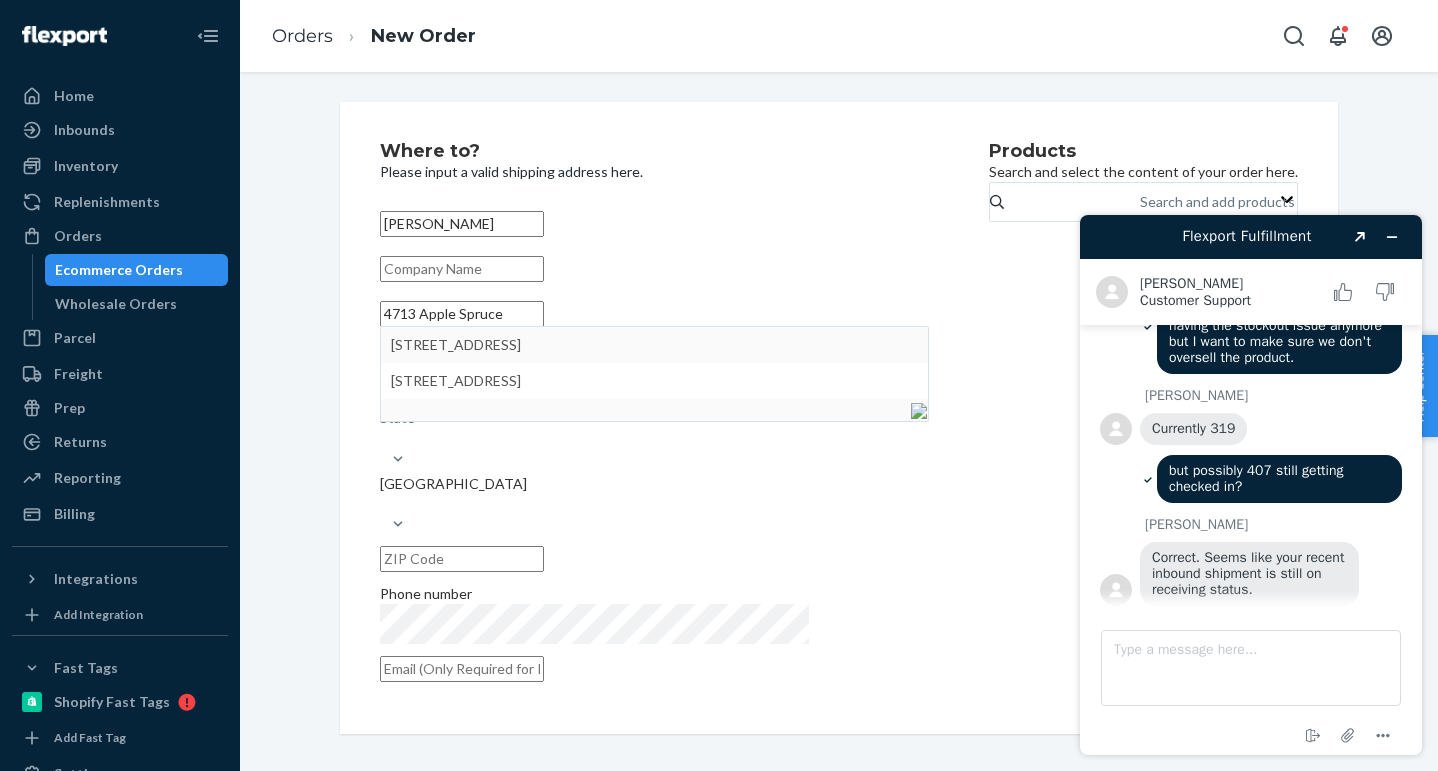 type on "4713 Apple Spruce" 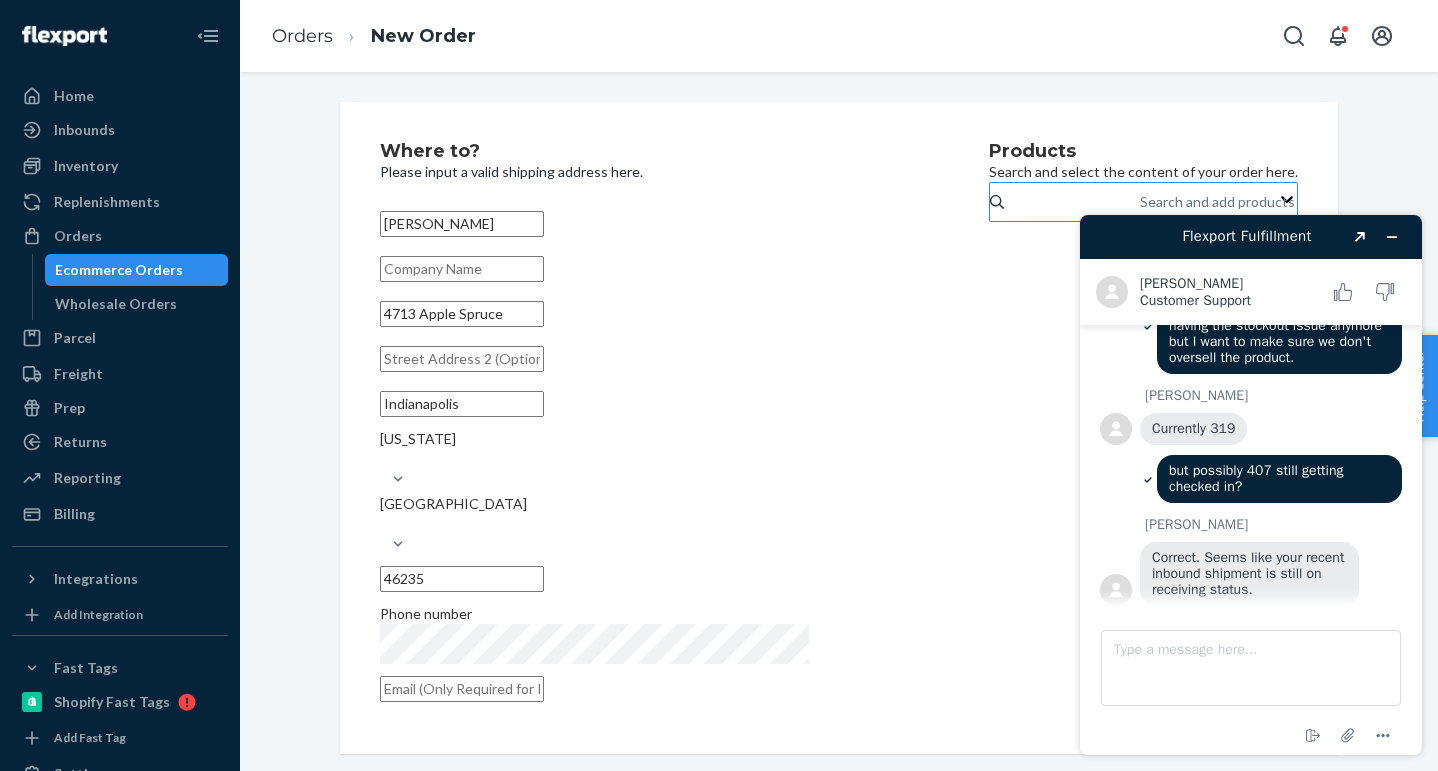 click on "Search and add products" at bounding box center (1217, 202) 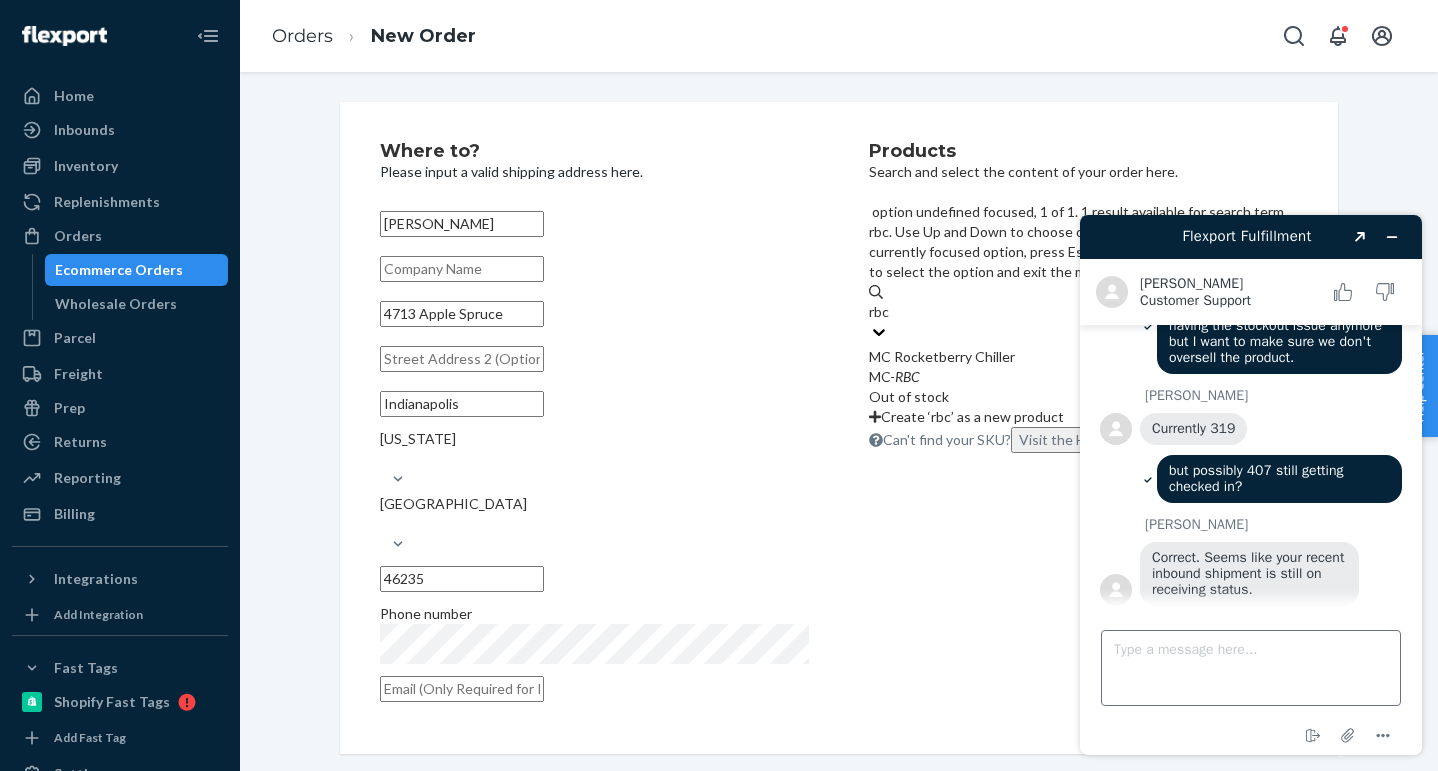 type on "rbc" 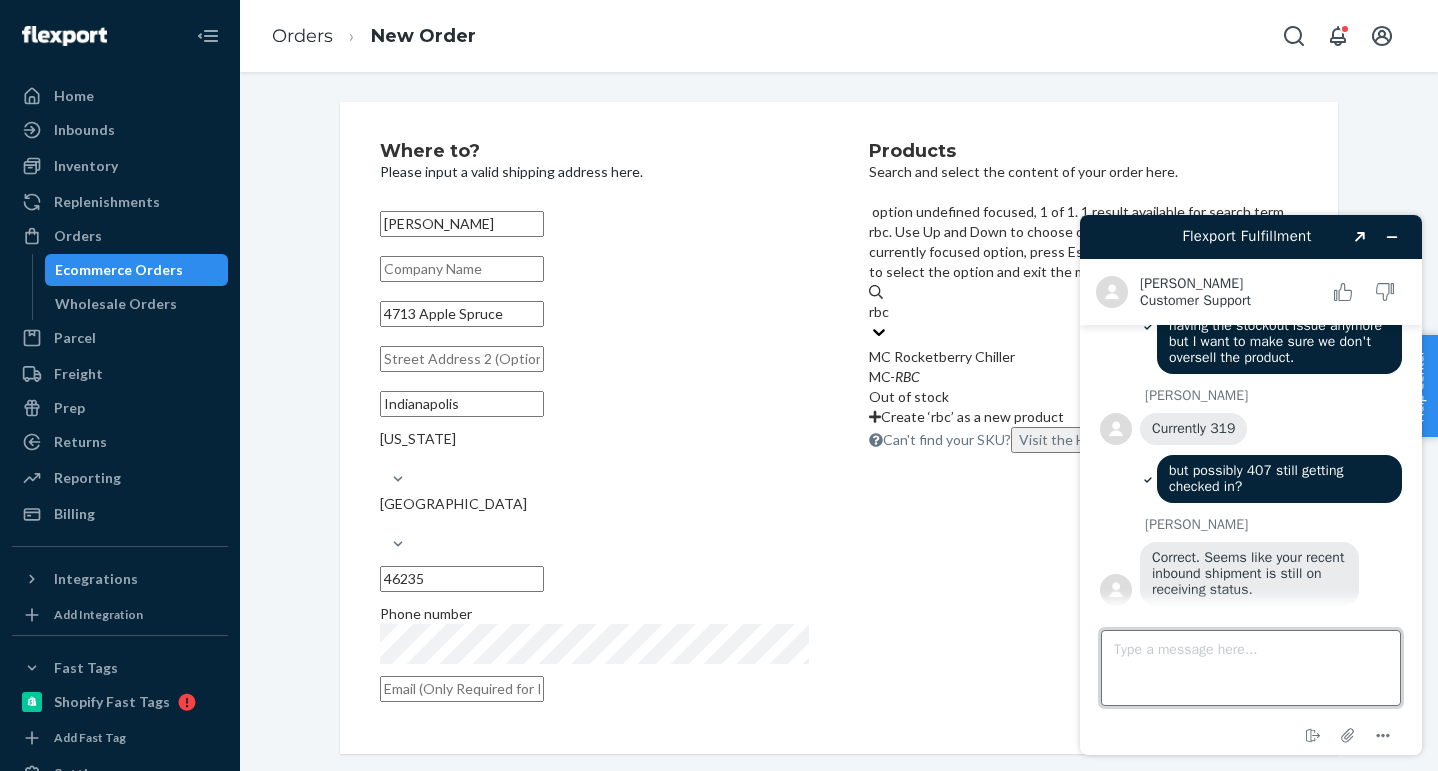 click on "Type a message here..." at bounding box center (1251, 668) 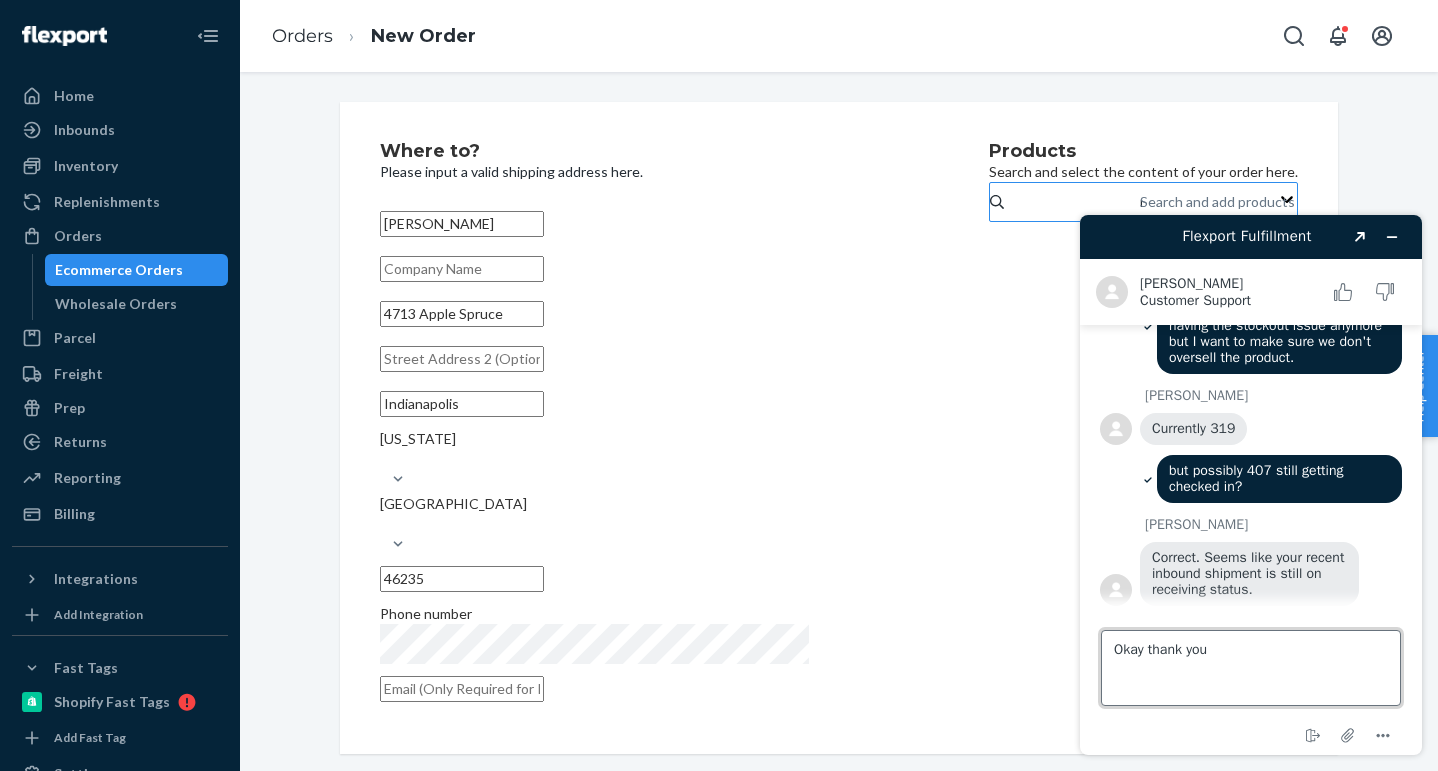 type on "Okay thank you." 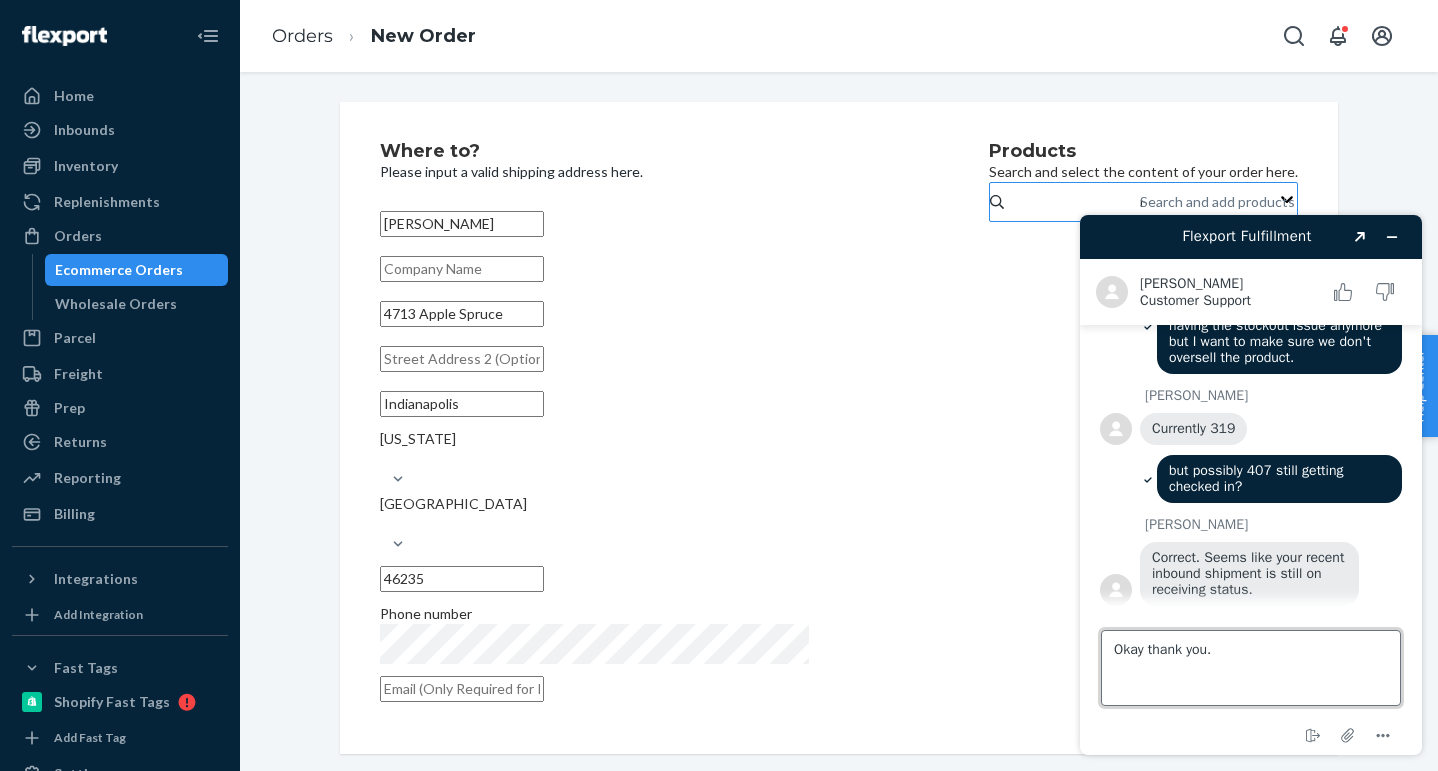 scroll, scrollTop: 1132, scrollLeft: 0, axis: vertical 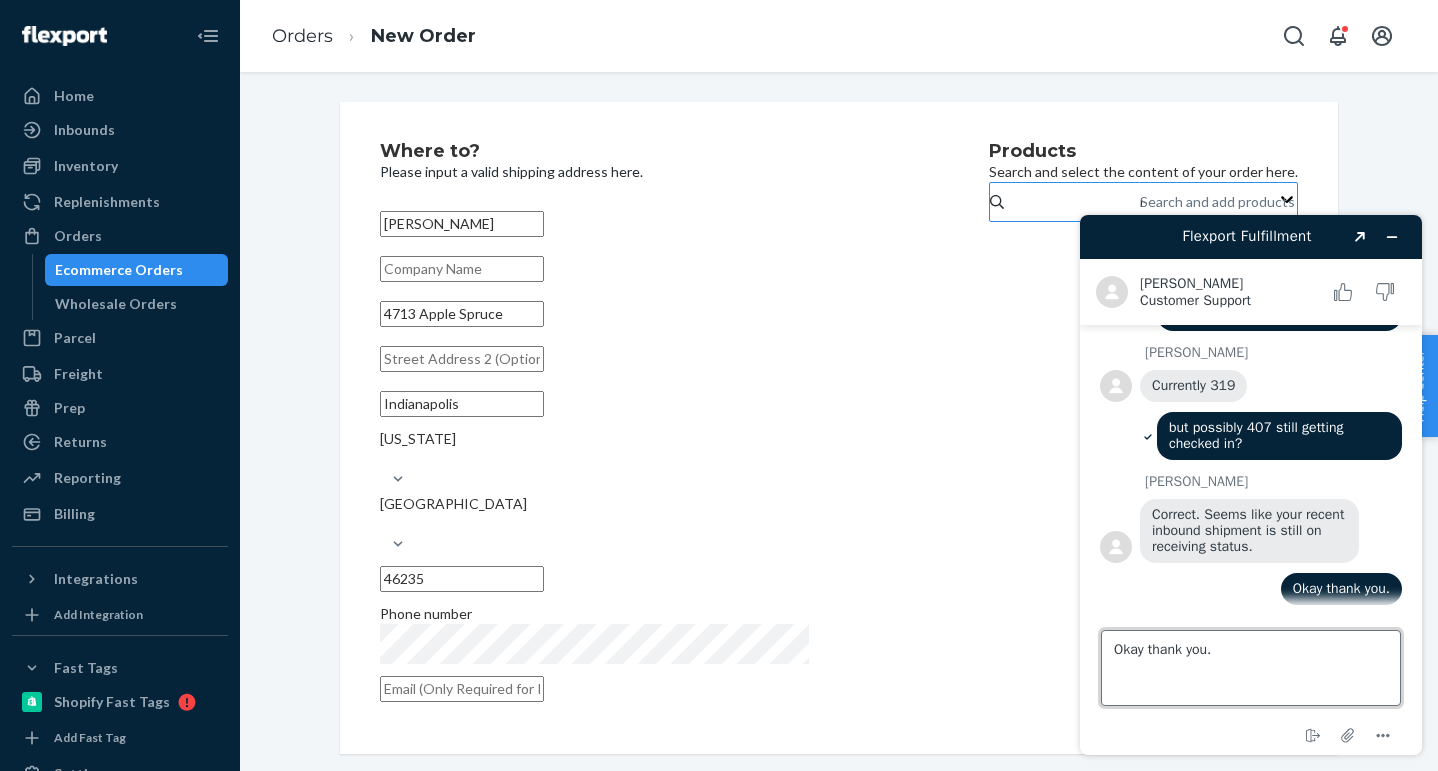 type 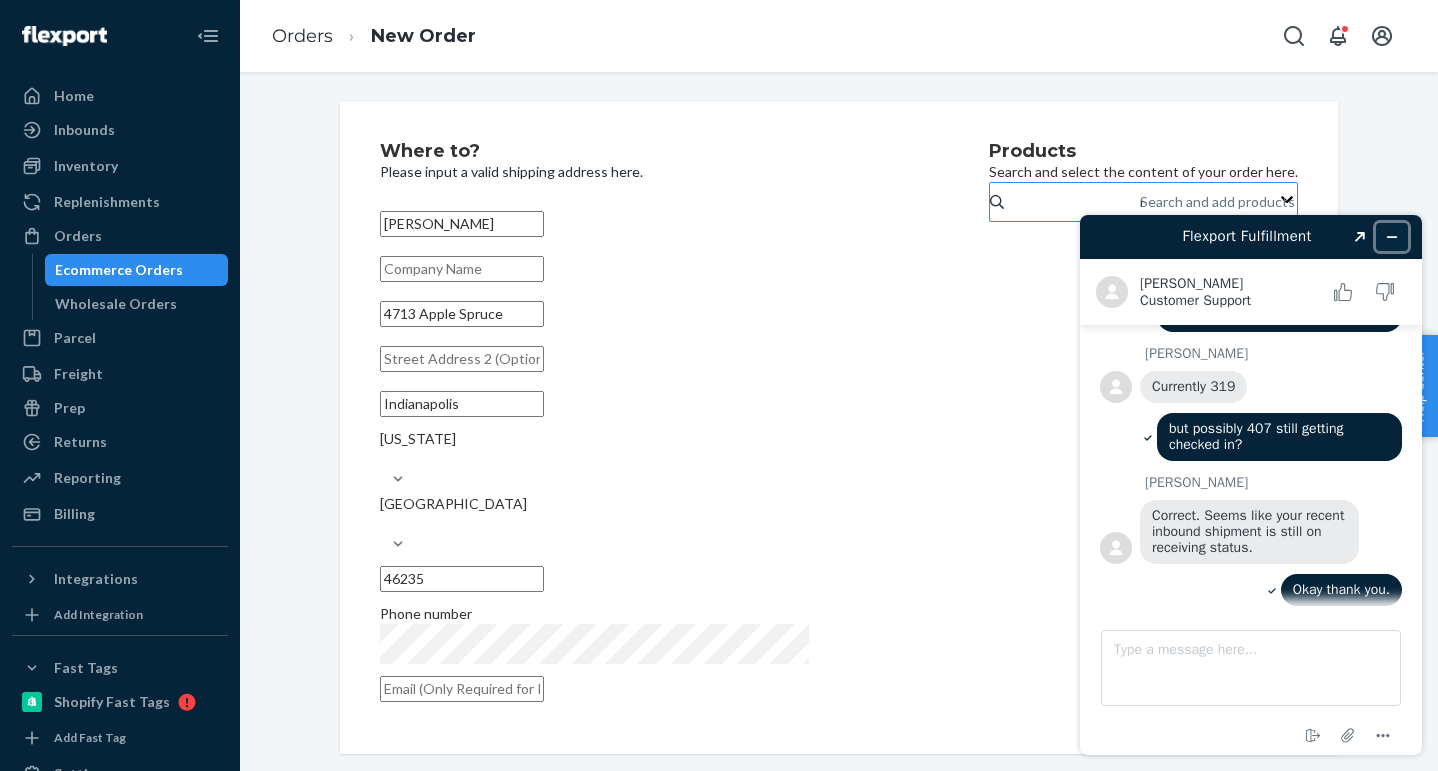 click 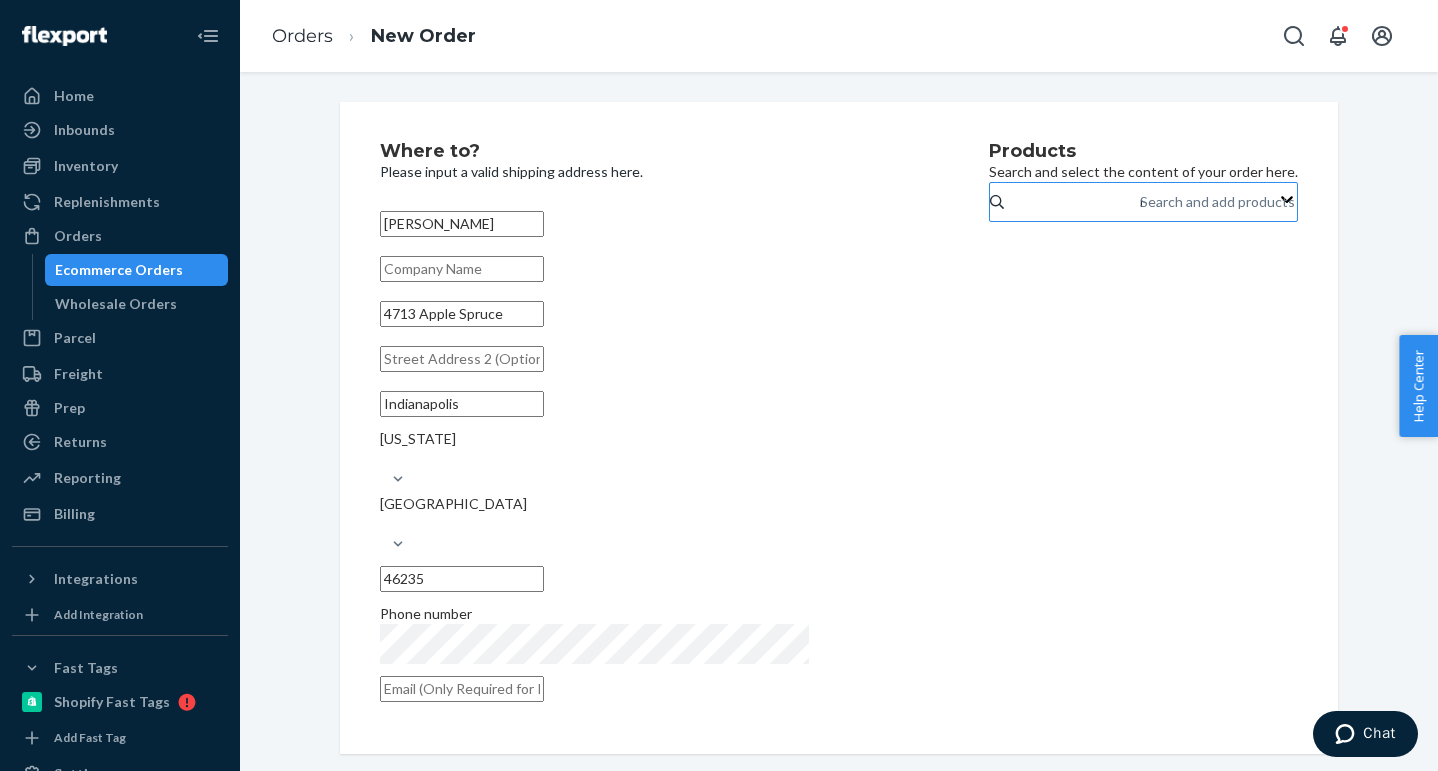 click on "Search and add products rbc" at bounding box center [1143, 202] 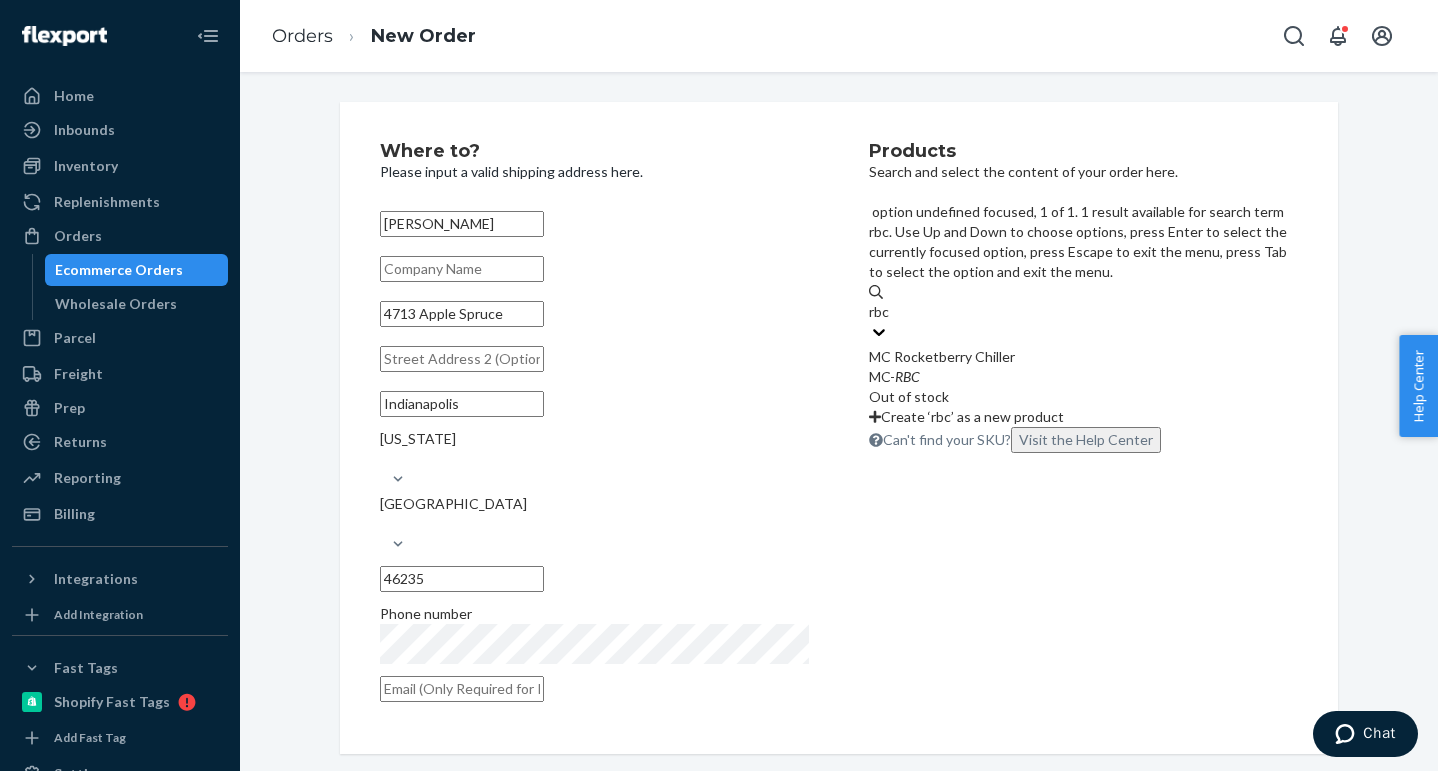 type on "rbc" 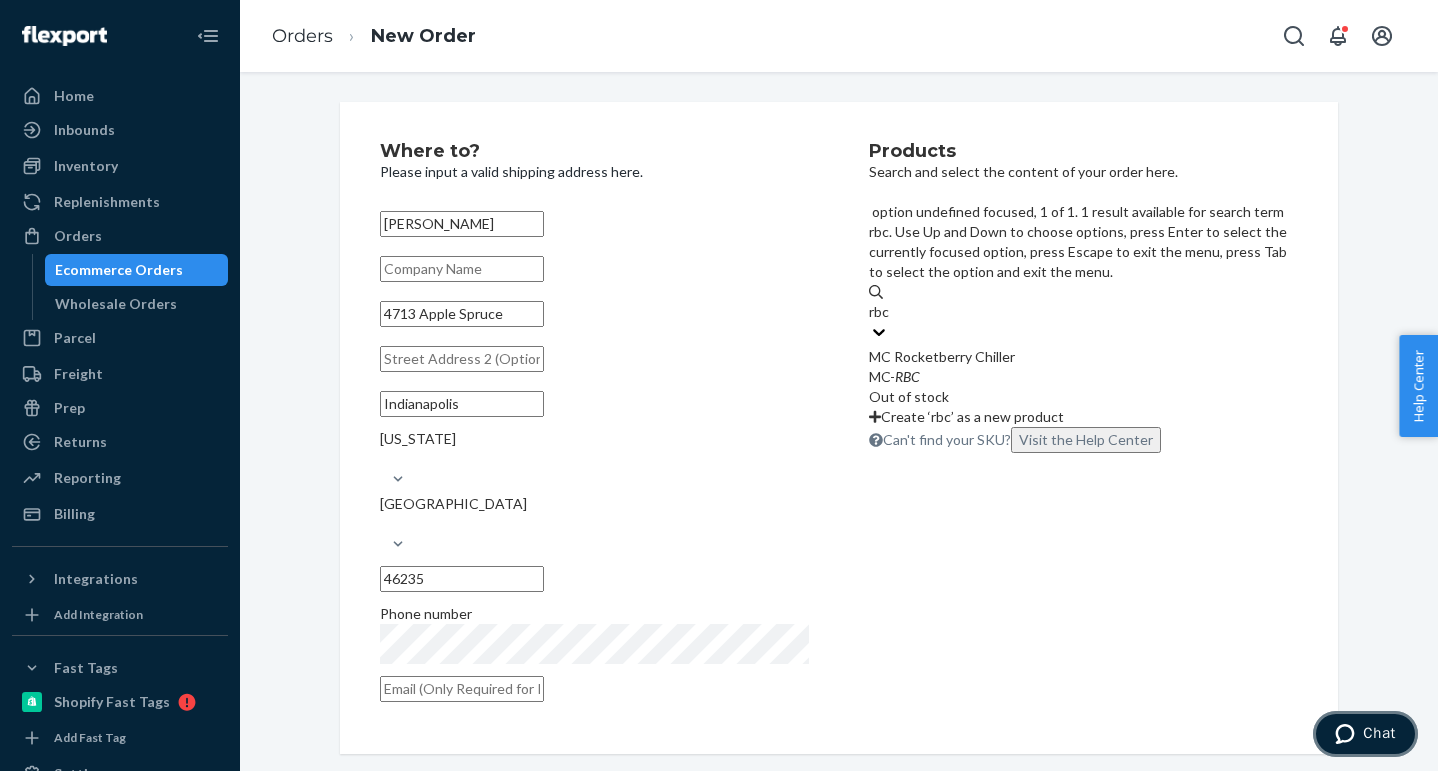 click on "Chat" at bounding box center (1365, 734) 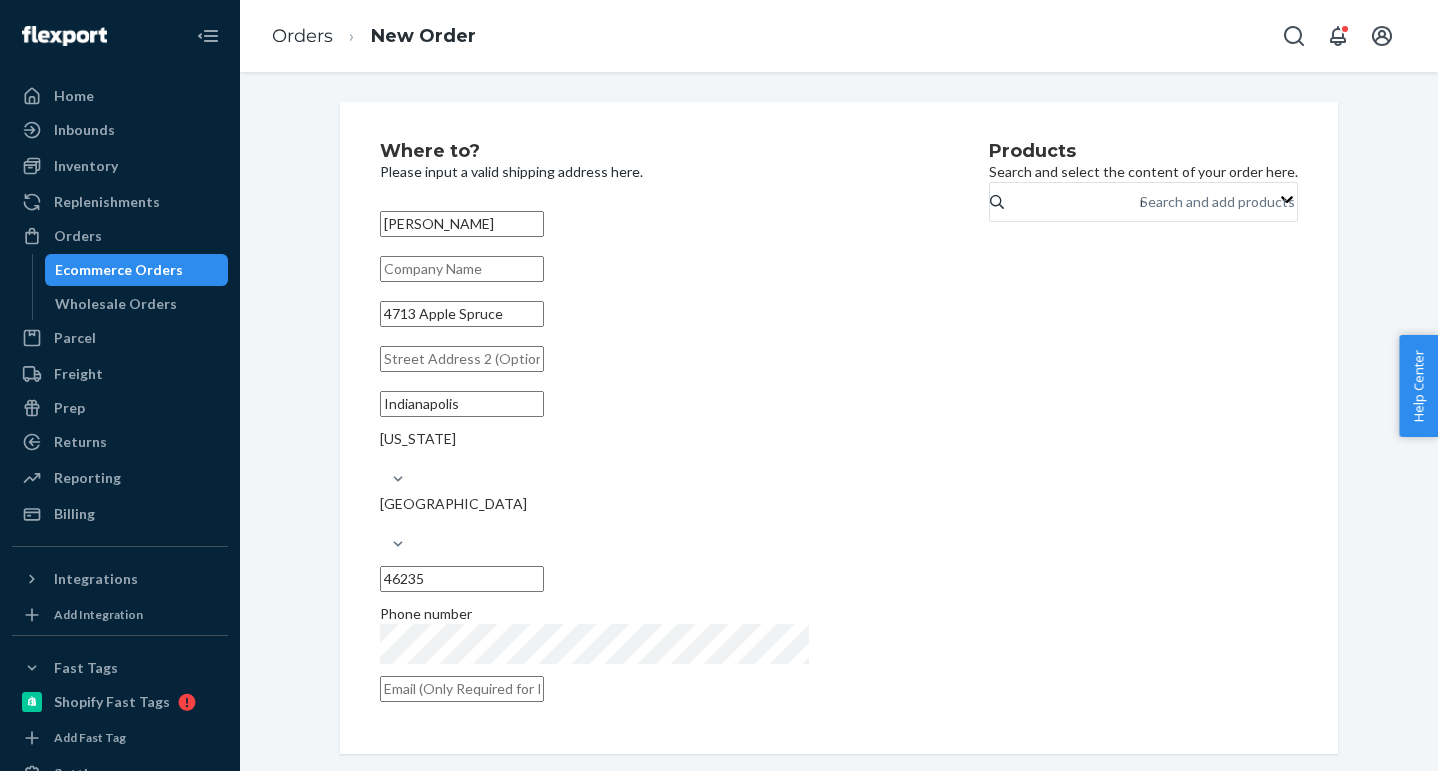 scroll, scrollTop: 0, scrollLeft: 0, axis: both 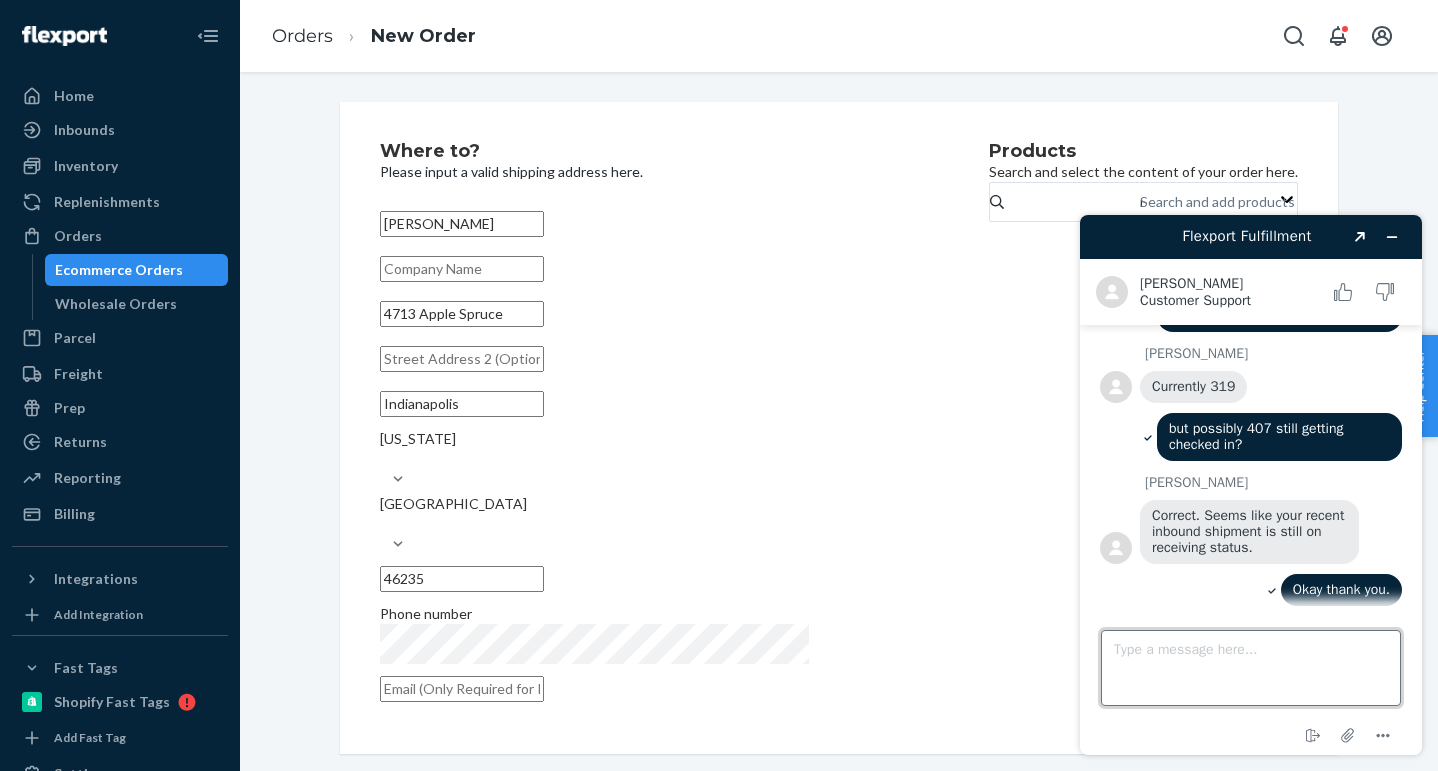 click on "Type a message here..." at bounding box center [1251, 668] 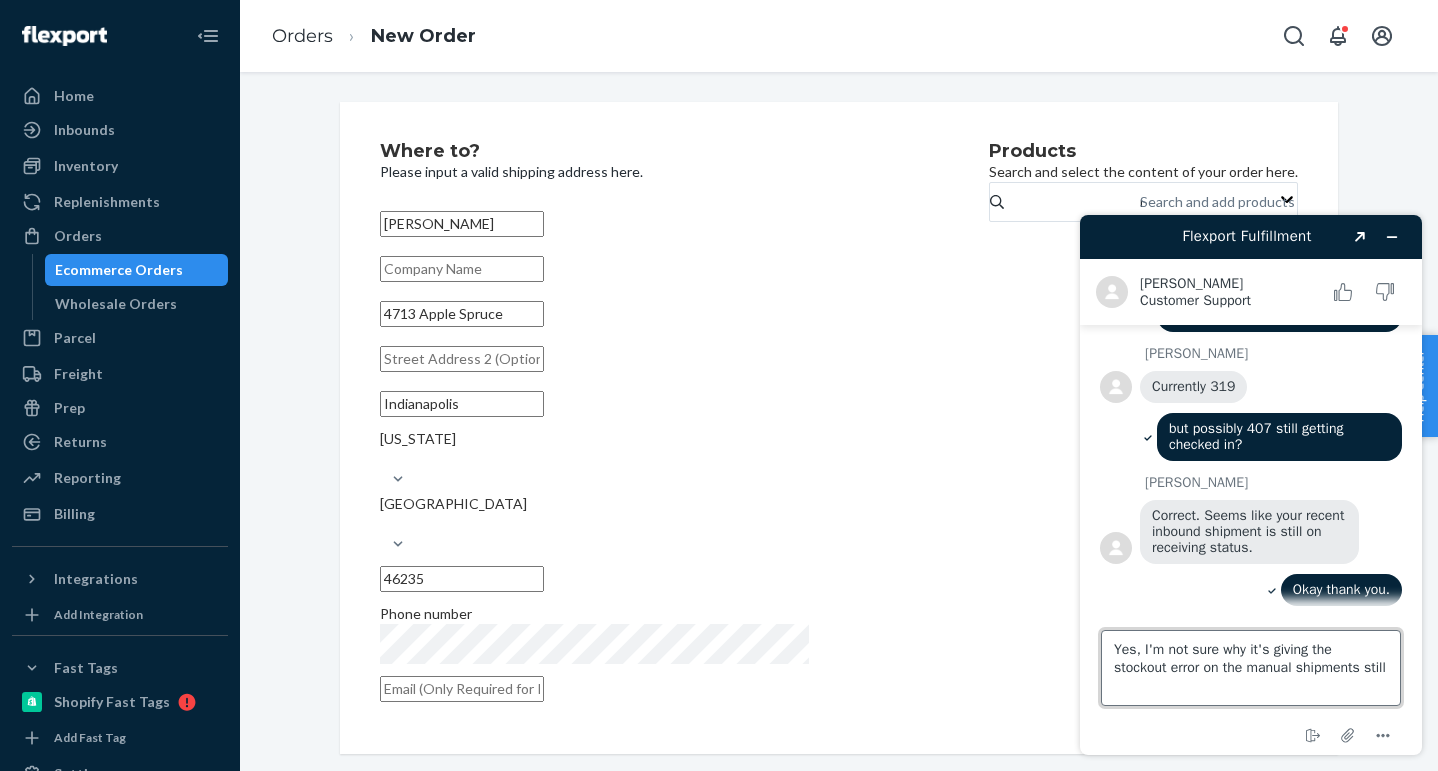 type on "Yes, I'm not sure why it's giving the stockout error on the manual shipments still" 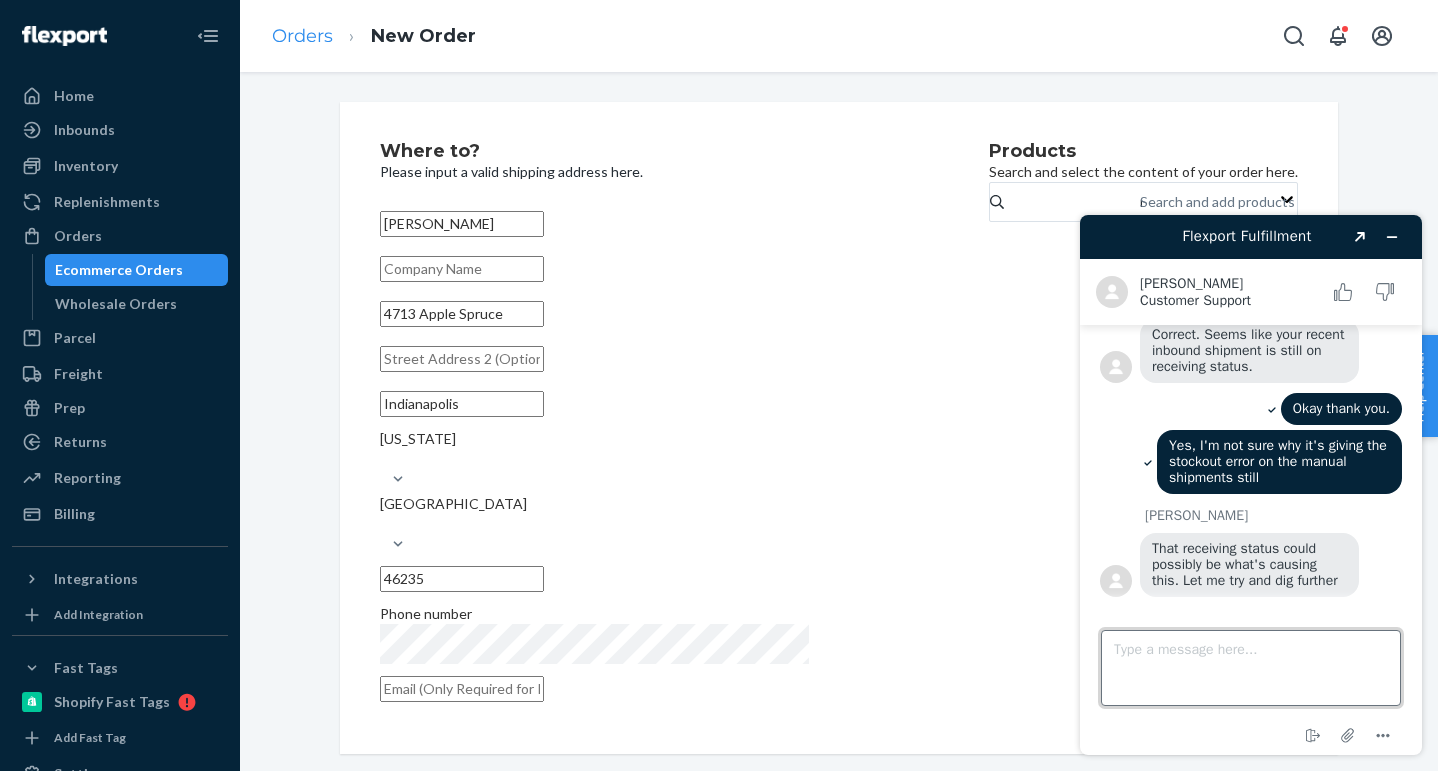 scroll, scrollTop: 1318, scrollLeft: 0, axis: vertical 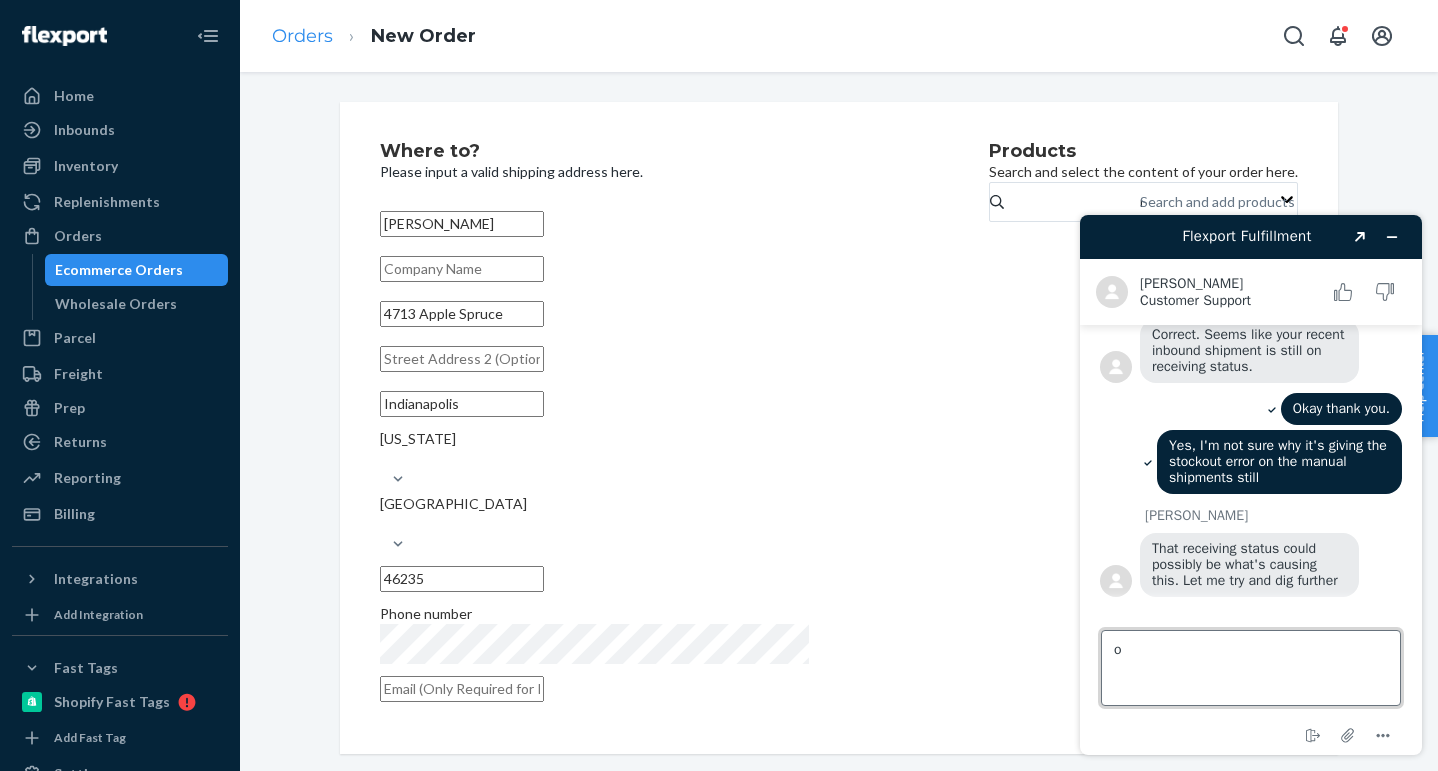 type on "ok" 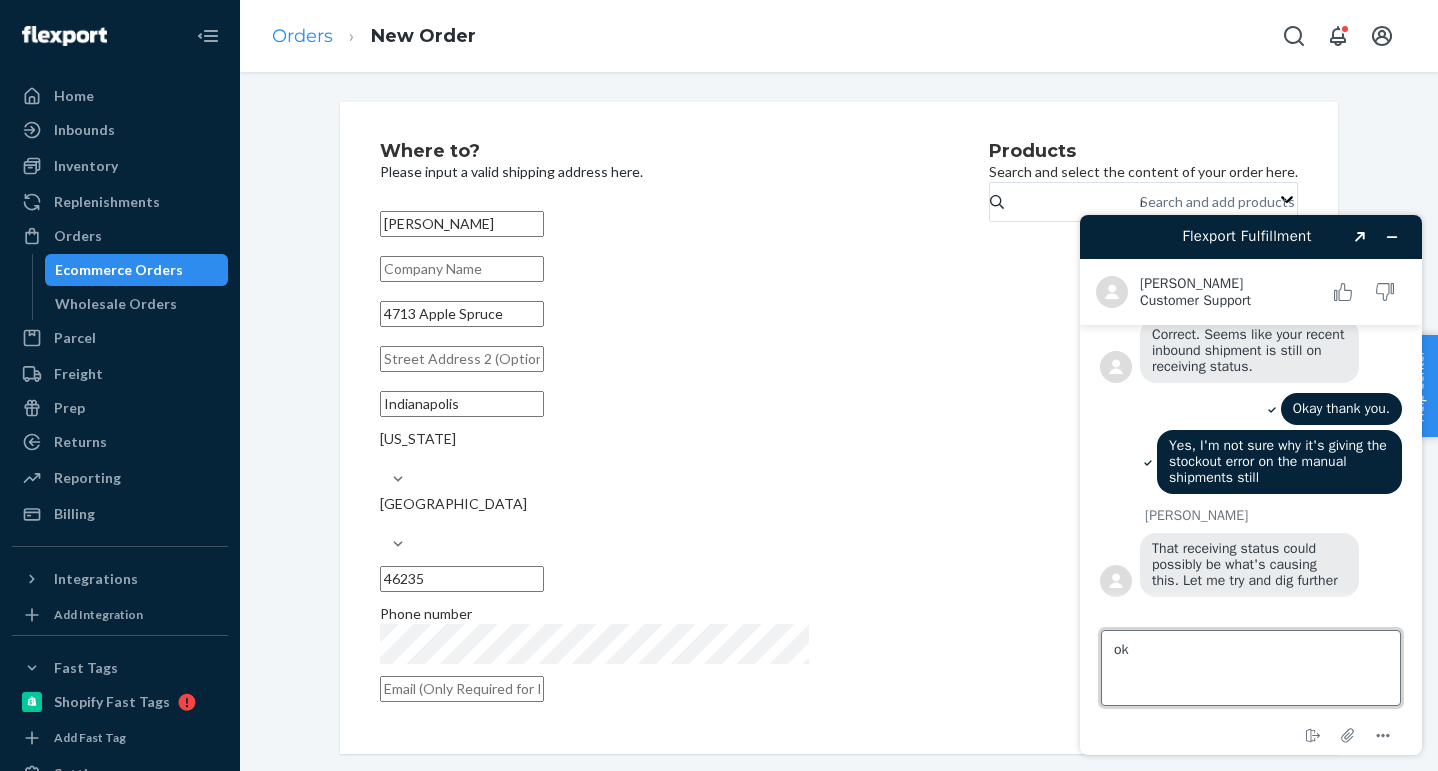 type 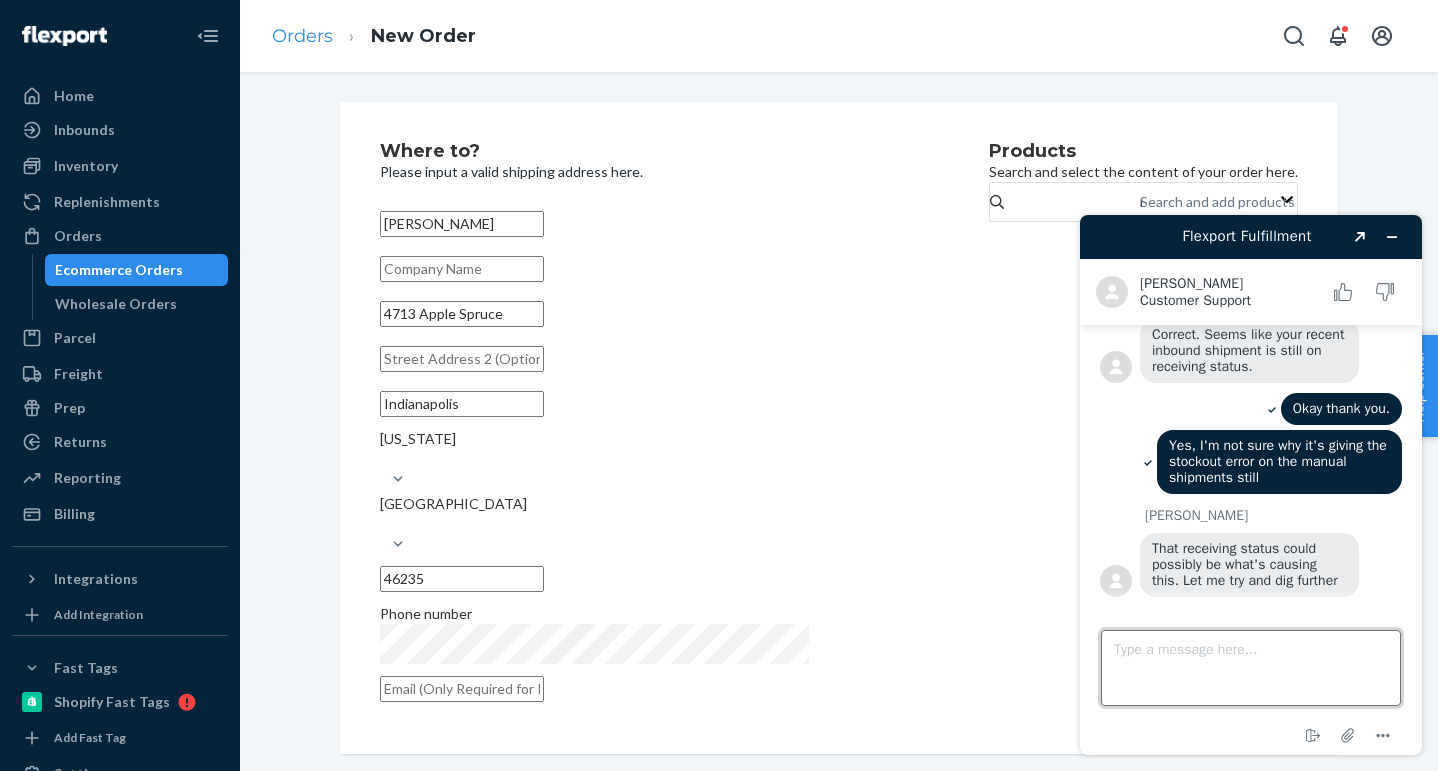 scroll, scrollTop: 1360, scrollLeft: 0, axis: vertical 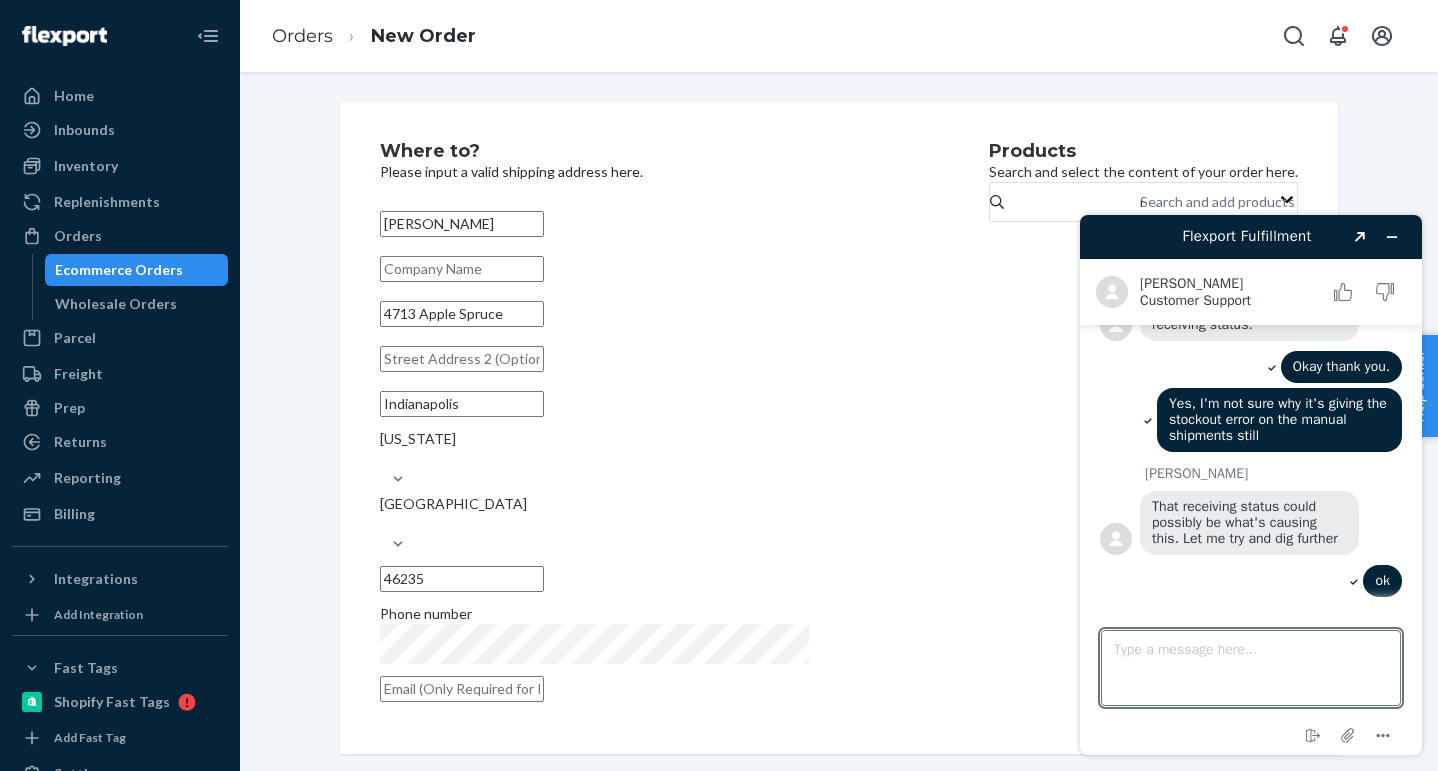 click on "Orders New Order" at bounding box center [374, 36] 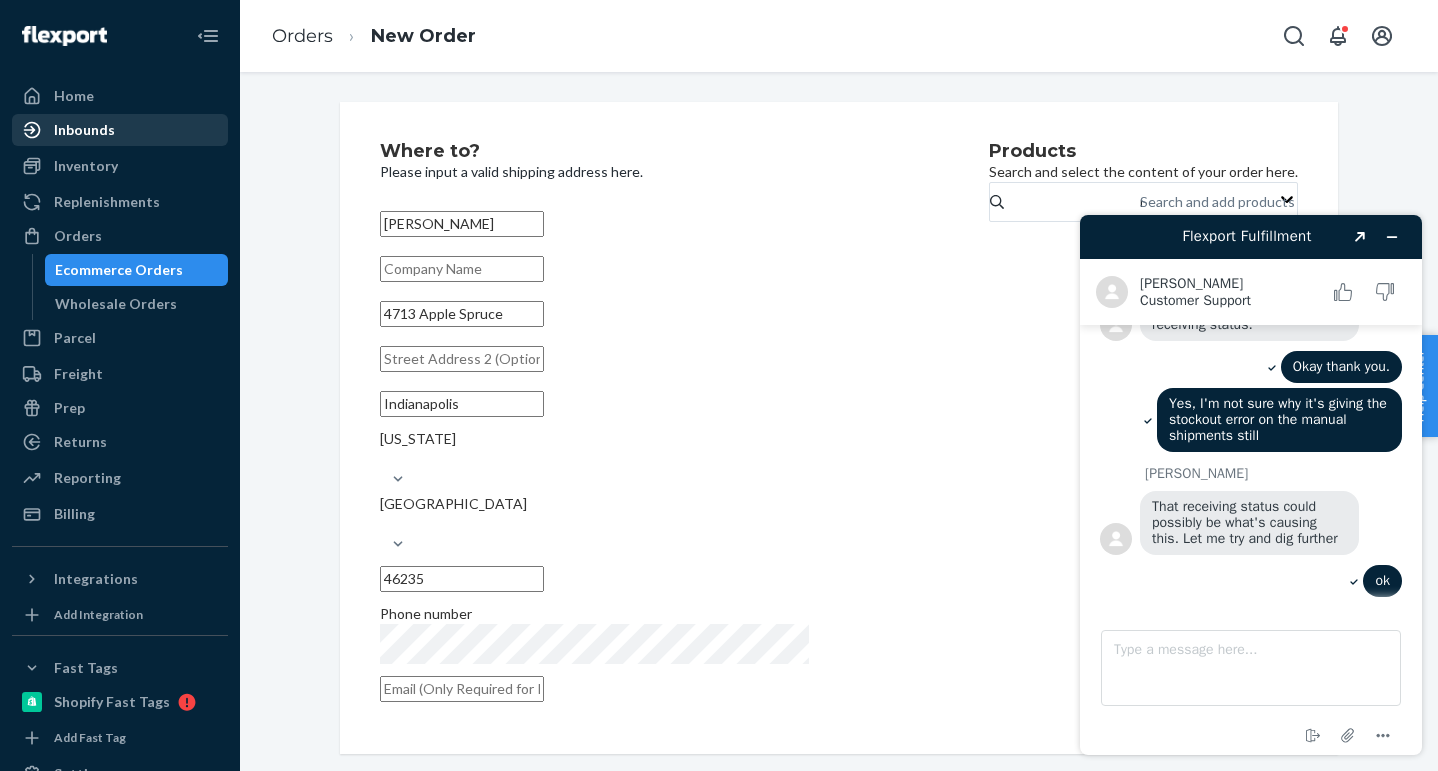click on "Inbounds" at bounding box center (120, 130) 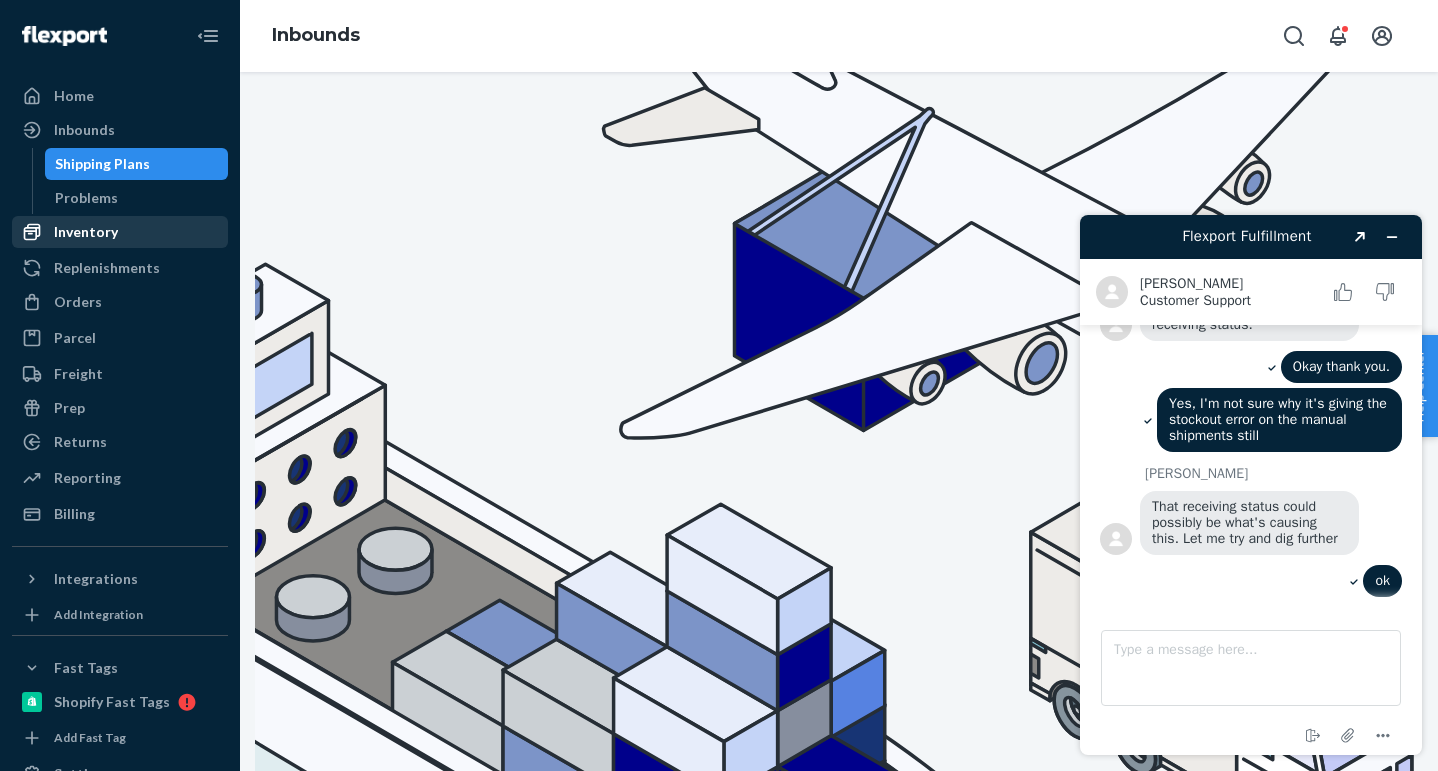 click on "Inventory" at bounding box center (120, 232) 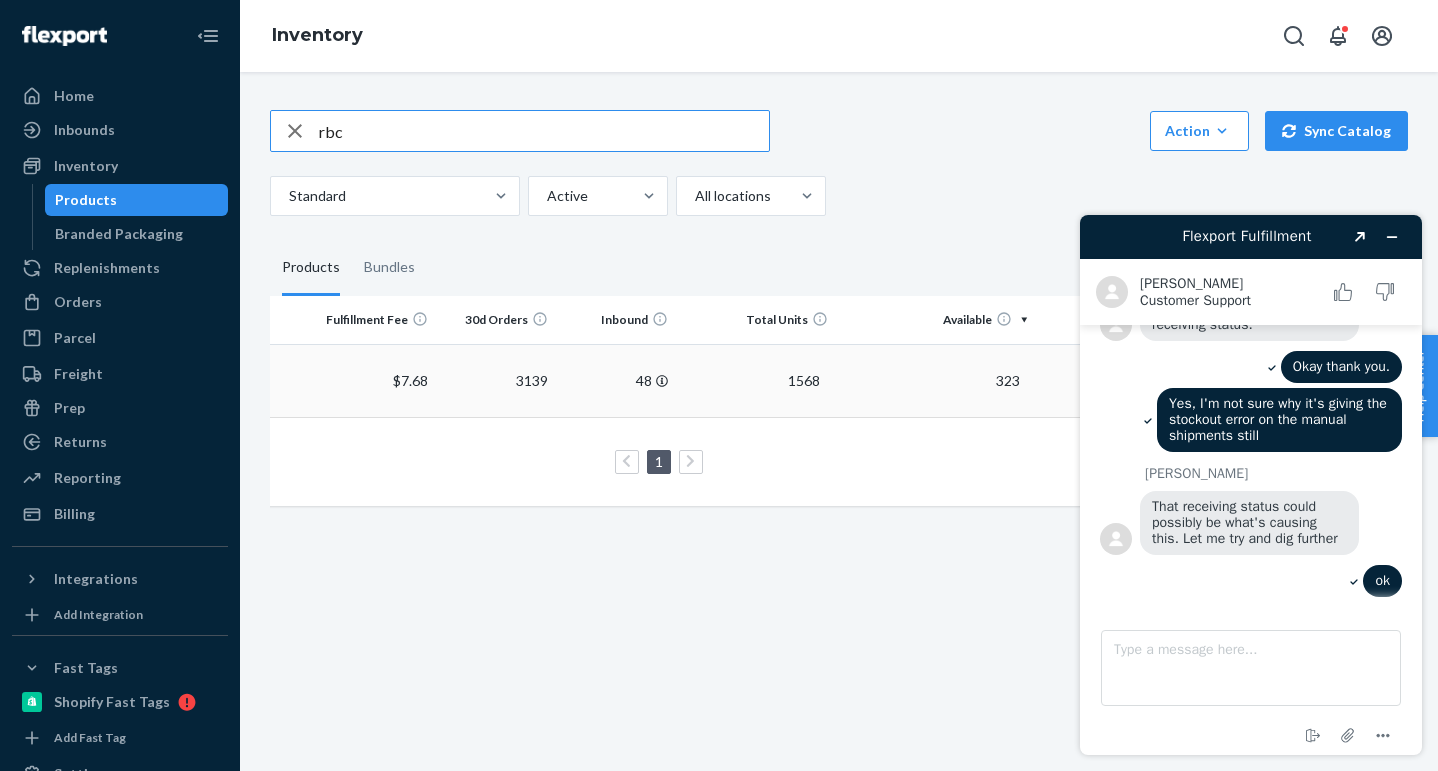scroll, scrollTop: 0, scrollLeft: 297, axis: horizontal 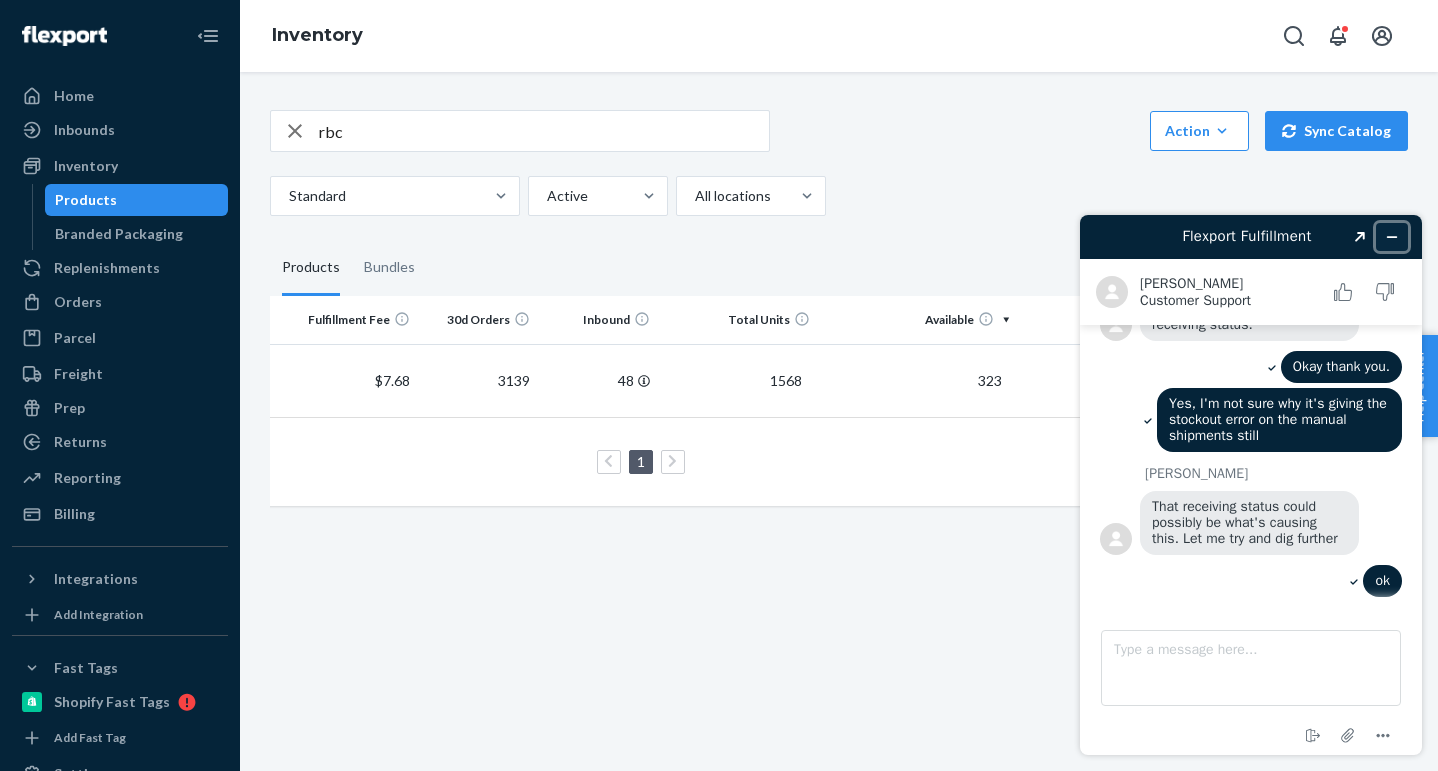 click 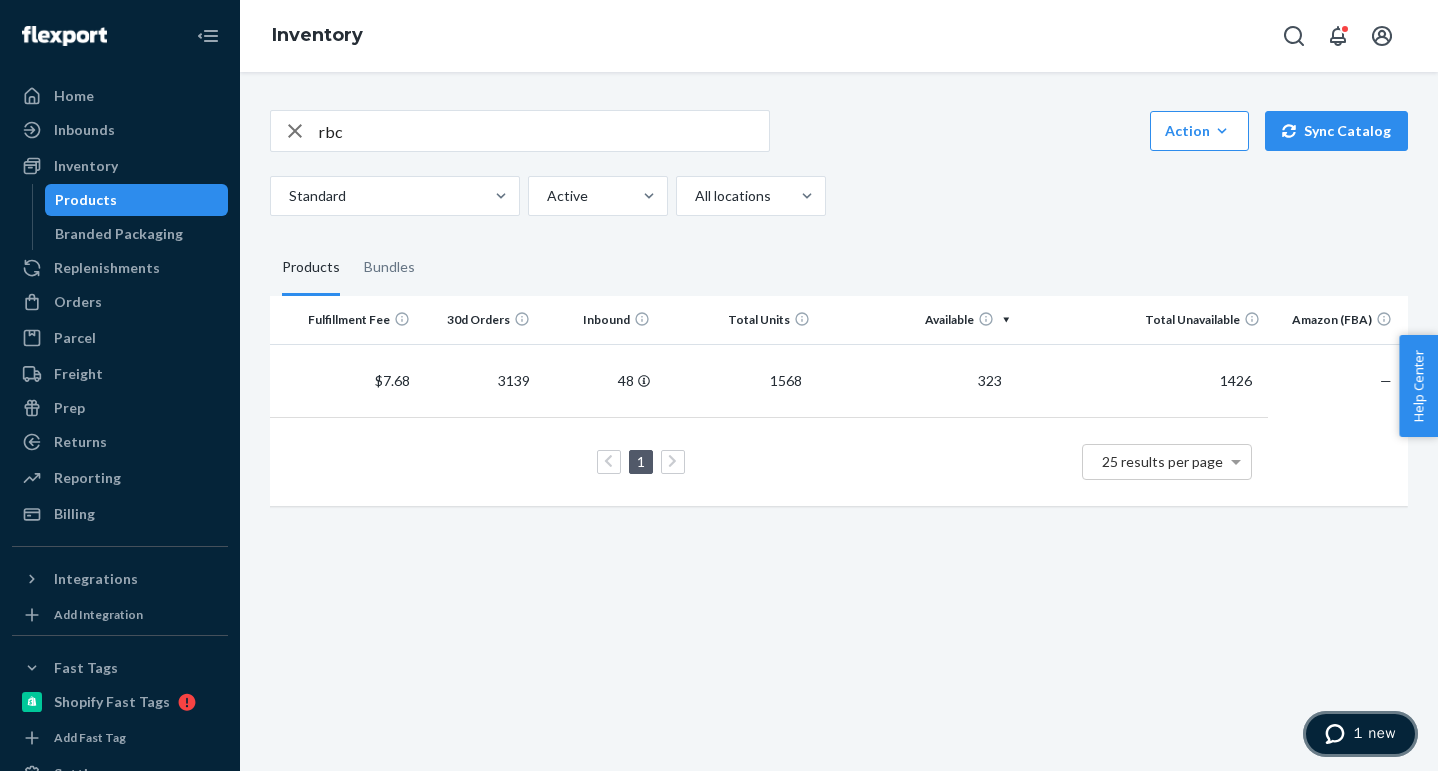 click on "1 new" at bounding box center (1360, 734) 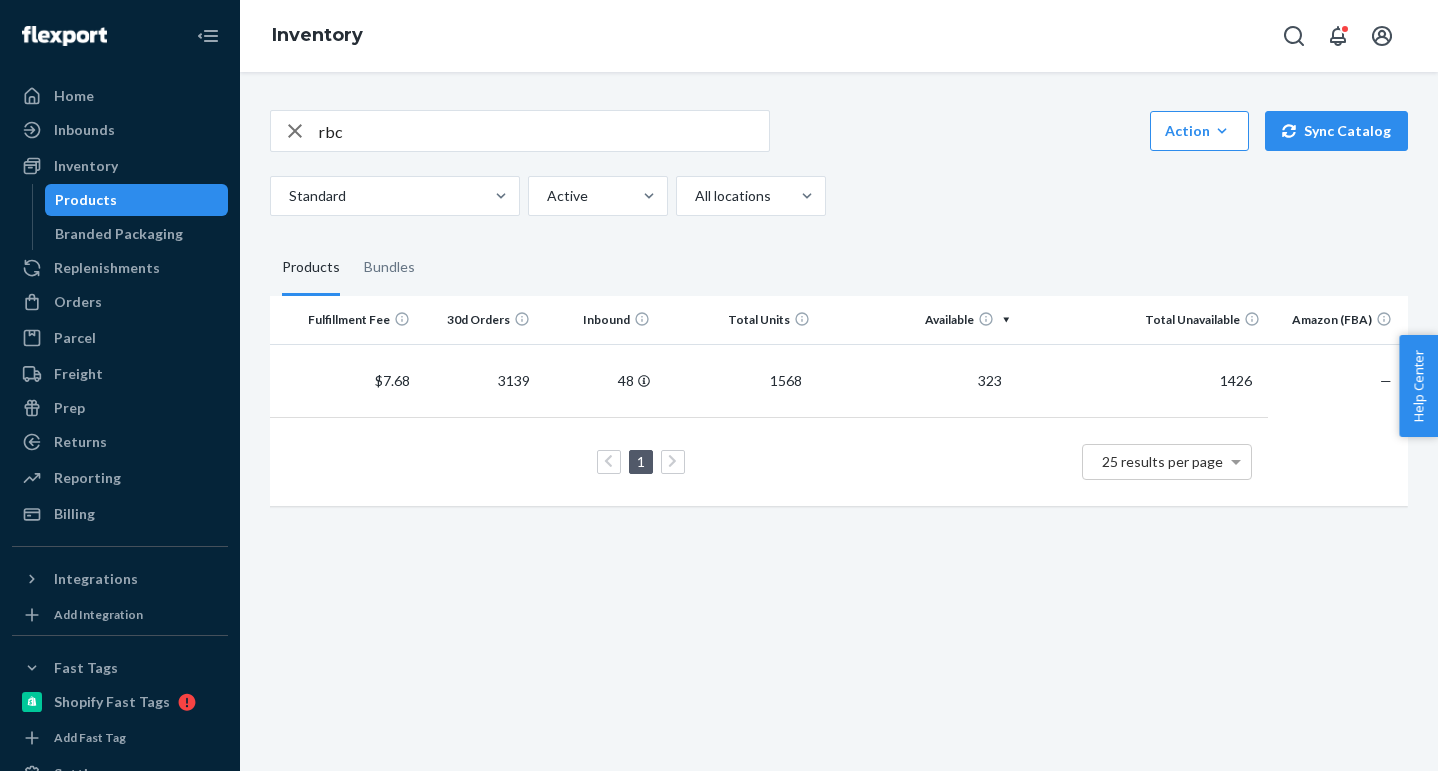 scroll, scrollTop: 0, scrollLeft: 0, axis: both 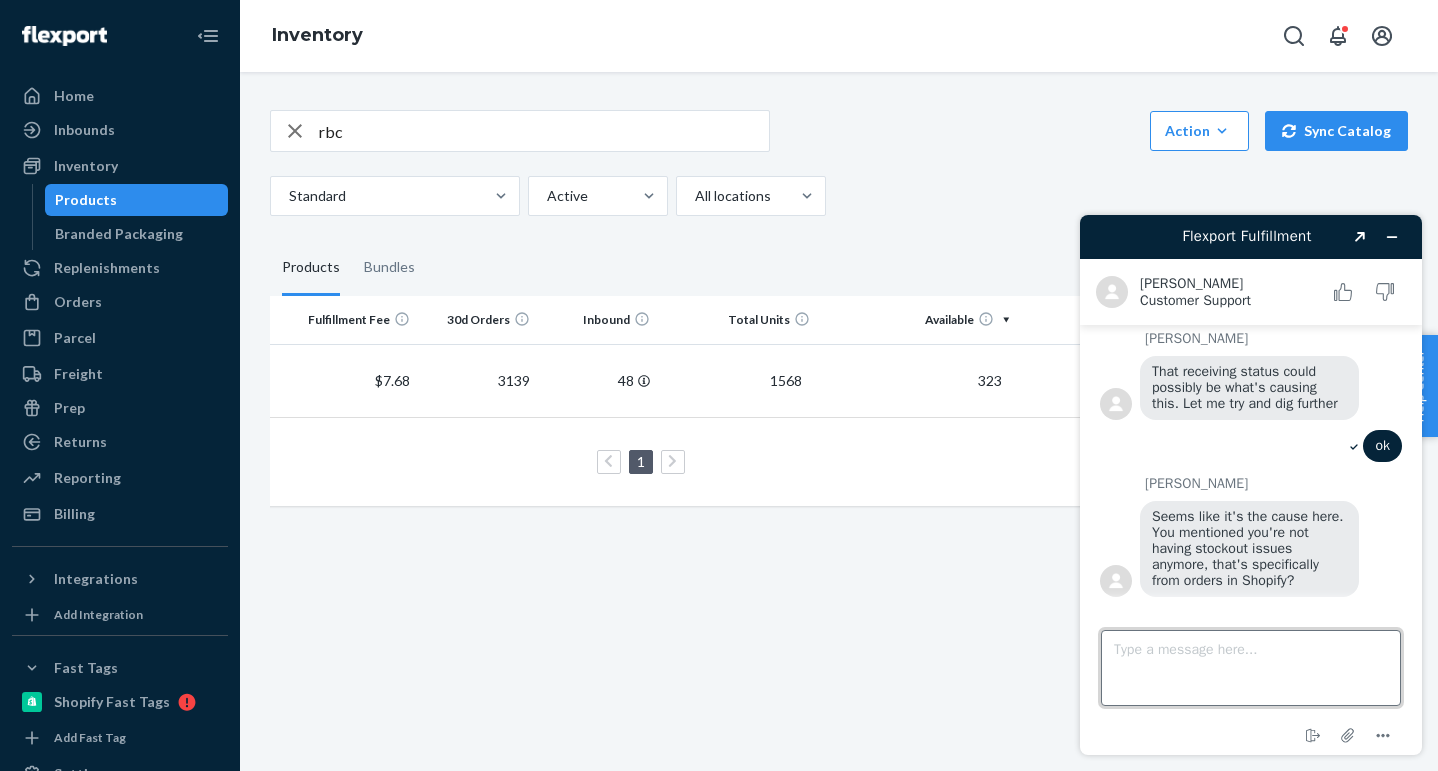 click on "Type a message here..." at bounding box center (1251, 668) 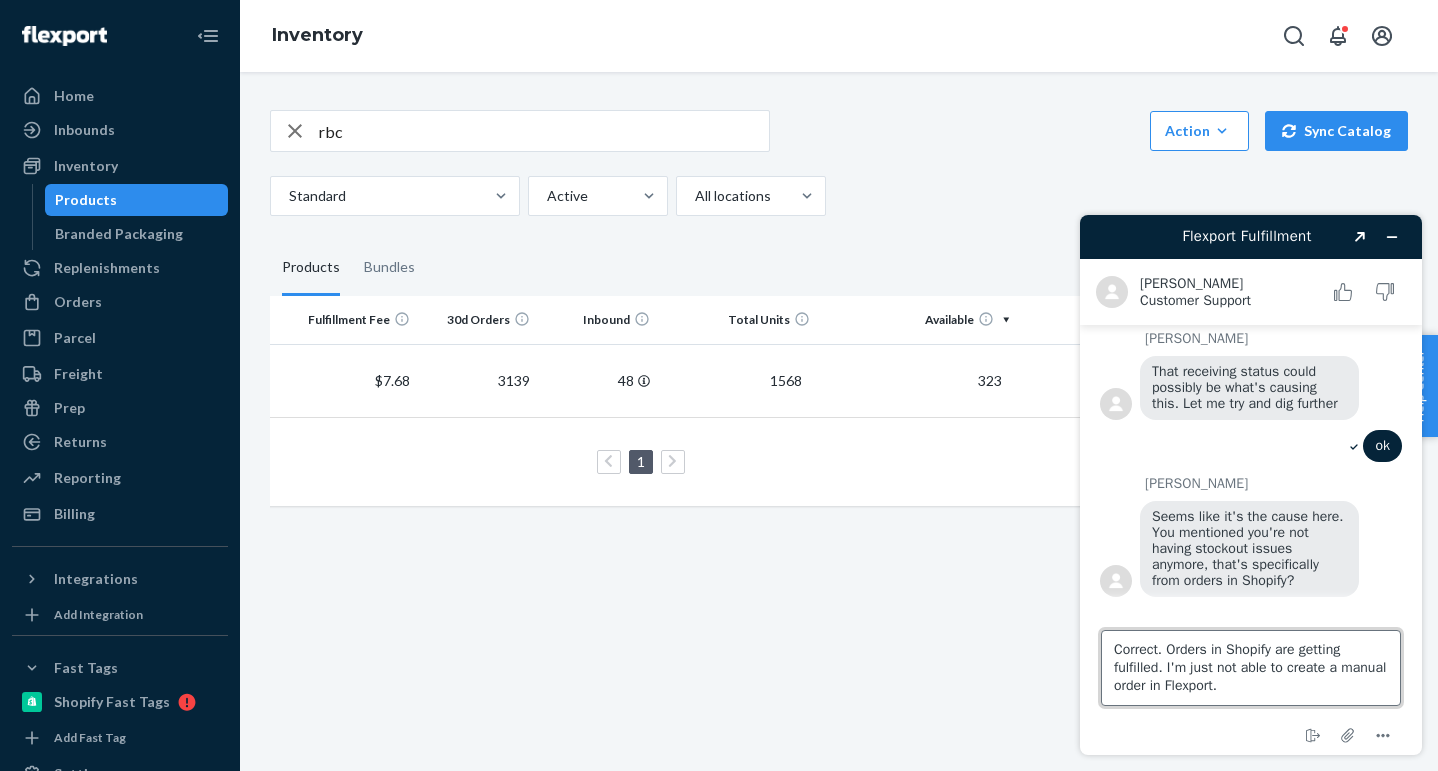 type on "Correct. Orders in Shopify are getting fulfilled. I'm just not able to create a manual order in Flexport." 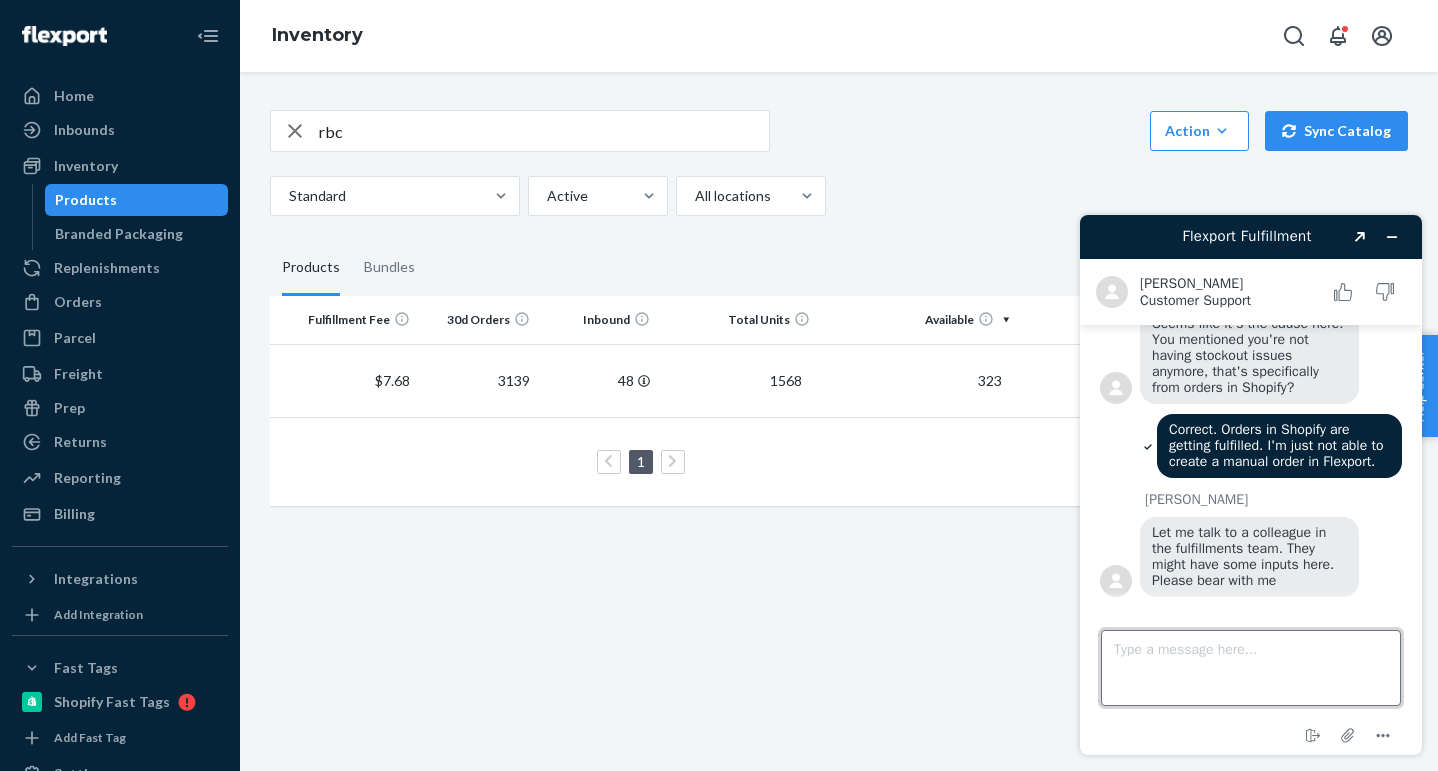 scroll, scrollTop: 1701, scrollLeft: 0, axis: vertical 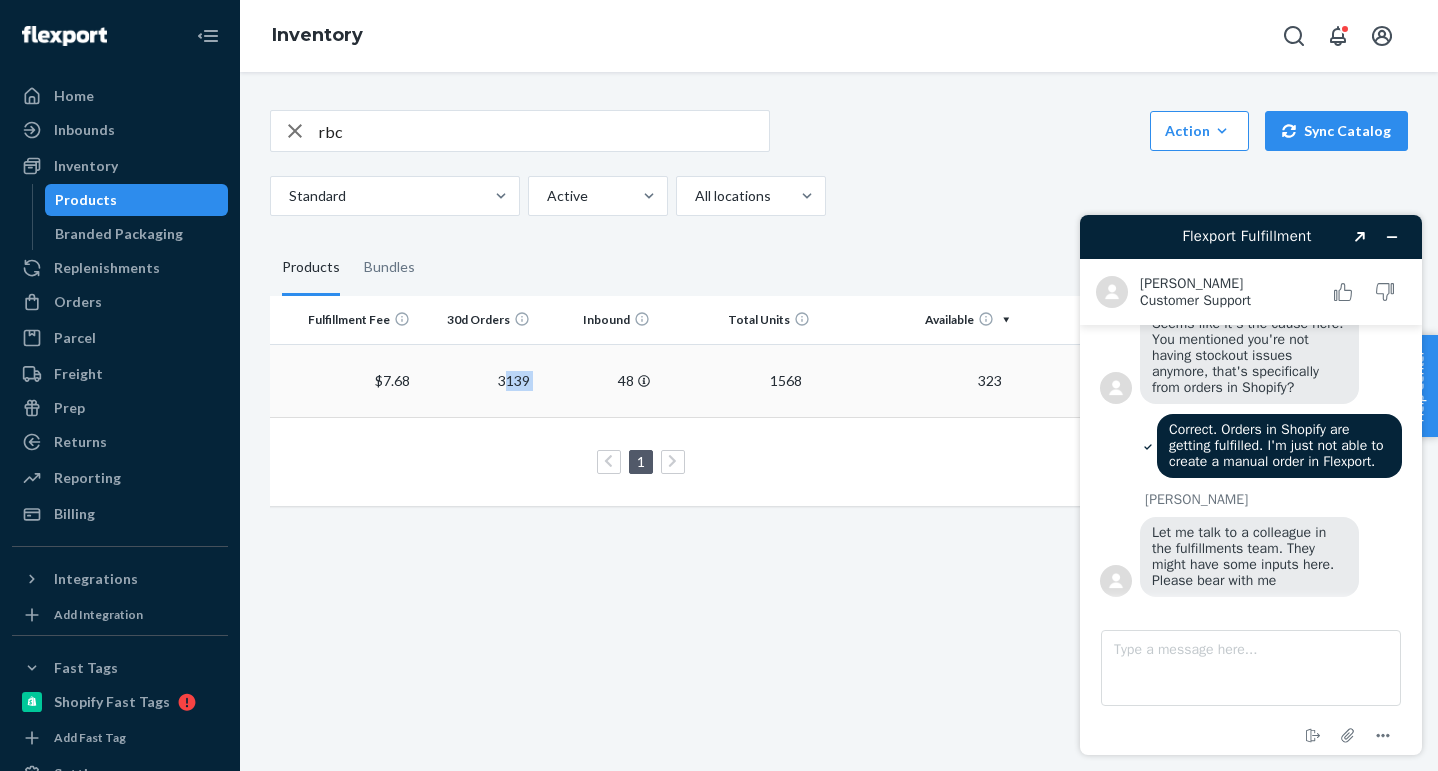 drag, startPoint x: 502, startPoint y: 383, endPoint x: 550, endPoint y: 384, distance: 48.010414 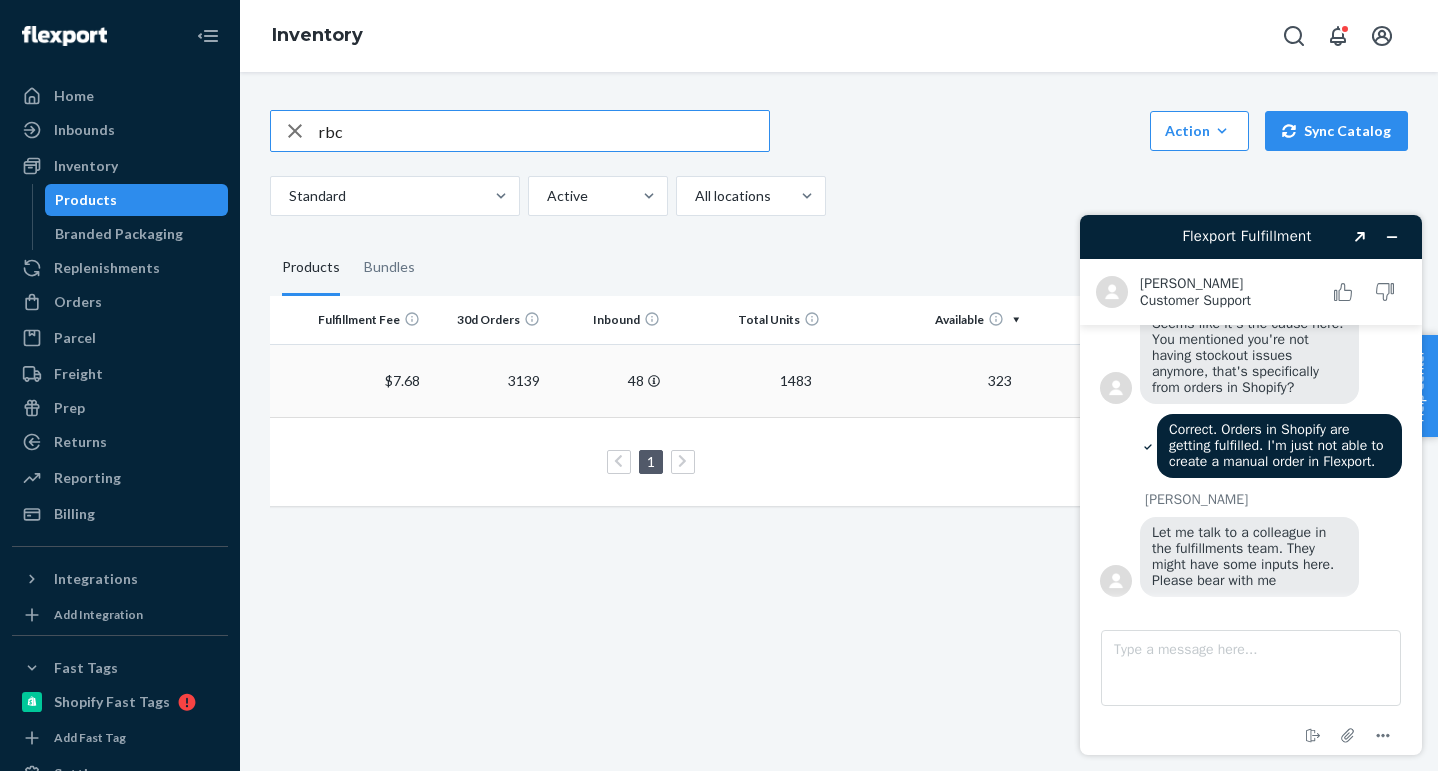 scroll, scrollTop: 0, scrollLeft: 297, axis: horizontal 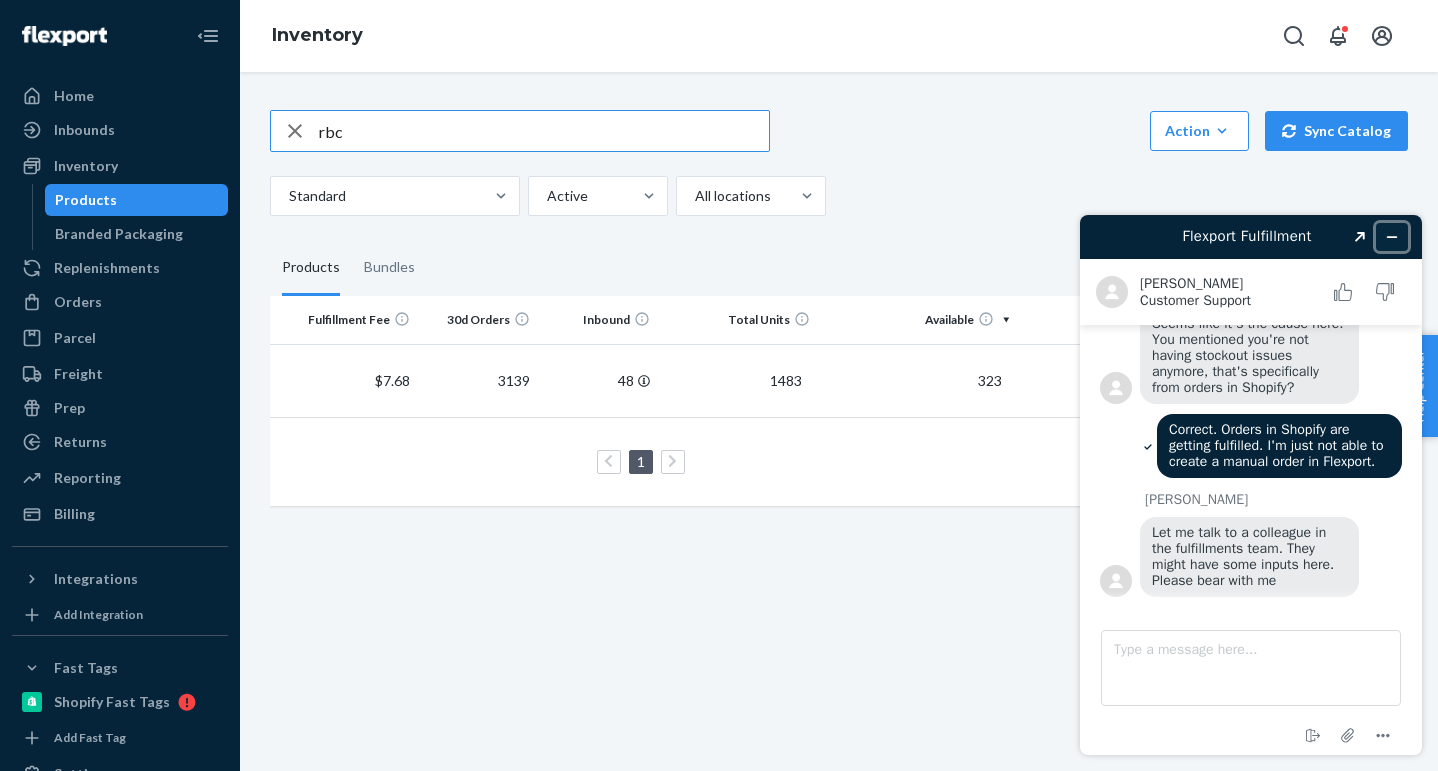 click 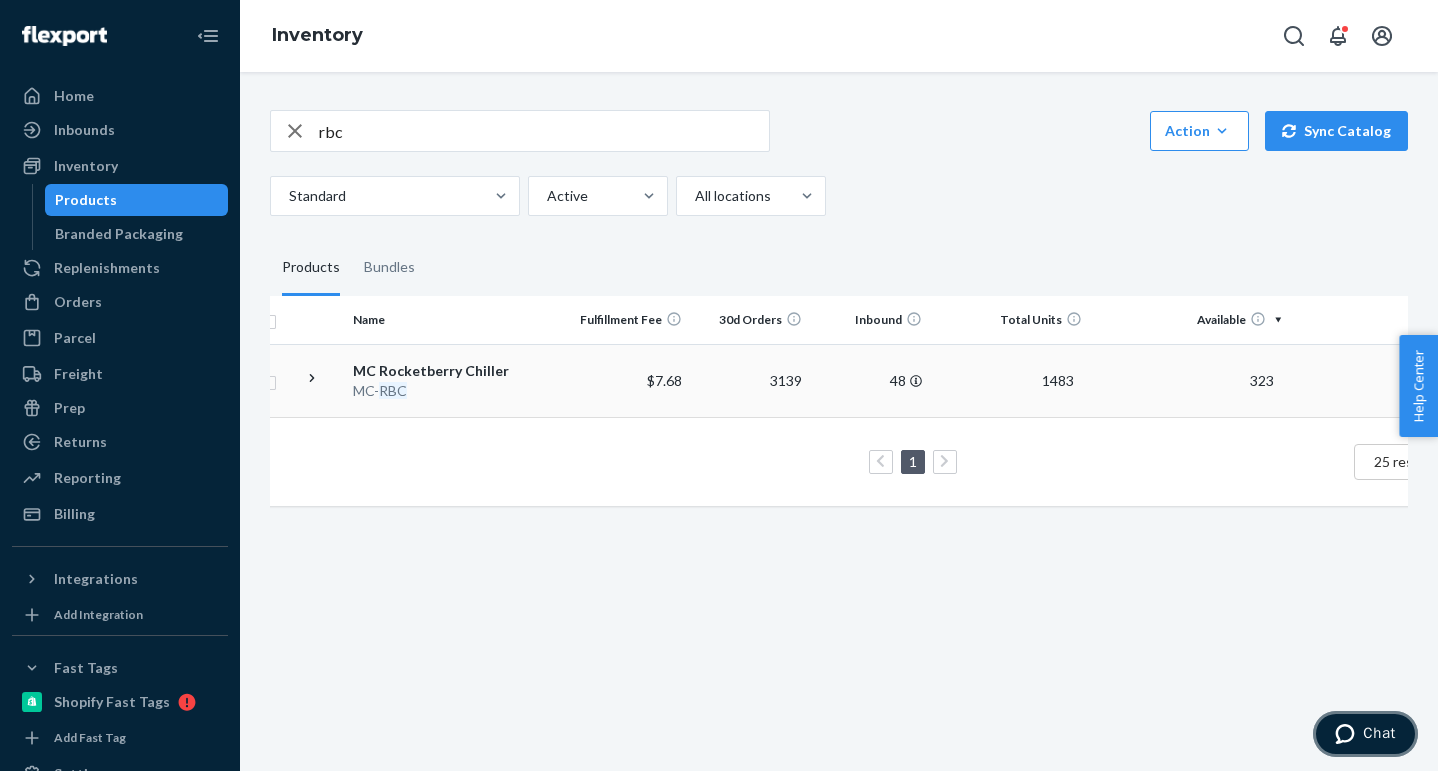 scroll, scrollTop: 0, scrollLeft: 0, axis: both 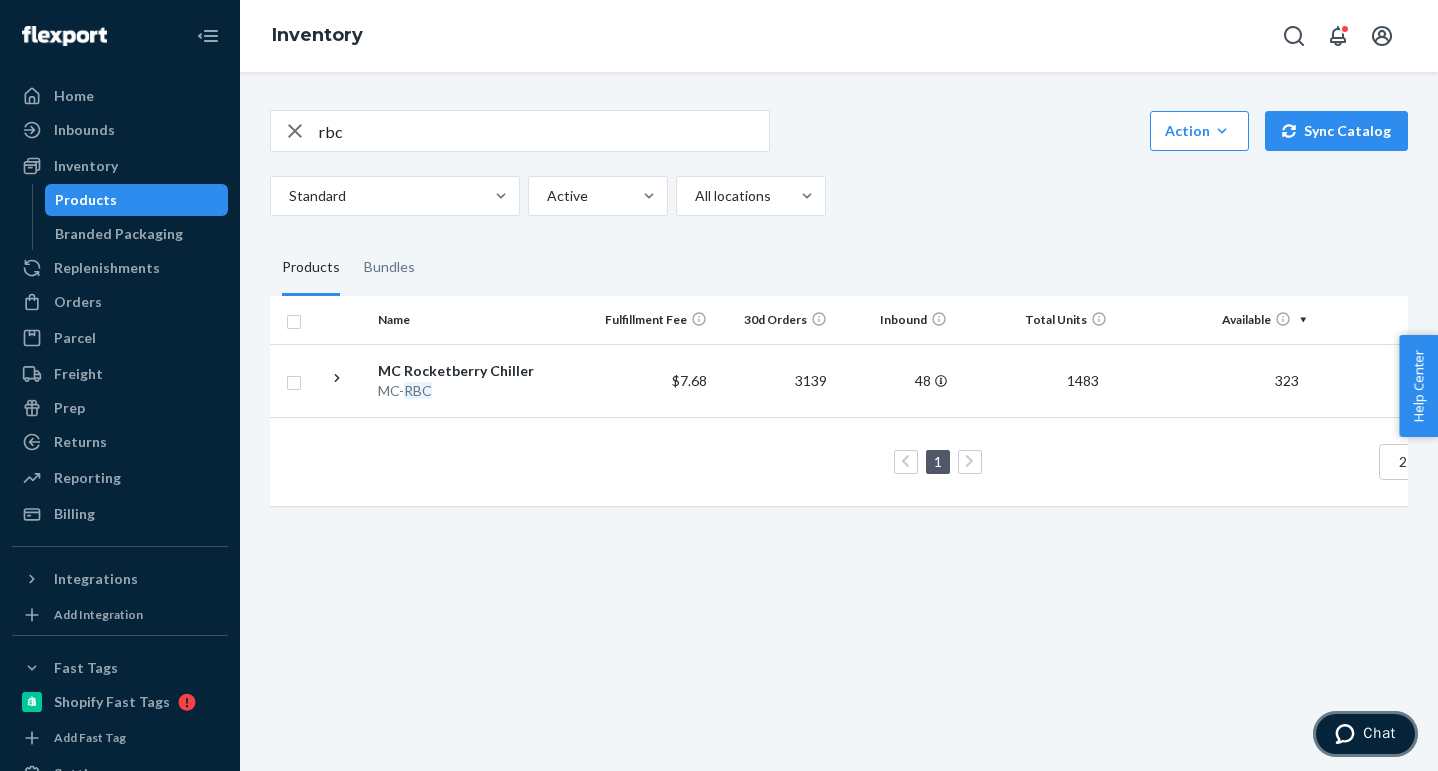 click 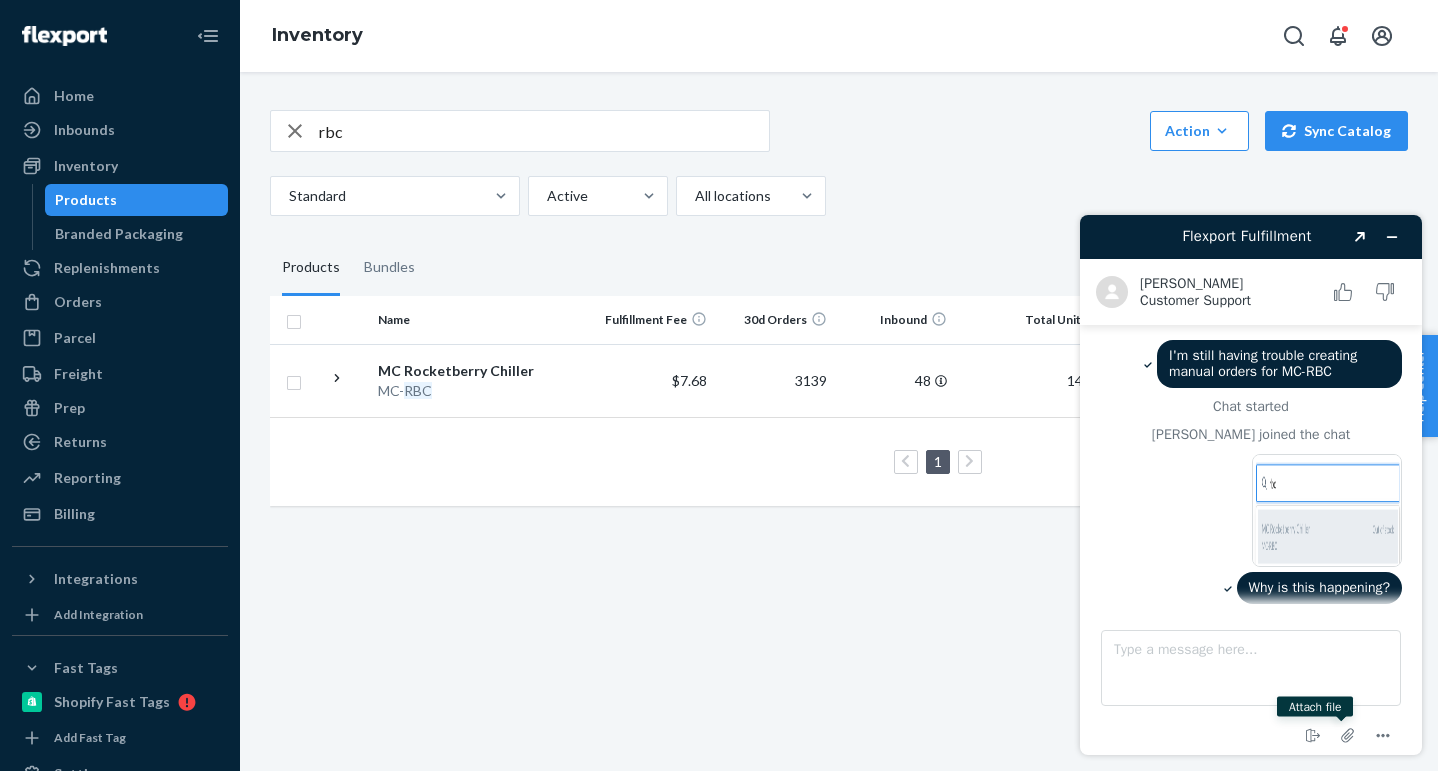 scroll, scrollTop: 0, scrollLeft: 0, axis: both 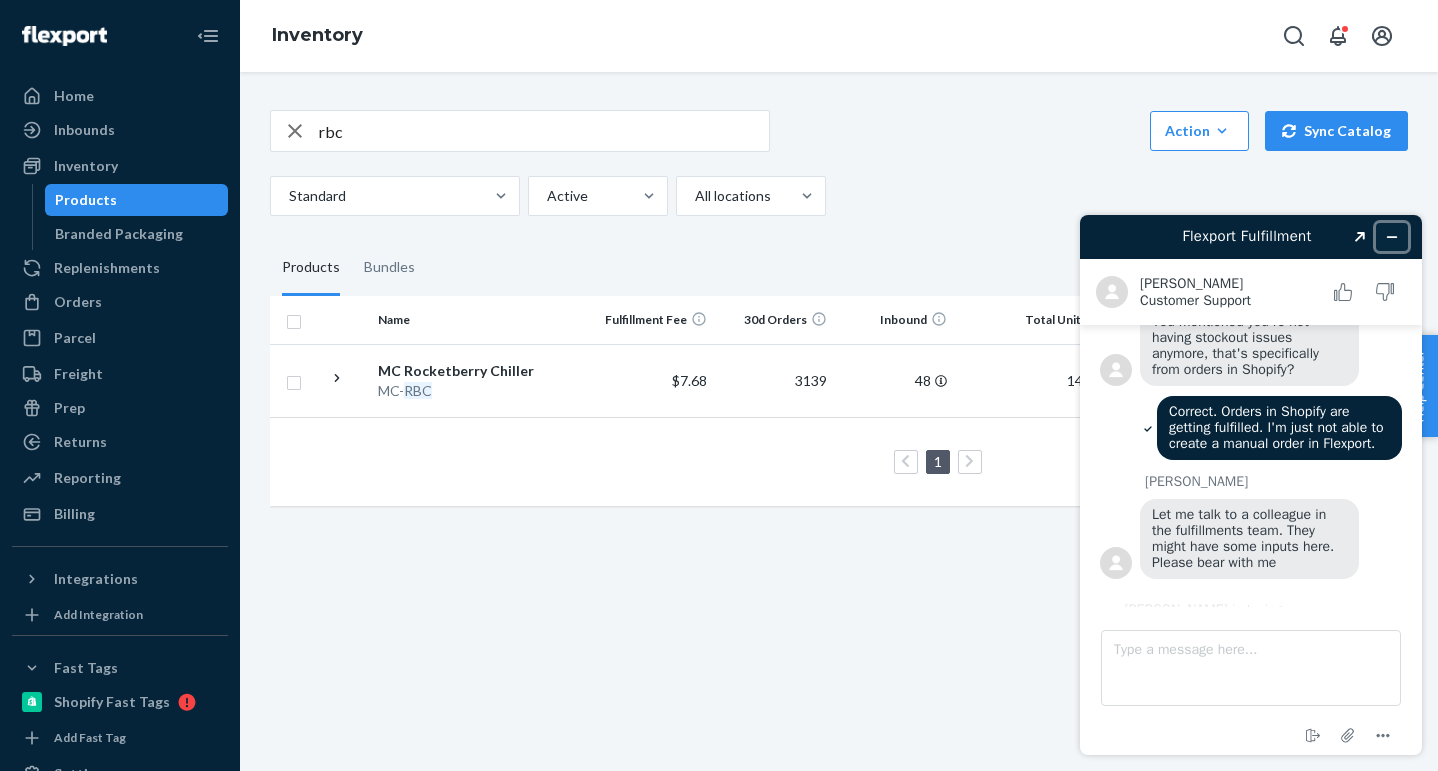 click at bounding box center (1392, 237) 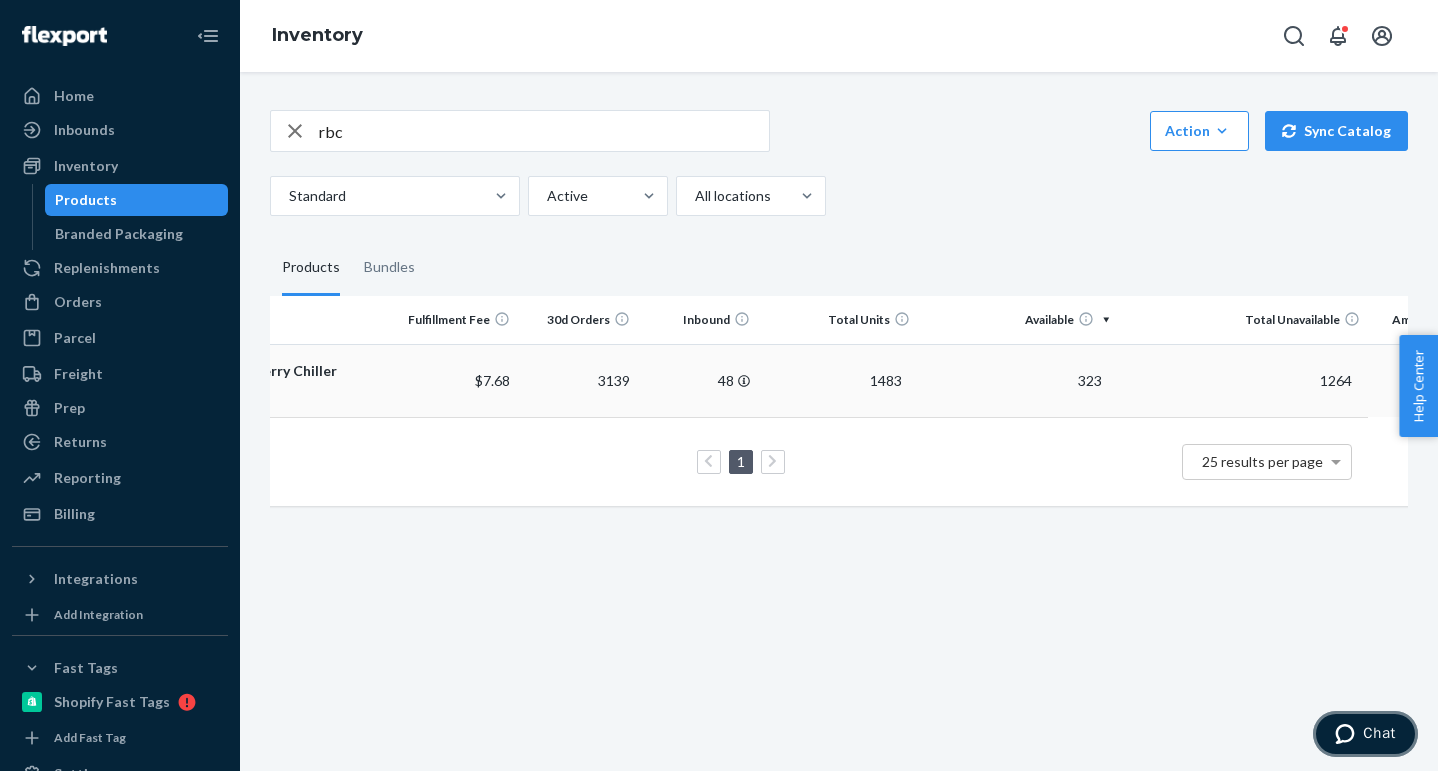 scroll, scrollTop: 0, scrollLeft: 0, axis: both 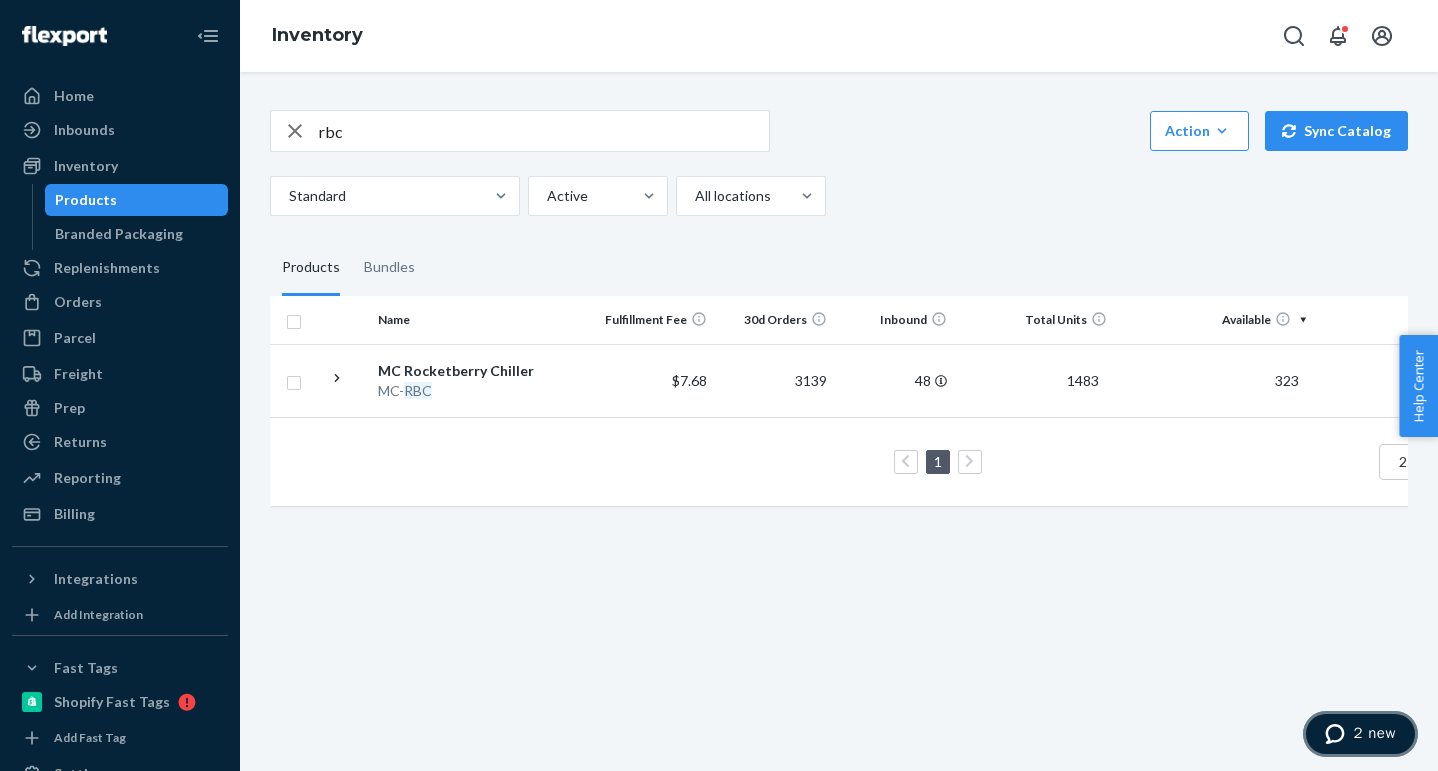 click on "2 new" at bounding box center (1374, 733) 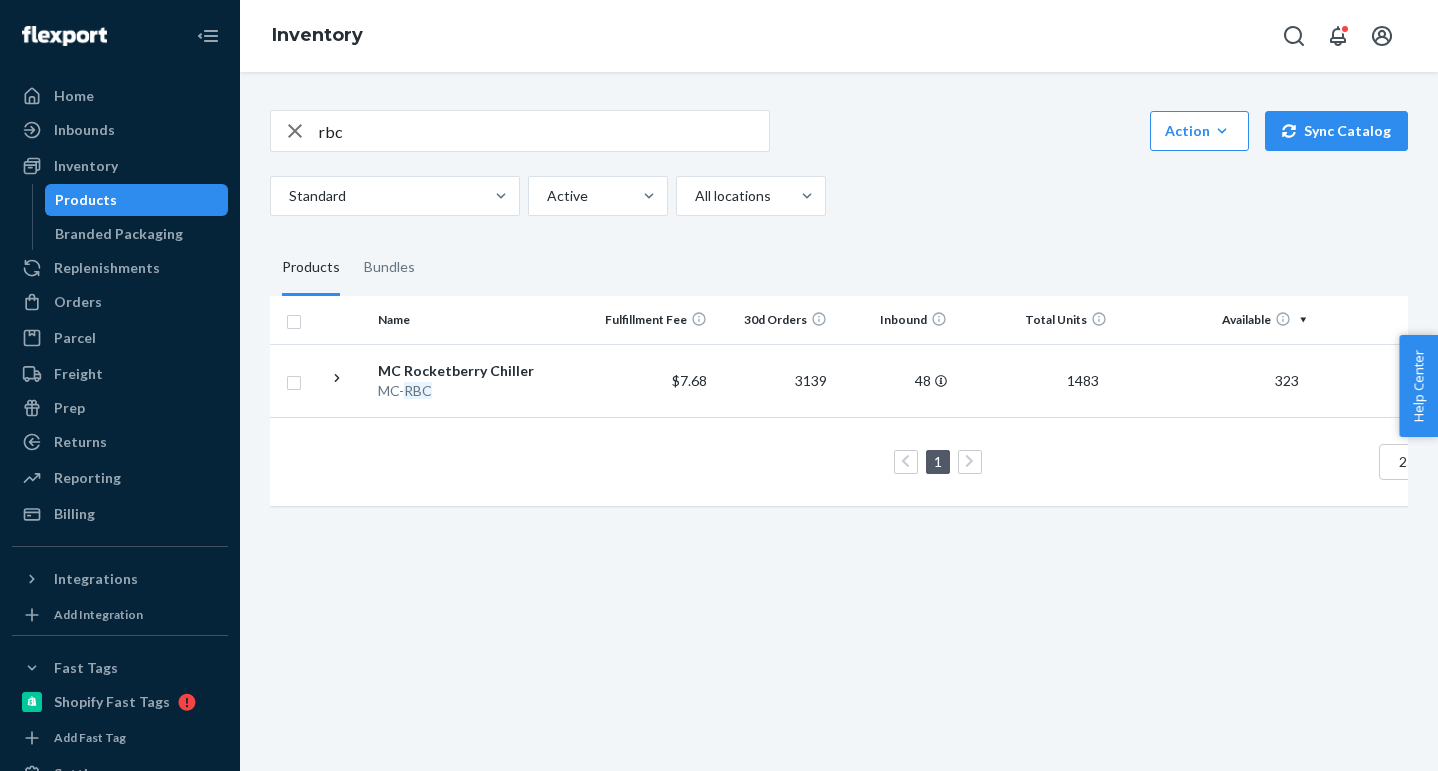 scroll, scrollTop: 0, scrollLeft: 0, axis: both 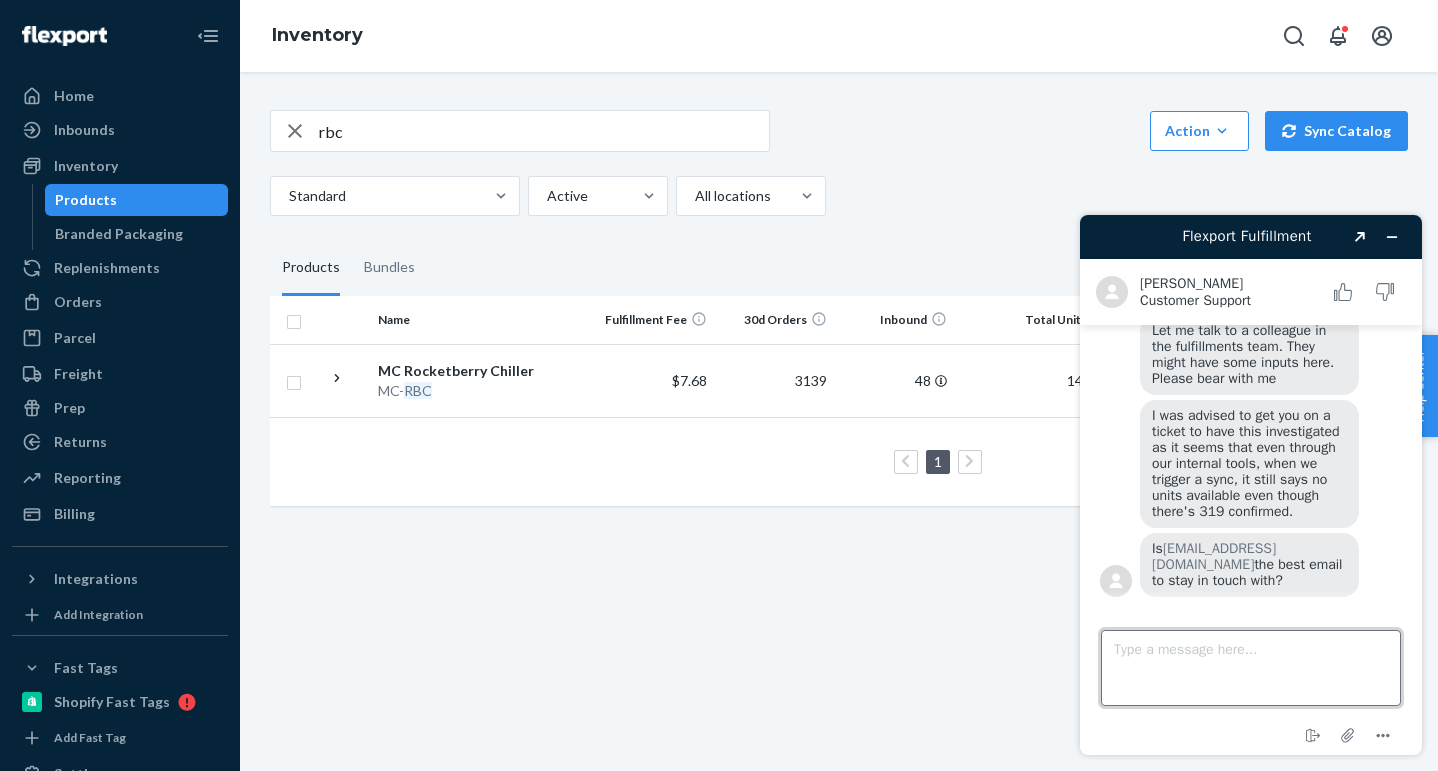 click on "Type a message here..." at bounding box center [1251, 668] 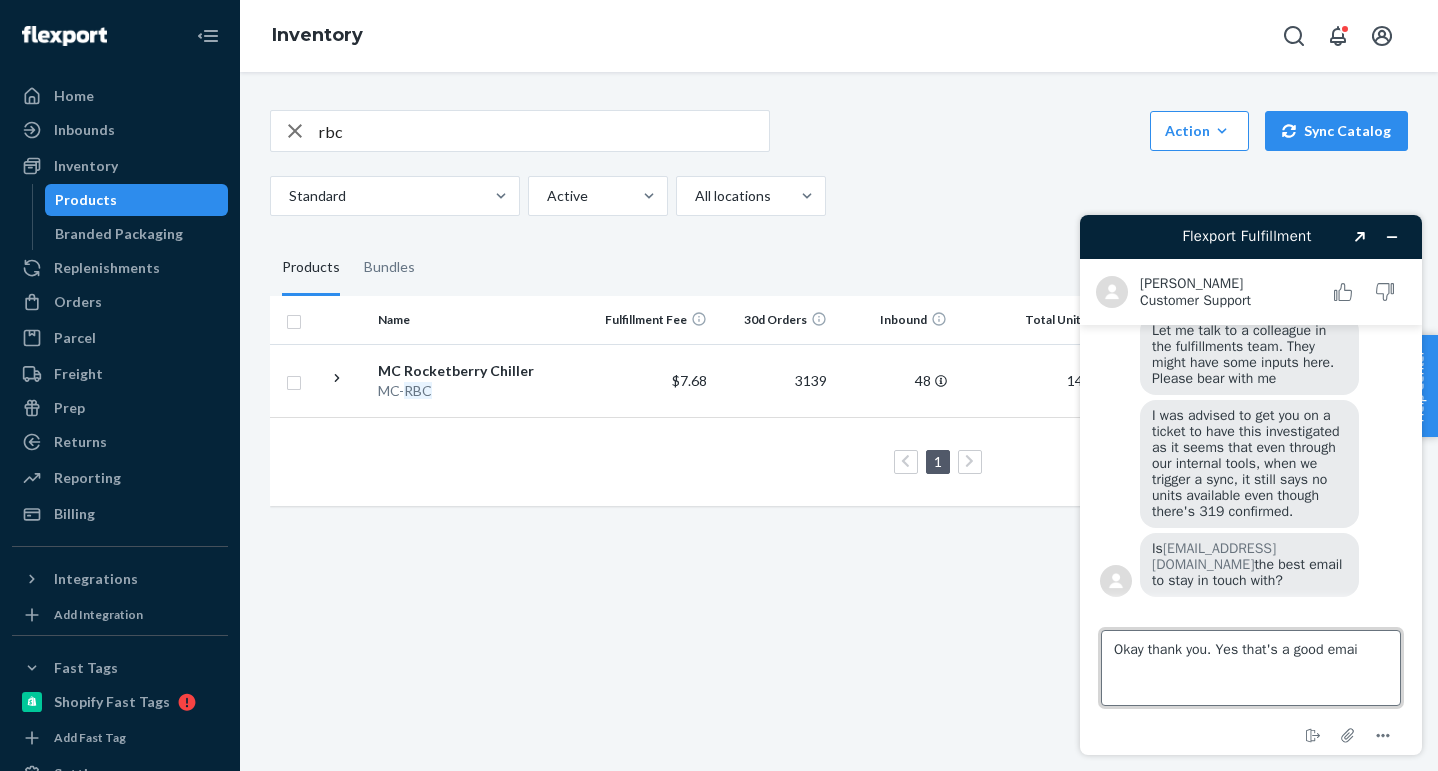 type on "Okay thank you. Yes that's a good email" 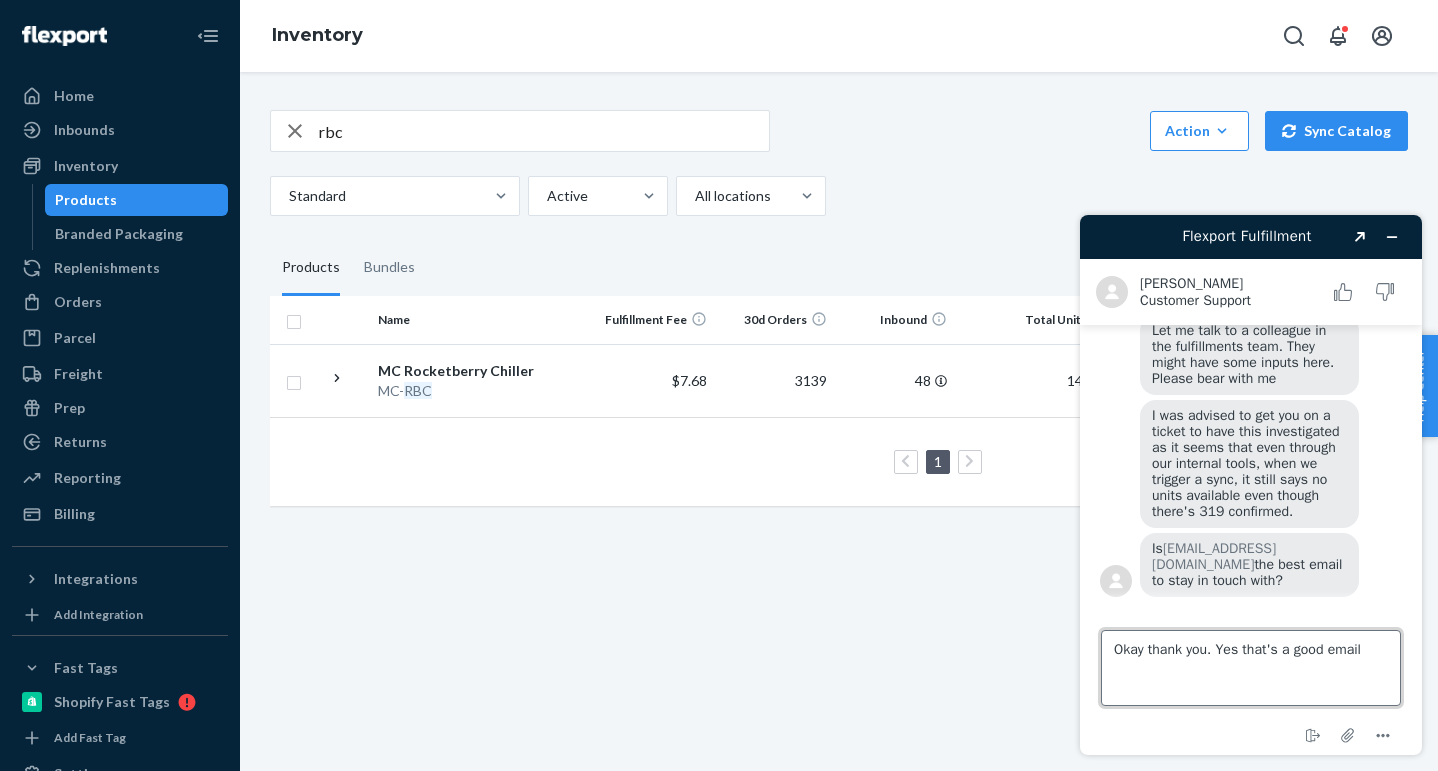 scroll, scrollTop: 1977, scrollLeft: 0, axis: vertical 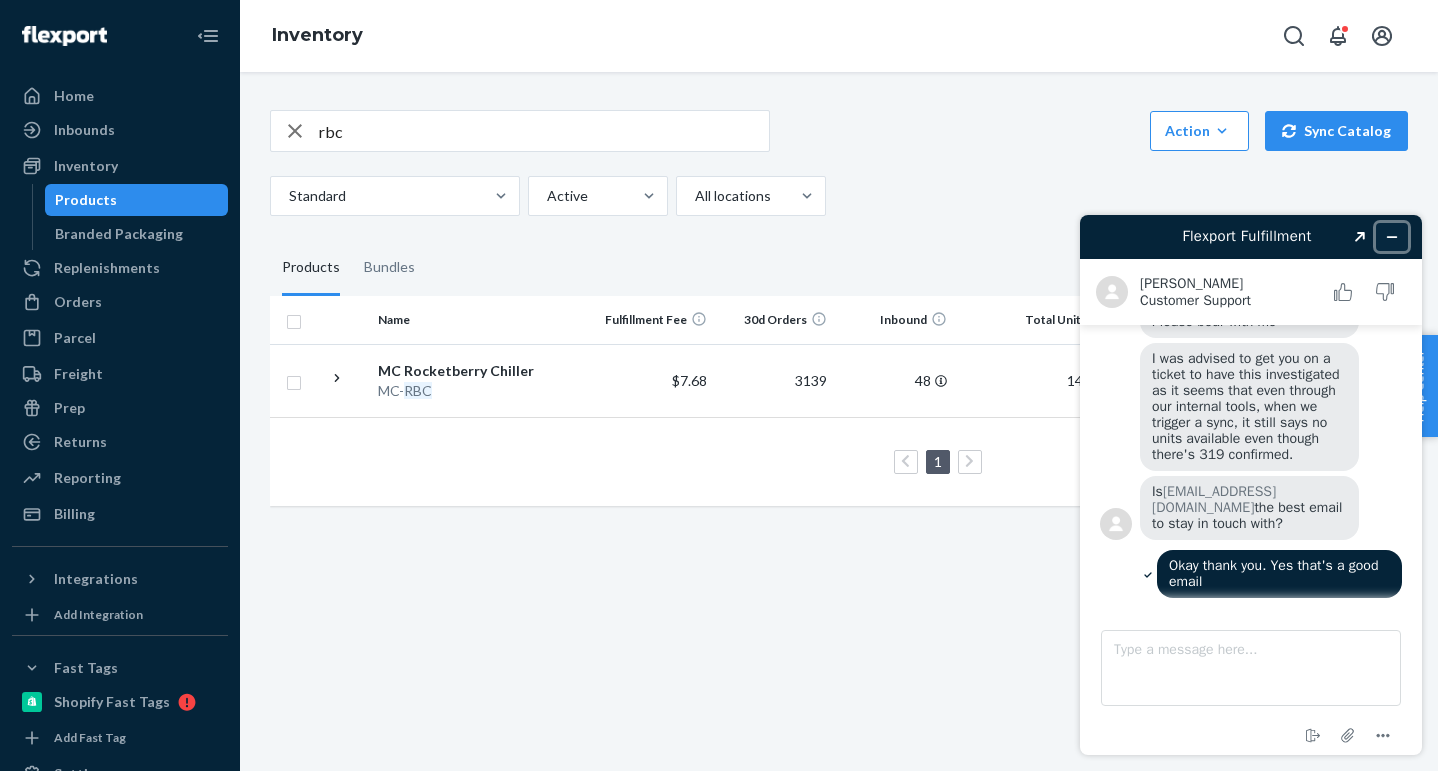 click 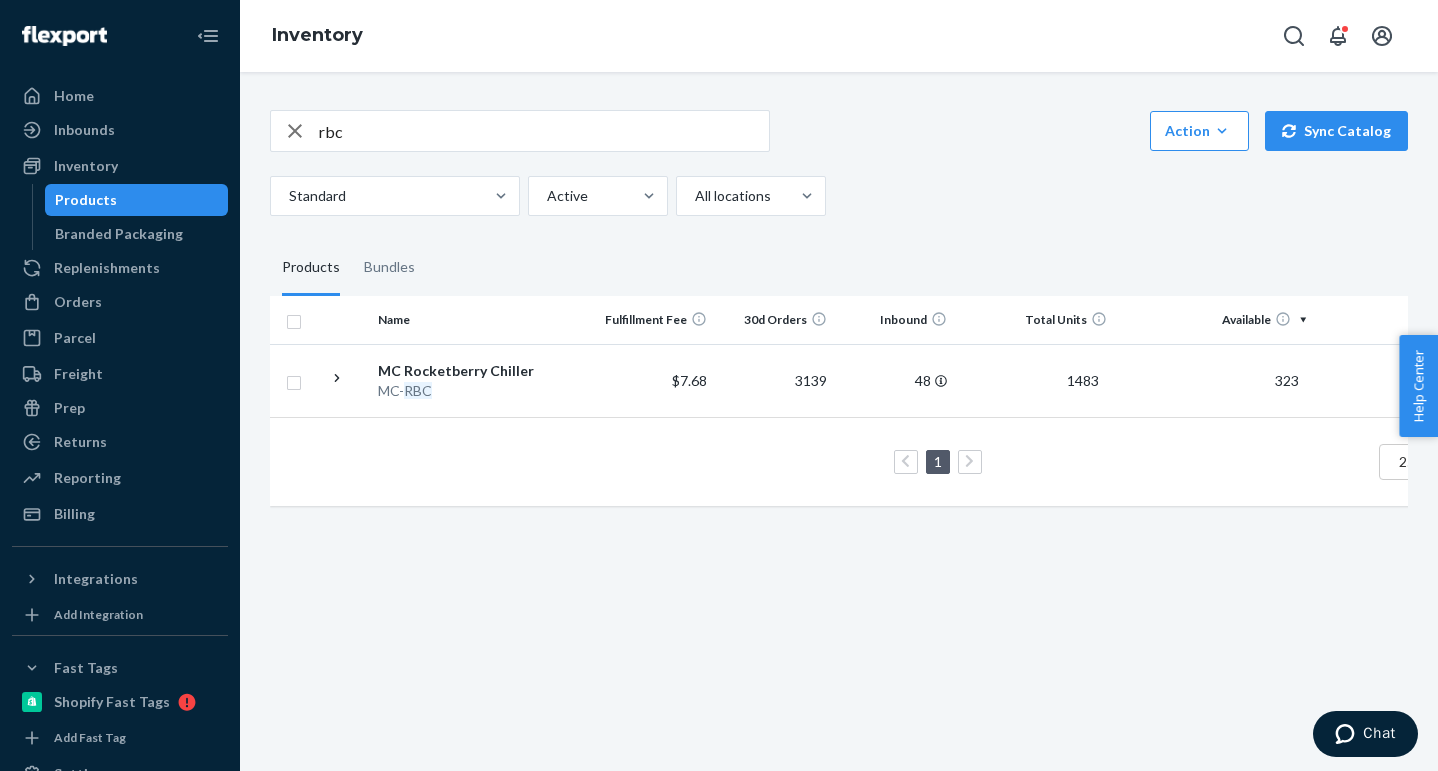 click on "rbc Action Create product Create bundle Bulk create products Bulk update products Bulk update bundles Bulk update product alias attribute Sync Catalog Standard Active All locations Products Bundles Name Fulfillment Fee 30d Orders Inbound Total Units Available Total Unavailable Amazon (FBA) MC Rocketberry Chiller MC- RBC $7.68 3139 48 1483 323 1264 — 1 25 results per page" at bounding box center (839, 306) 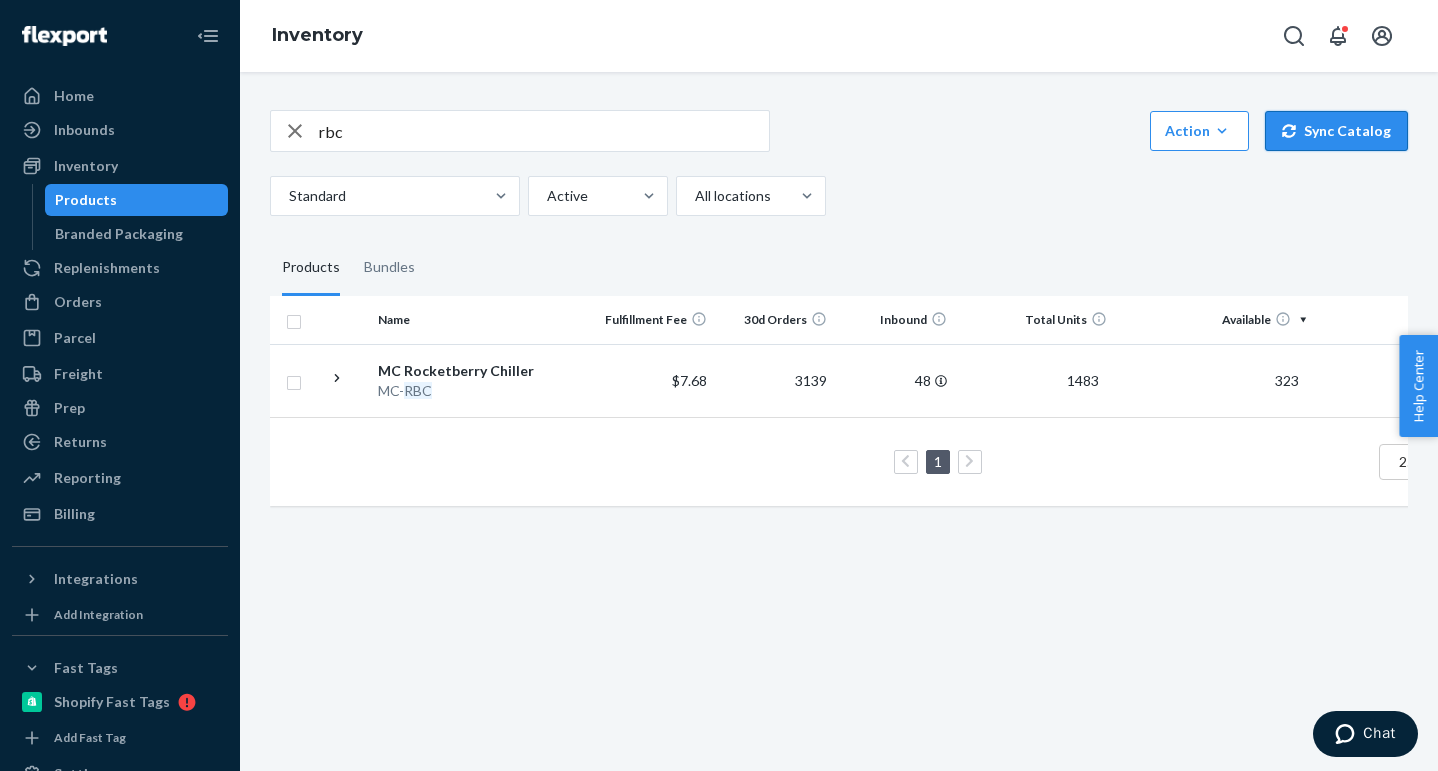 click on "Sync Catalog" at bounding box center (1336, 131) 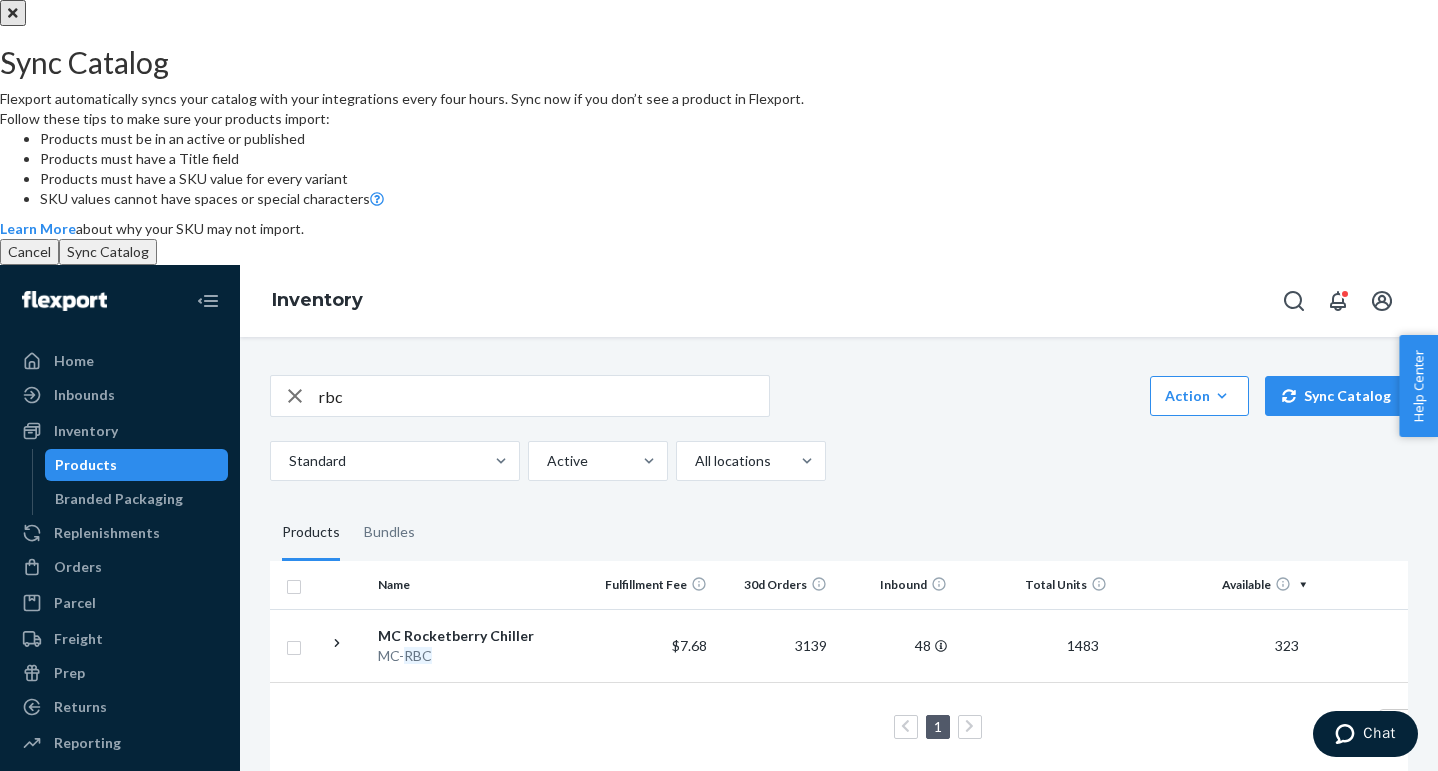 click on "Sync Catalog Flexport automatically syncs your catalog with your integrations every four hours. Sync now if you don’t see a product in Flexport. Follow these tips to make sure your products import: Products must be in an active or published Products must have a Title field Products must have a SKU value for every variant SKU values cannot have spaces or special characters Learn More  about why your SKU may not import. Cancel Sync Catalog" at bounding box center [719, 132] 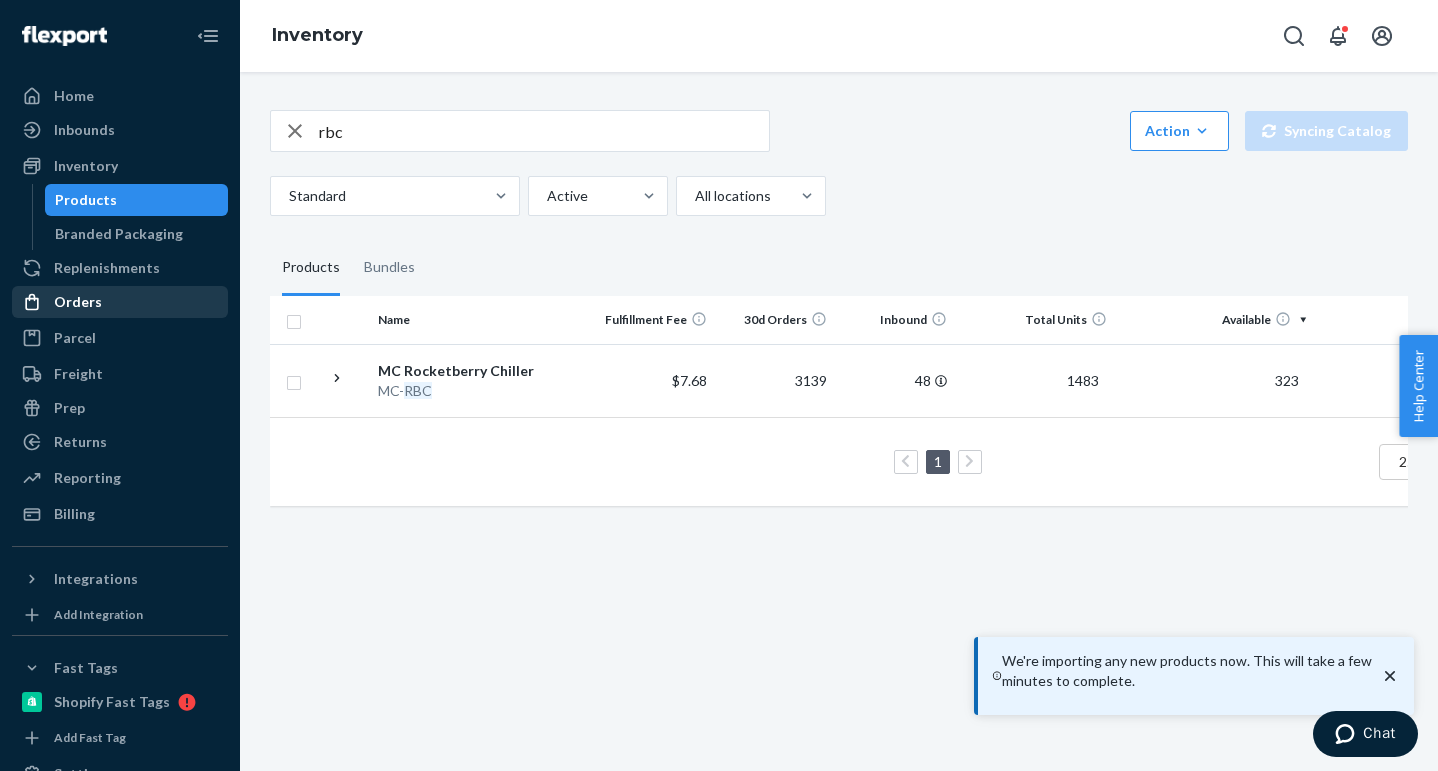 click on "Orders" at bounding box center (120, 302) 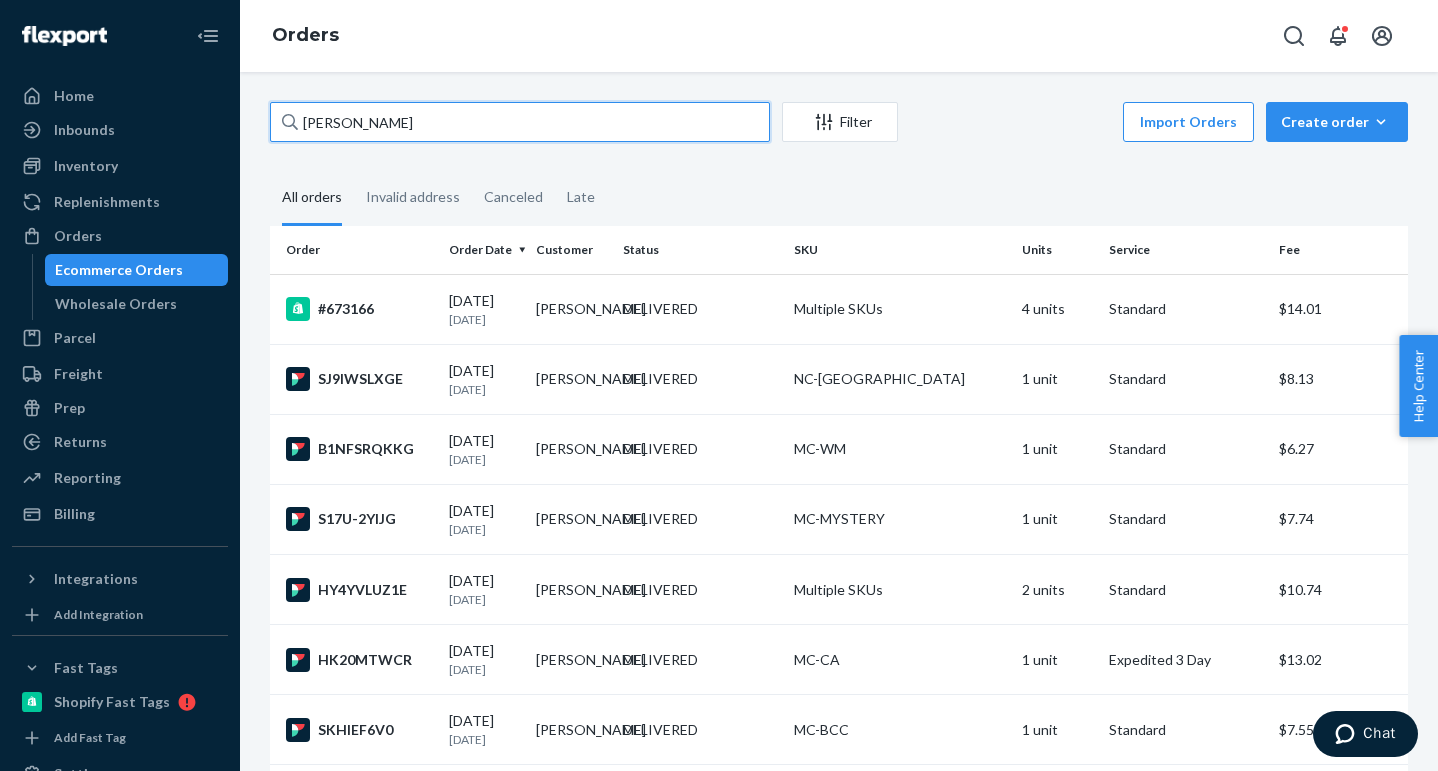 click on "[PERSON_NAME]" at bounding box center (520, 122) 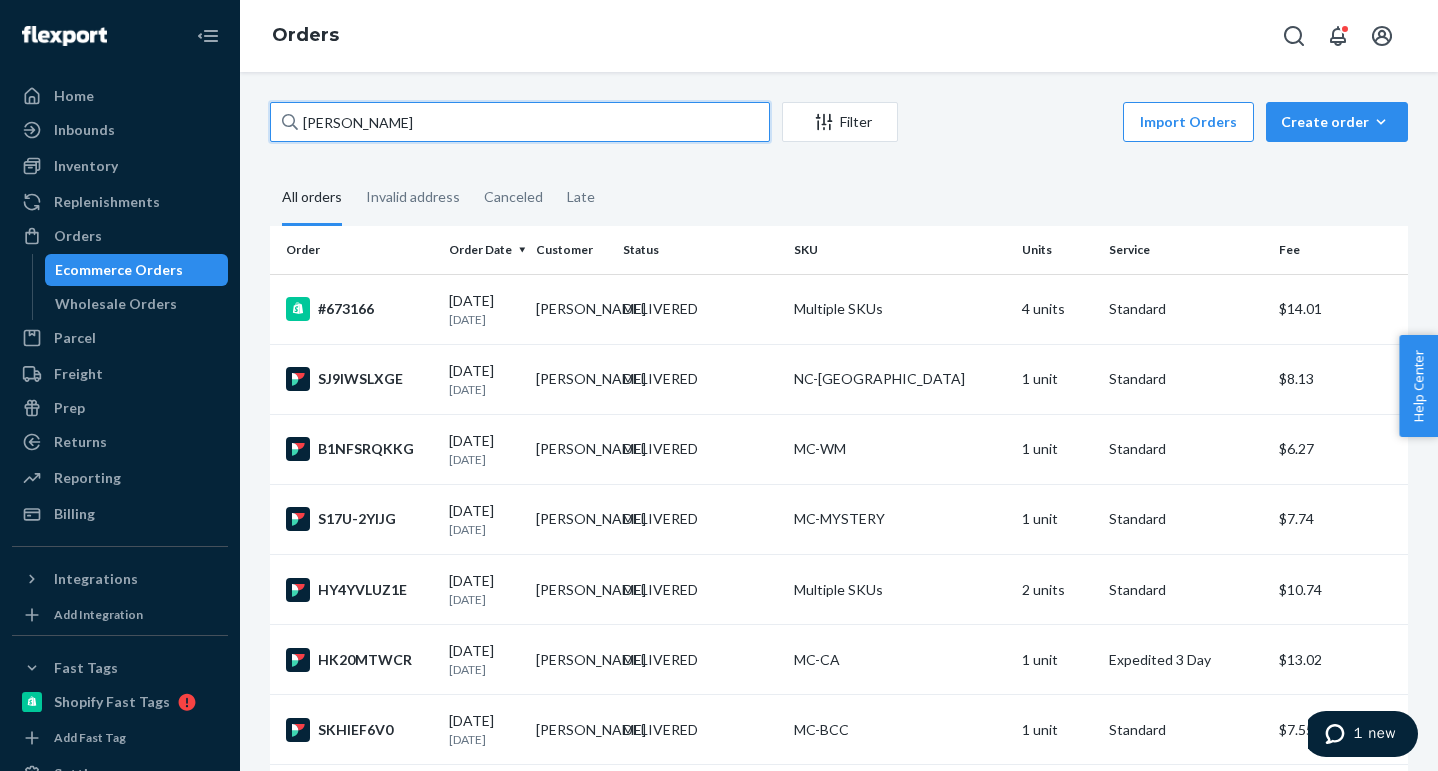 click on "[PERSON_NAME]" at bounding box center (520, 122) 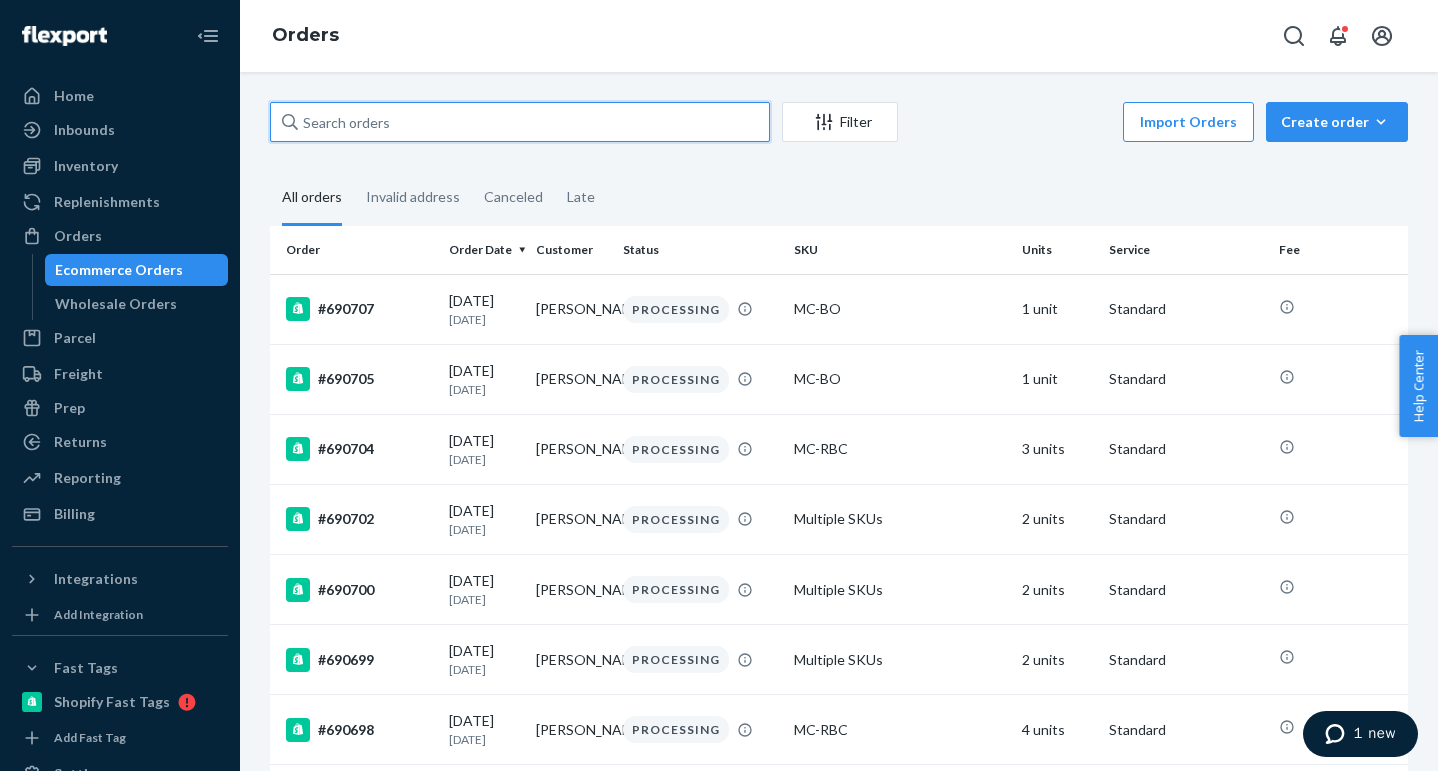 type 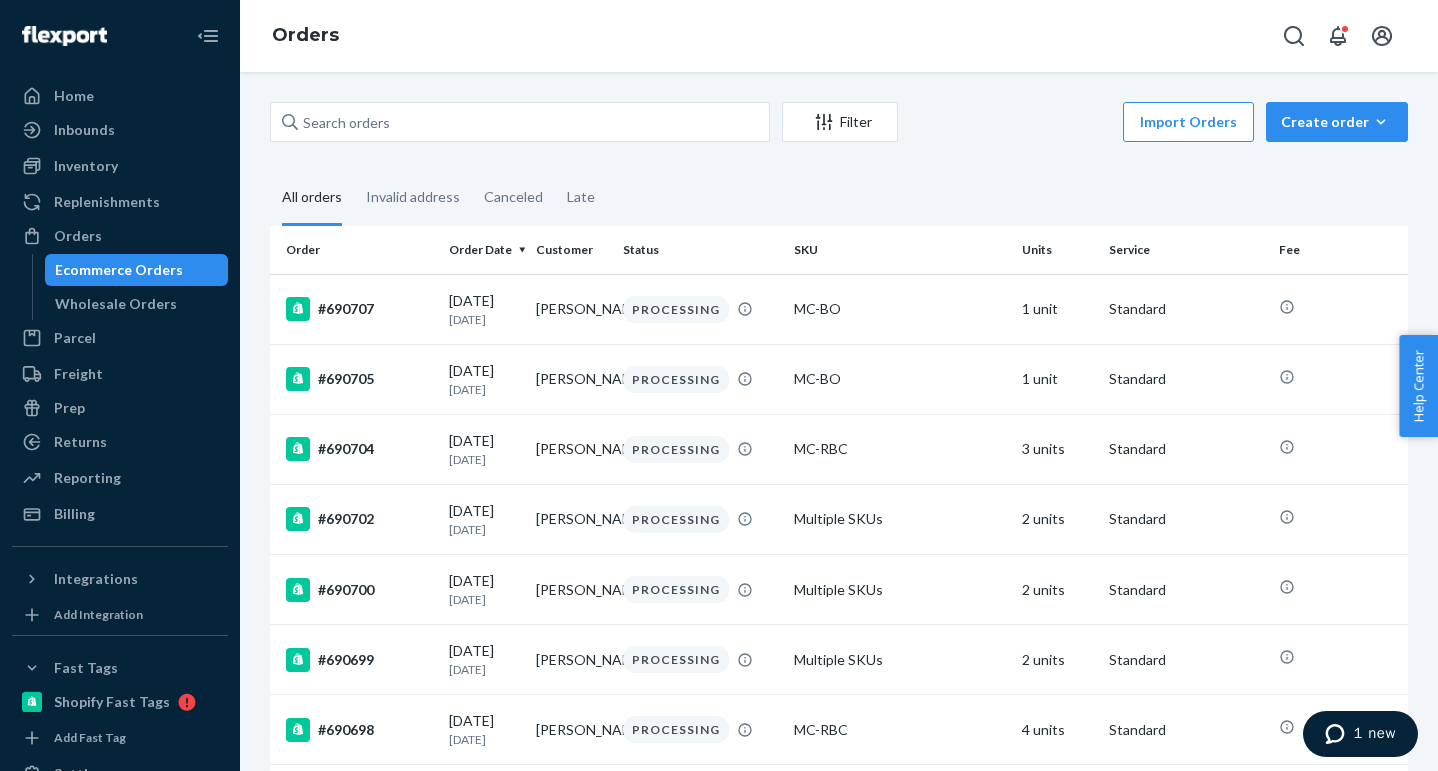 click on "All orders Invalid address Canceled Late" at bounding box center (839, 198) 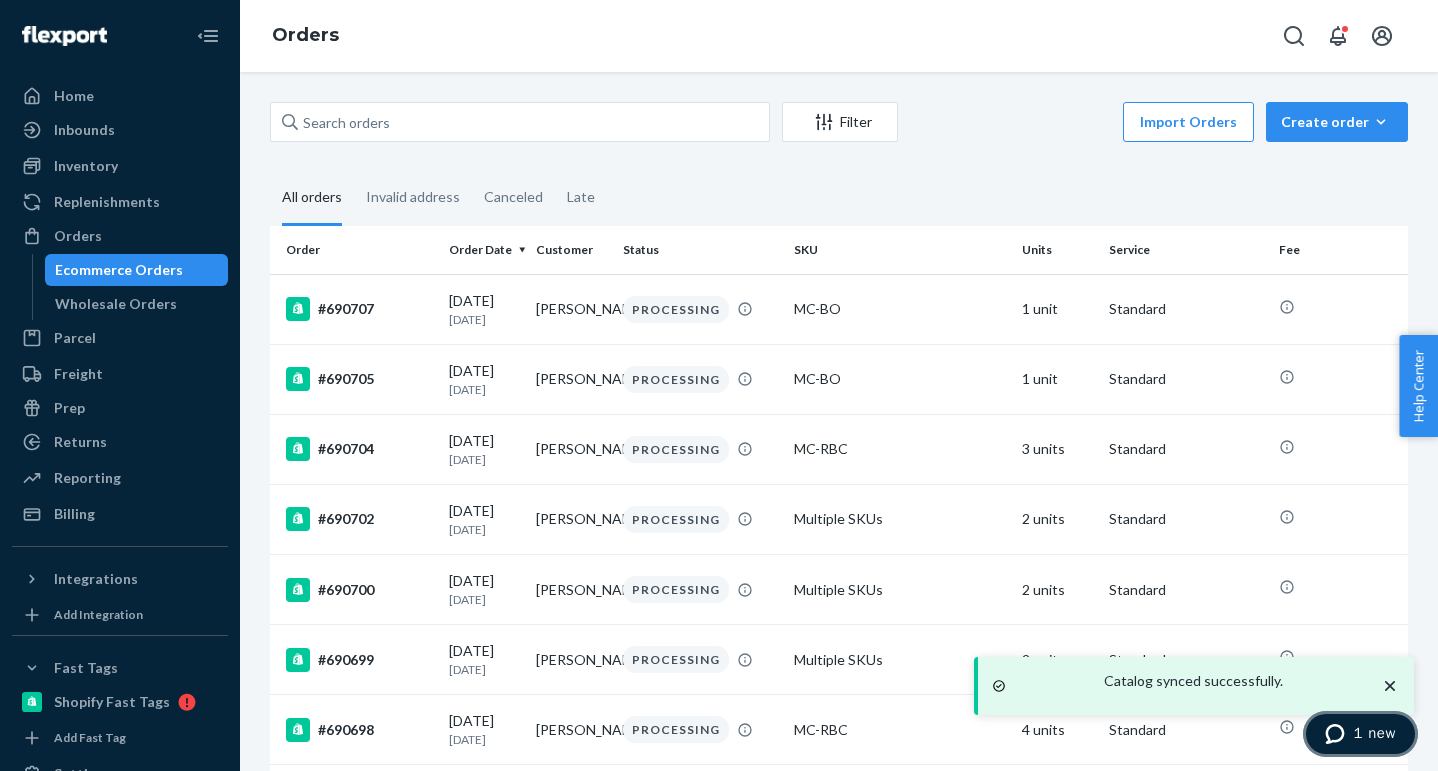 click on "1 new" at bounding box center (1360, 734) 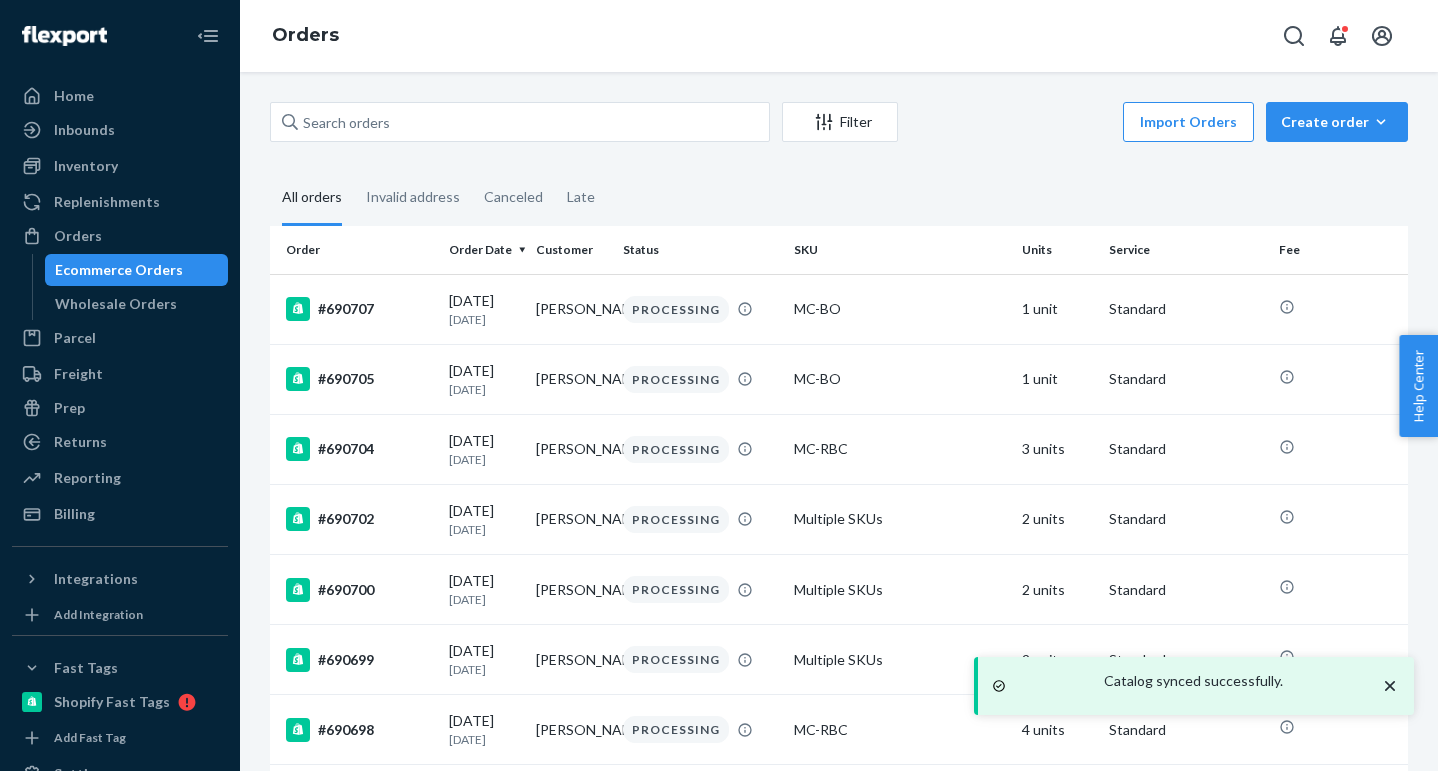scroll, scrollTop: 0, scrollLeft: 0, axis: both 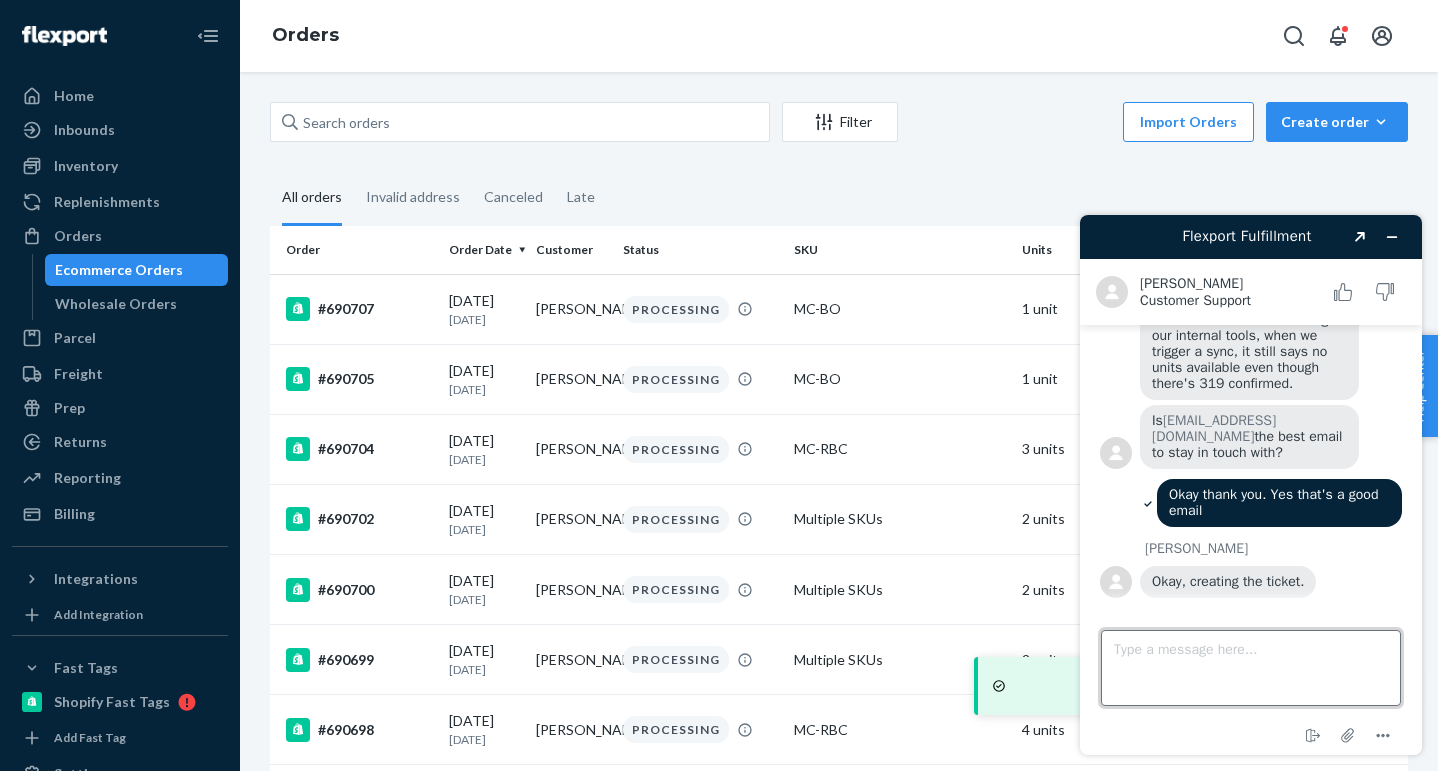click on "Type a message here..." at bounding box center (1251, 668) 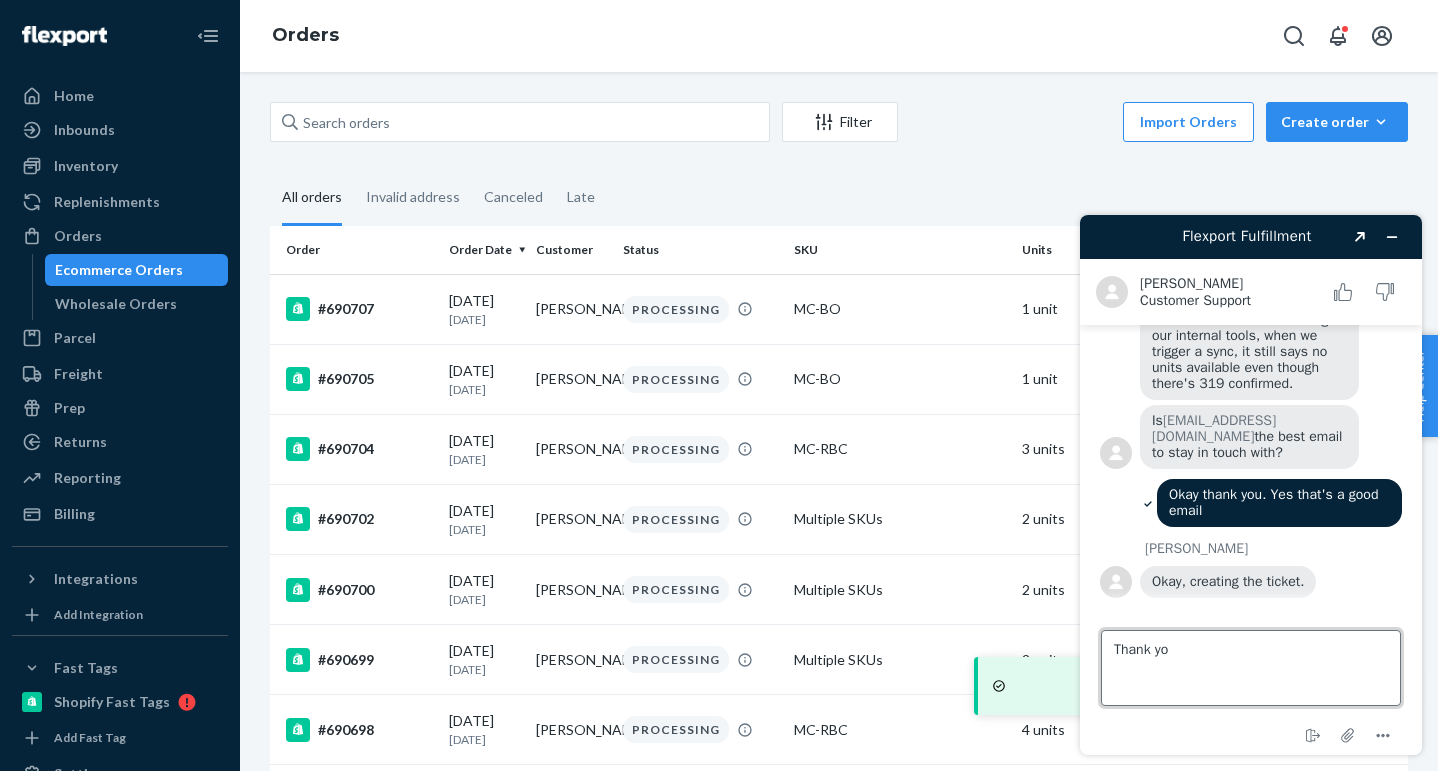 type on "Thank you" 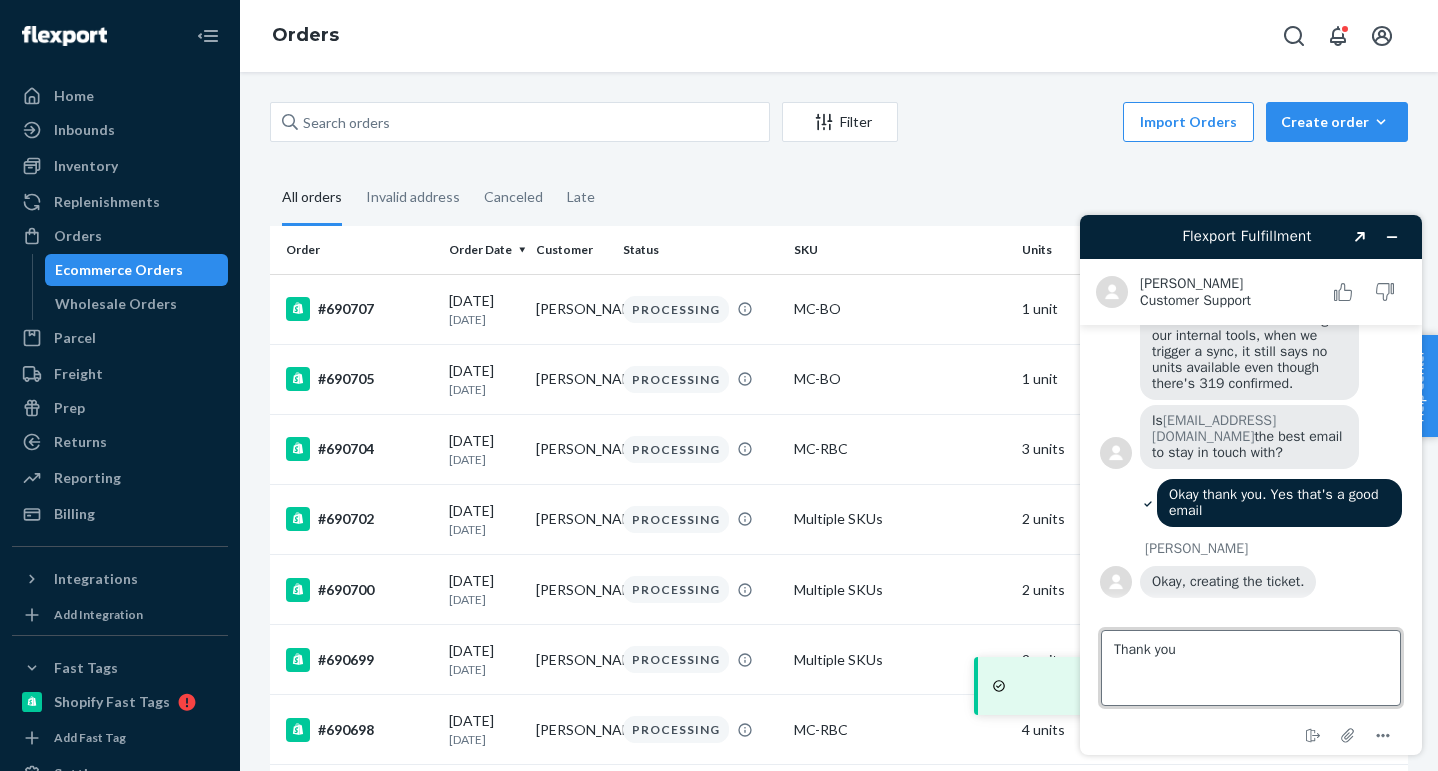 scroll, scrollTop: 2088, scrollLeft: 0, axis: vertical 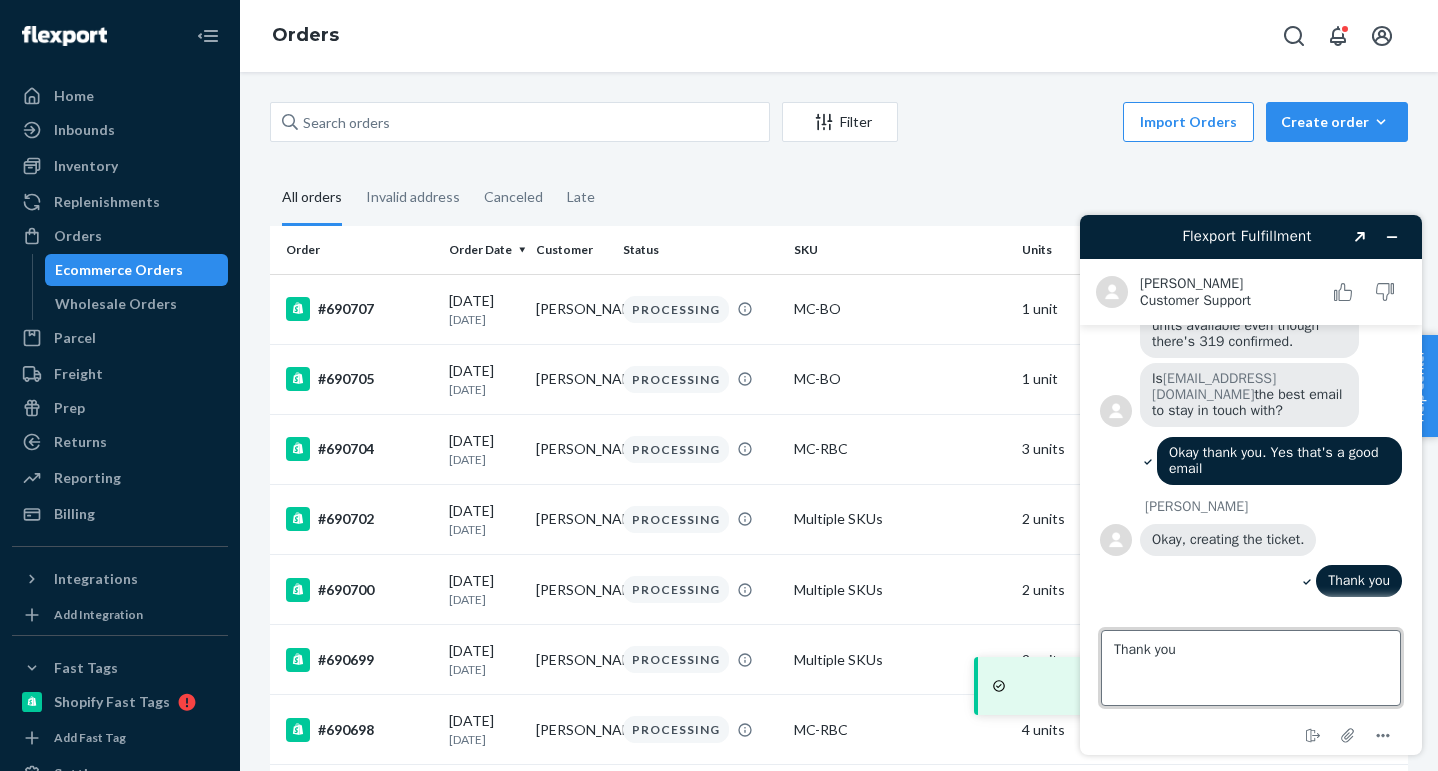 type 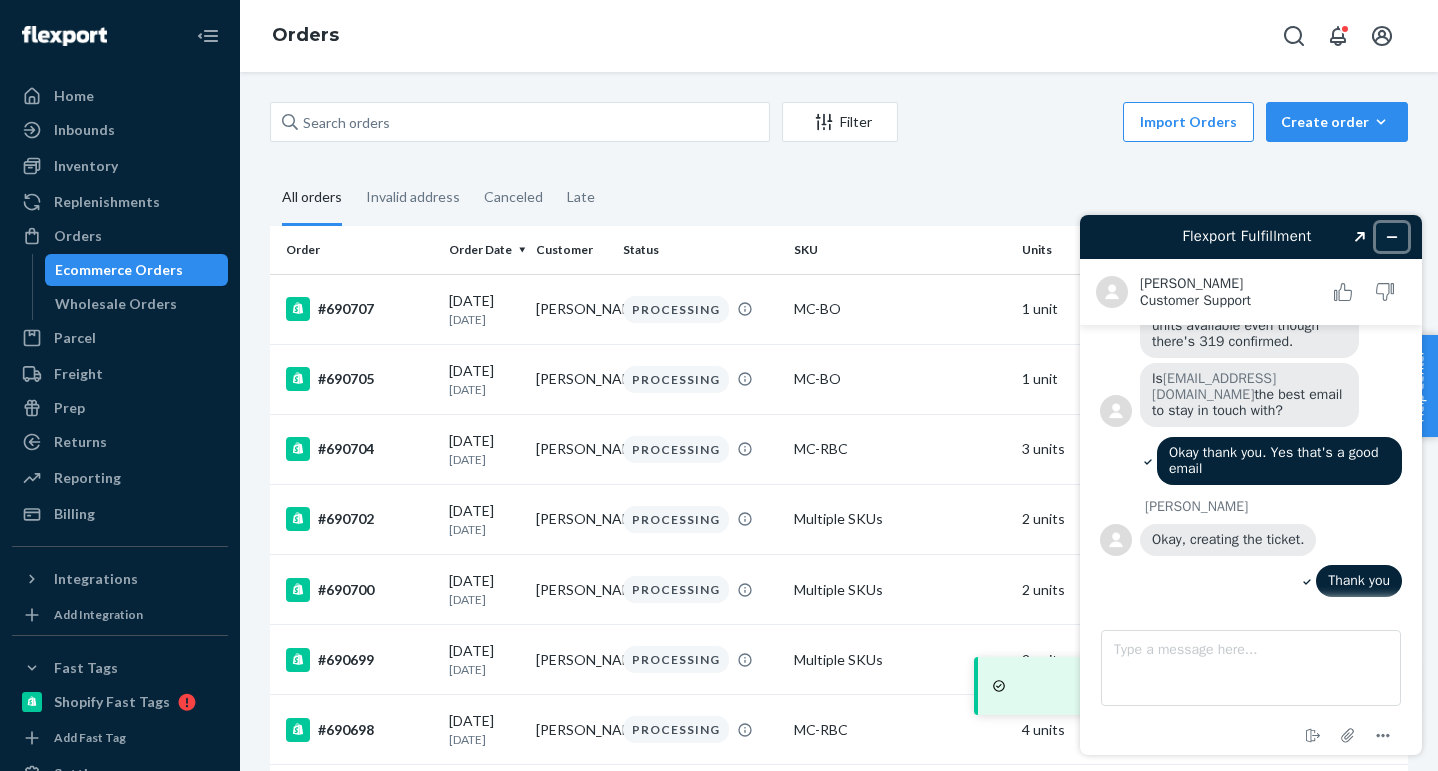 click 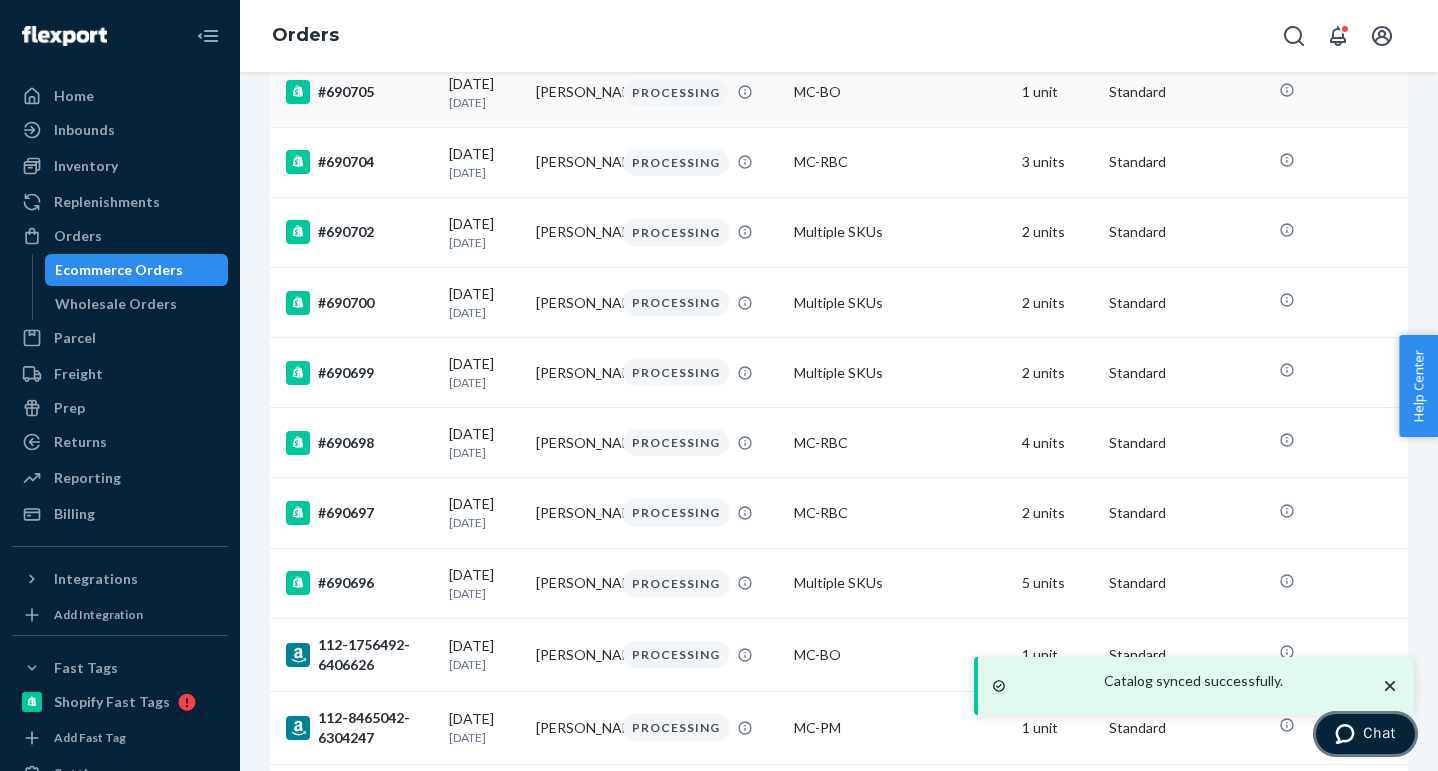 scroll, scrollTop: 0, scrollLeft: 0, axis: both 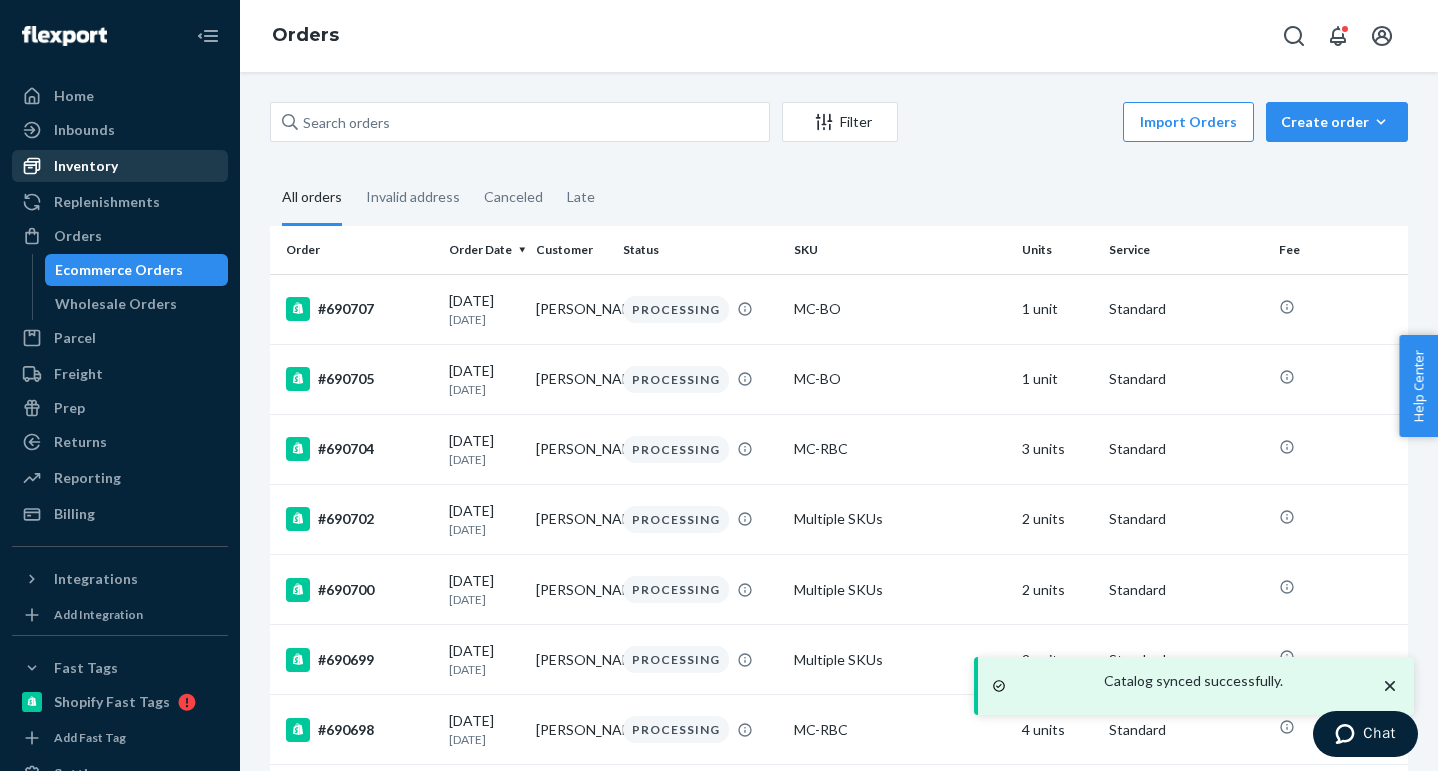 click on "Inventory" at bounding box center (86, 166) 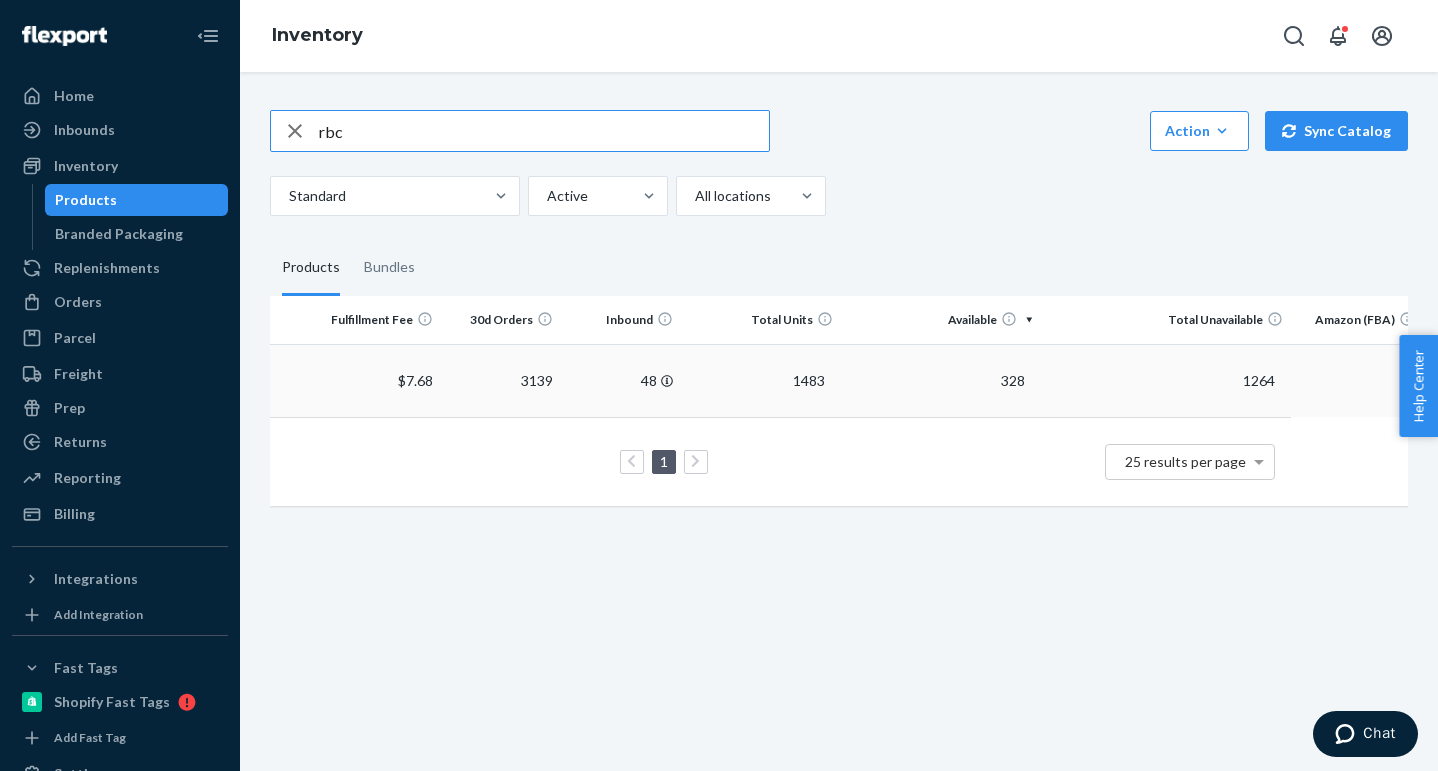 scroll, scrollTop: 0, scrollLeft: 297, axis: horizontal 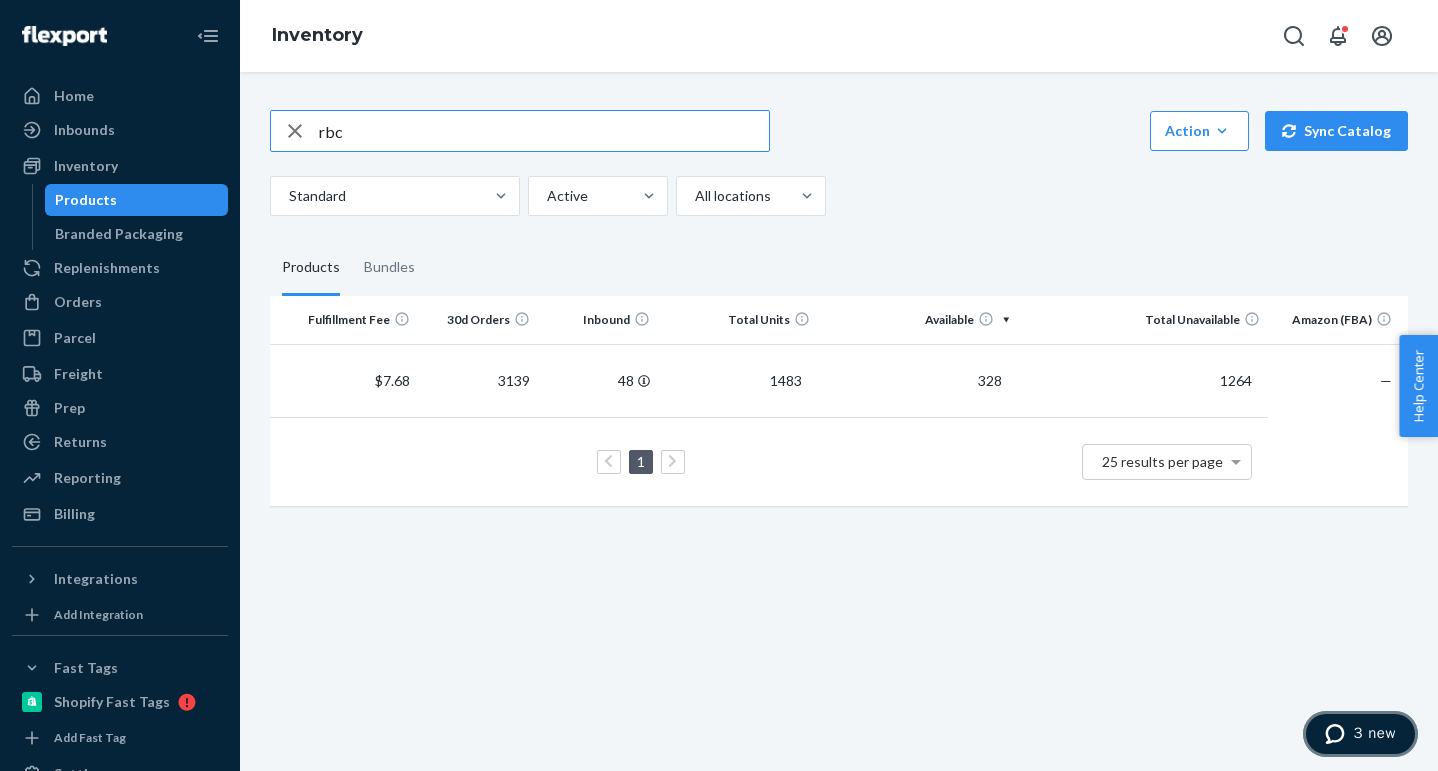 click 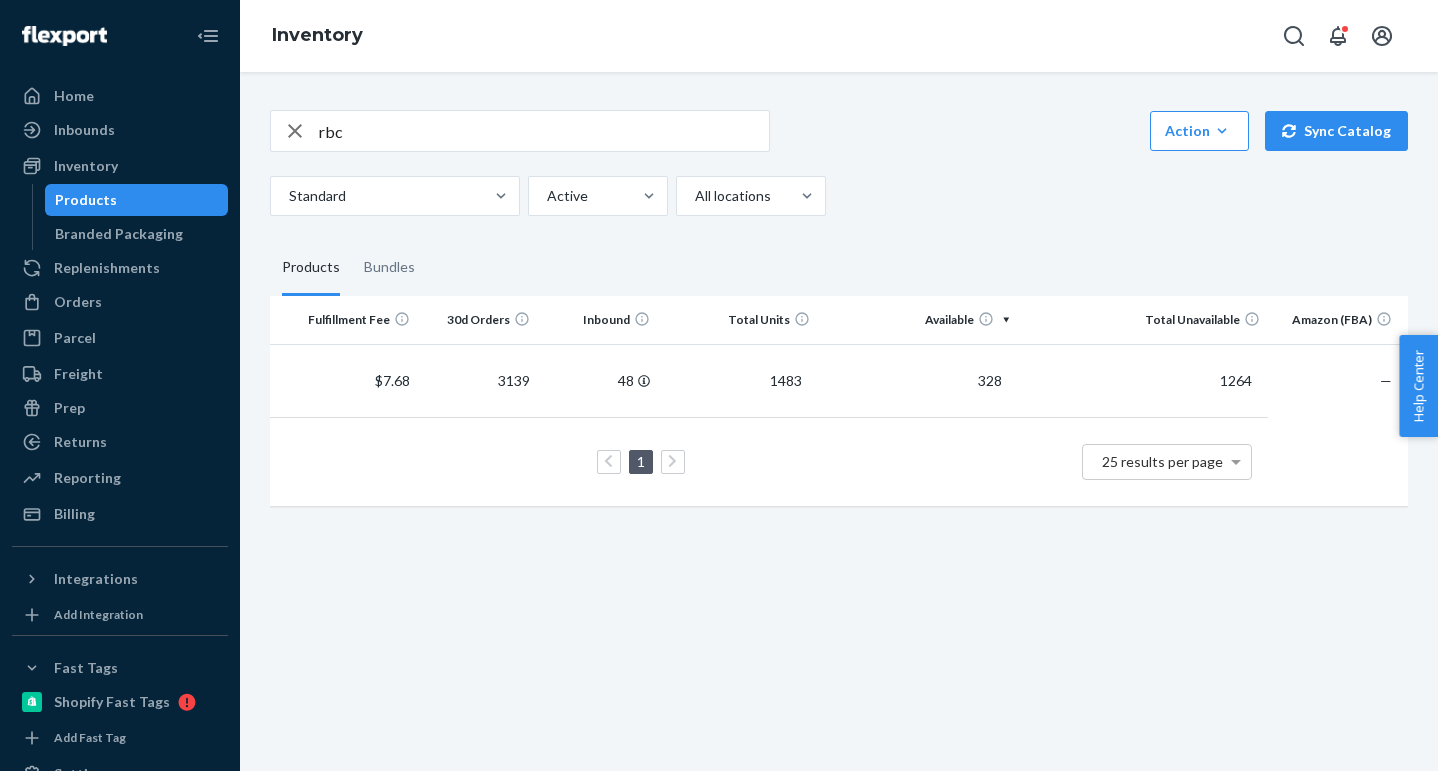 scroll, scrollTop: 0, scrollLeft: 0, axis: both 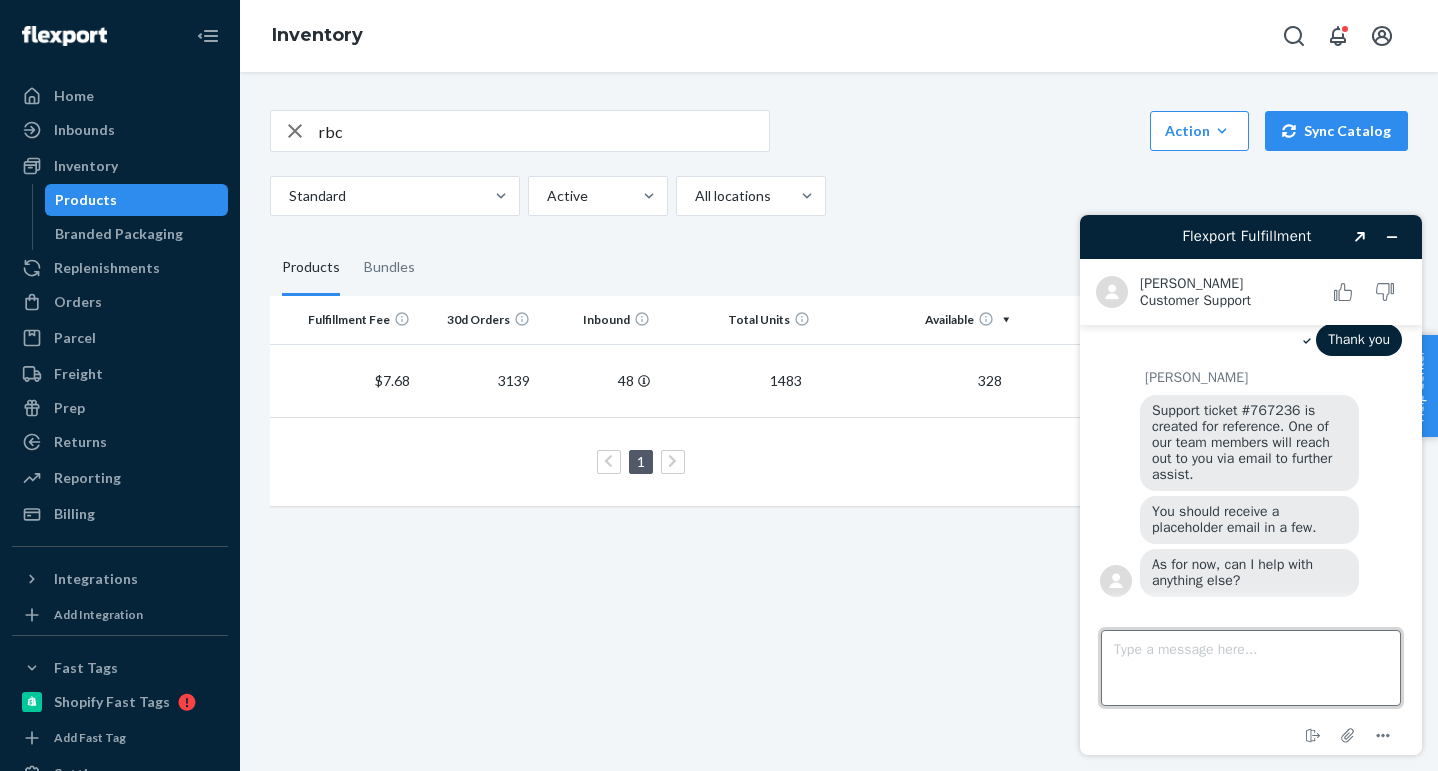 click on "Type a message here..." at bounding box center [1251, 668] 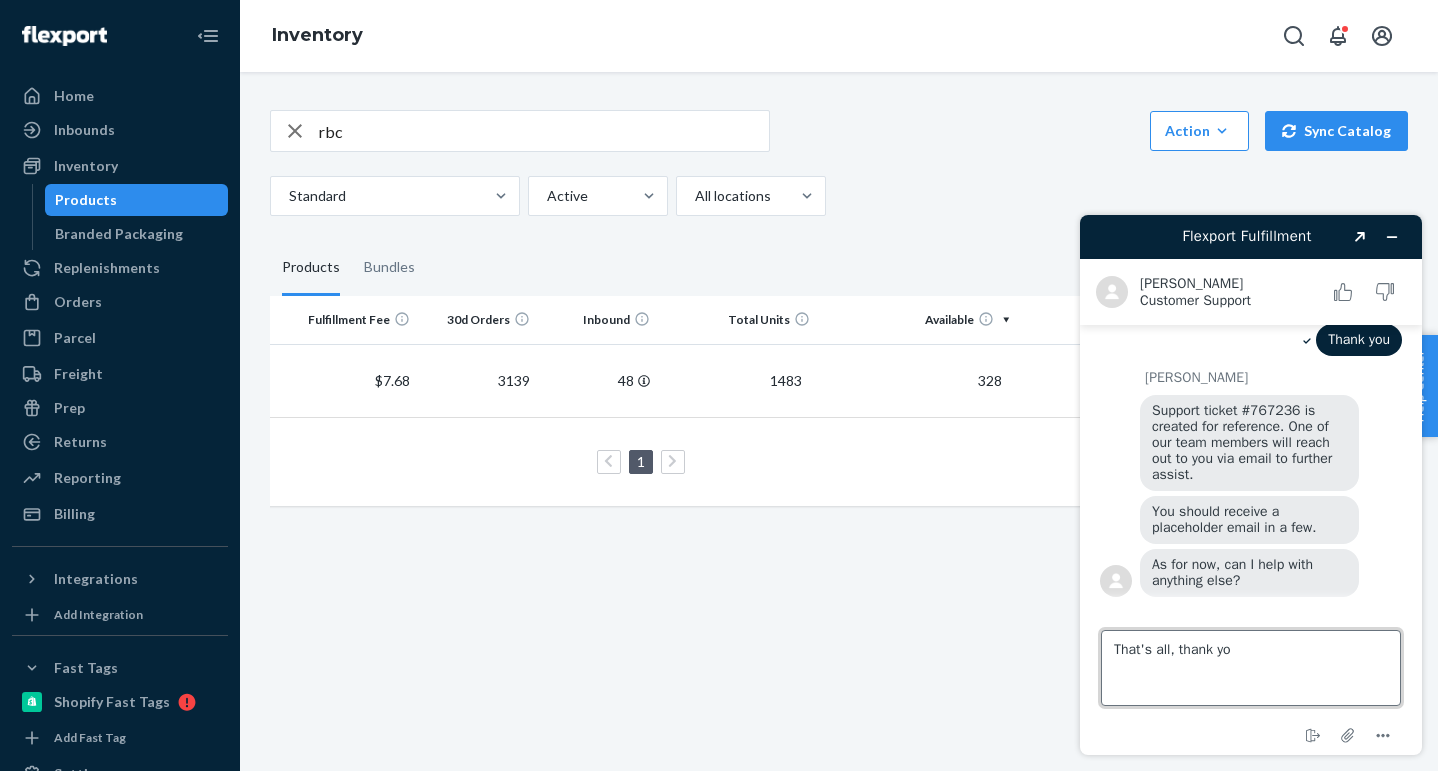 type on "That's all, thank you" 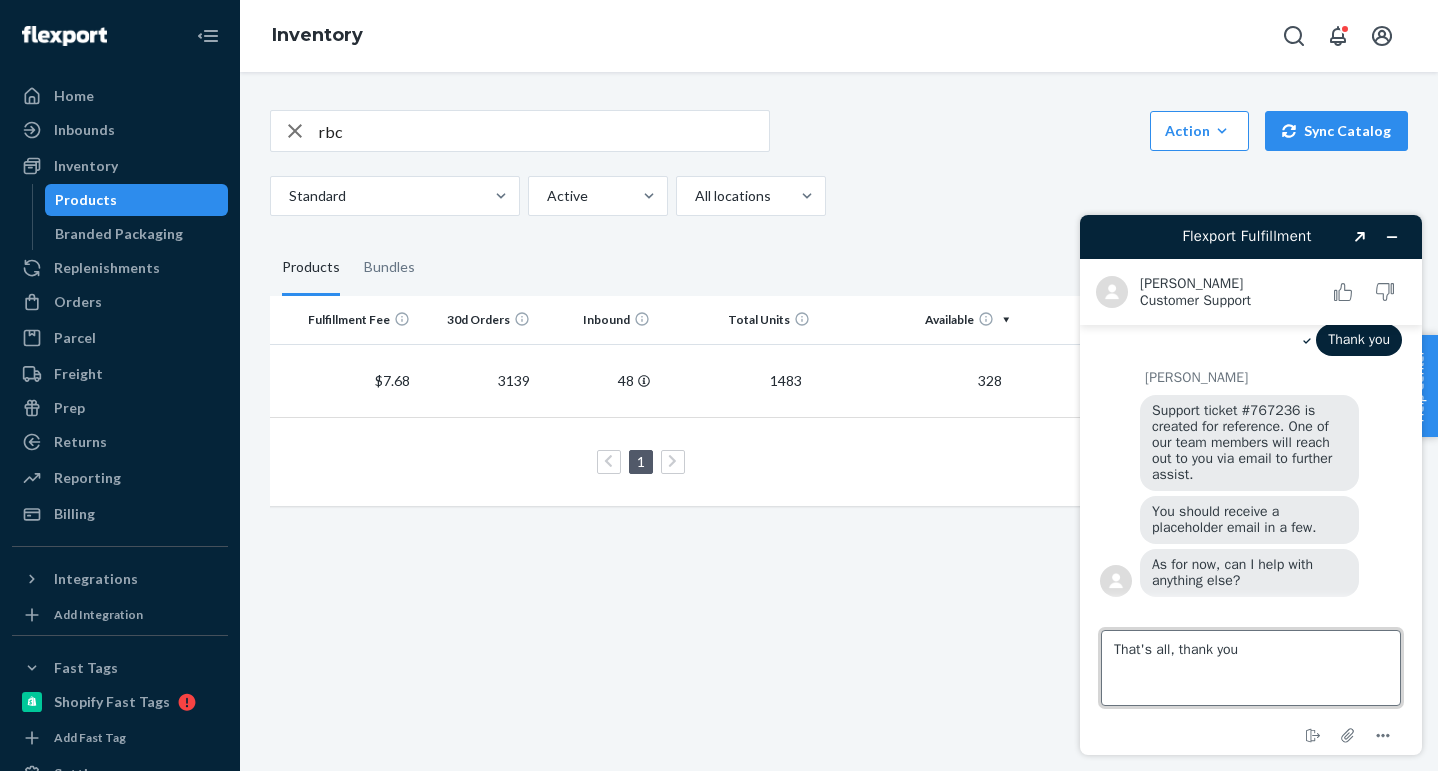 scroll, scrollTop: 2370, scrollLeft: 0, axis: vertical 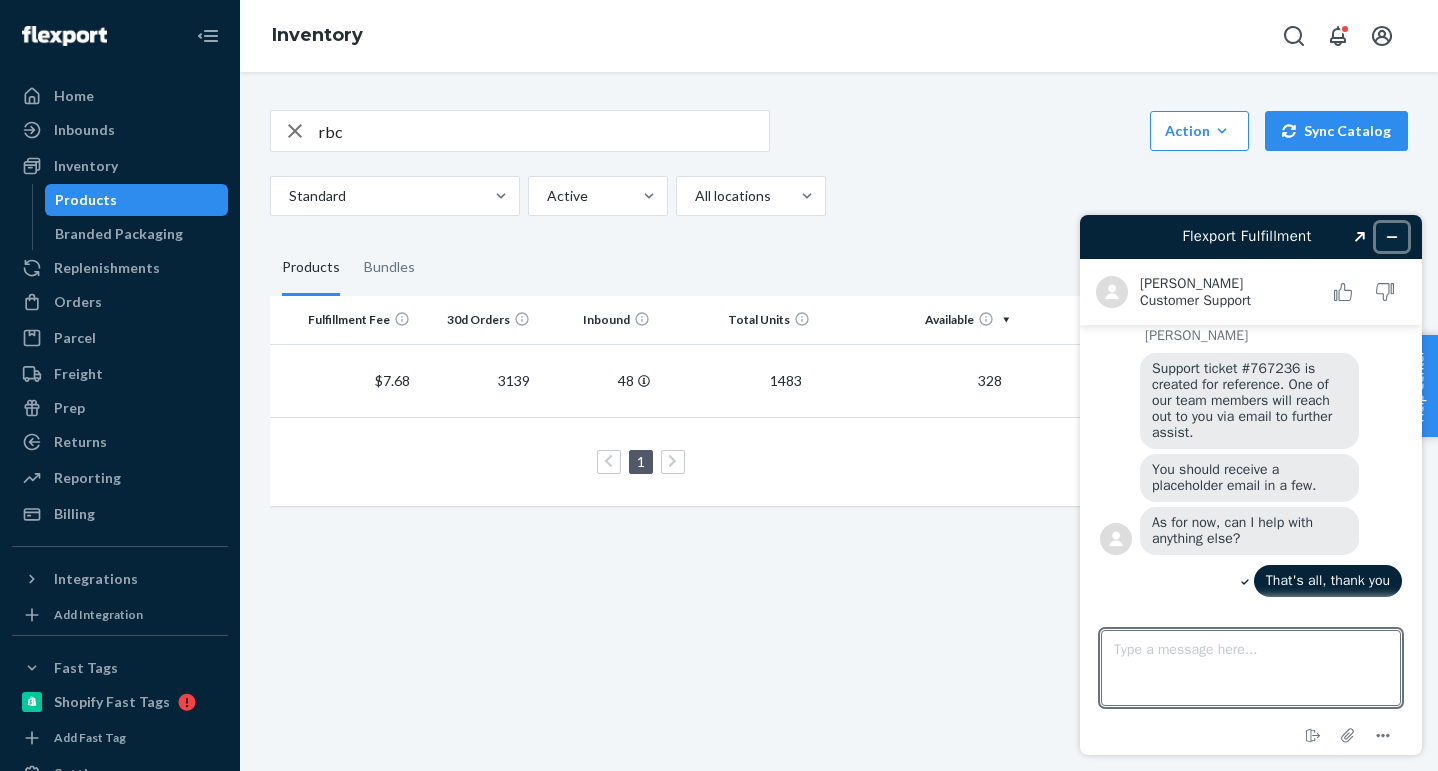 click at bounding box center [1392, 237] 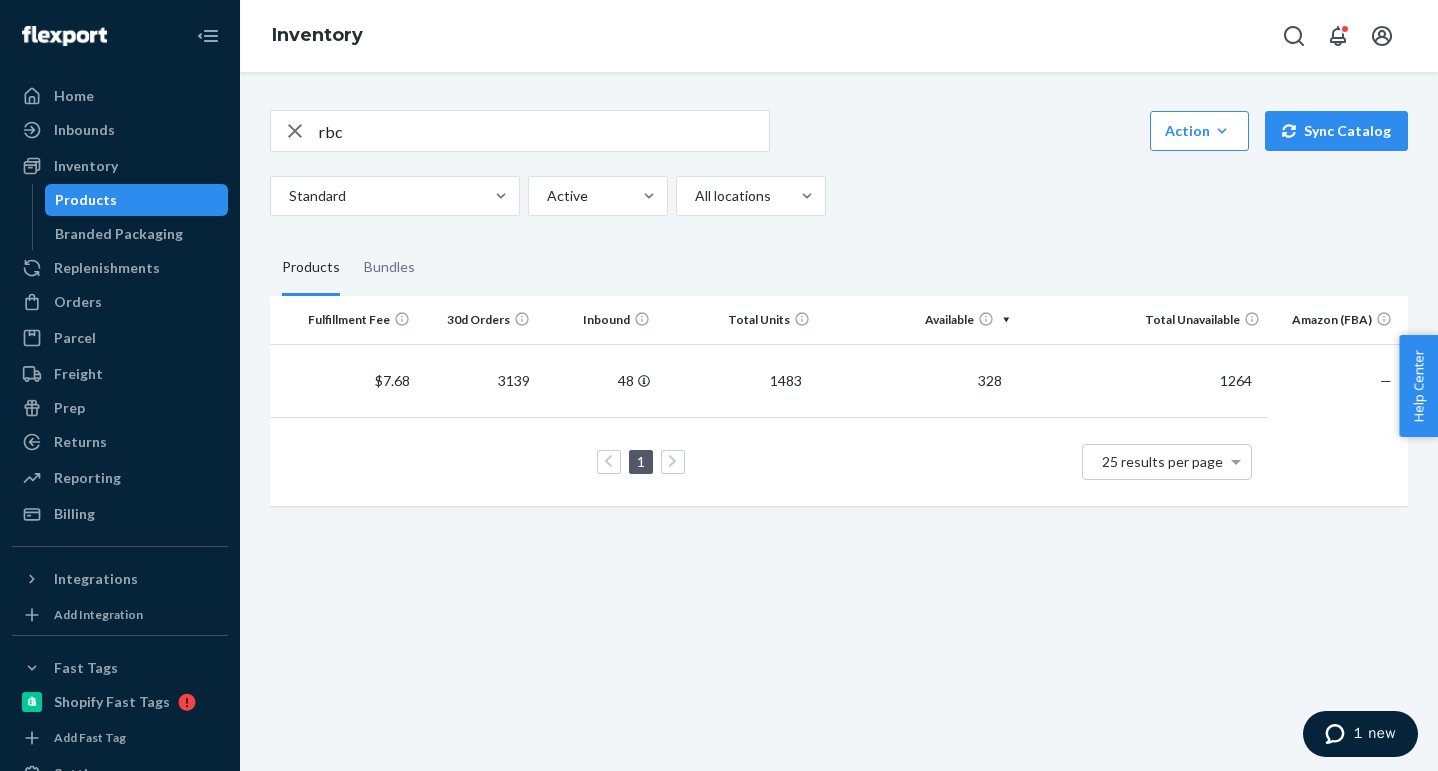 click on "Products Bundles" at bounding box center (839, 268) 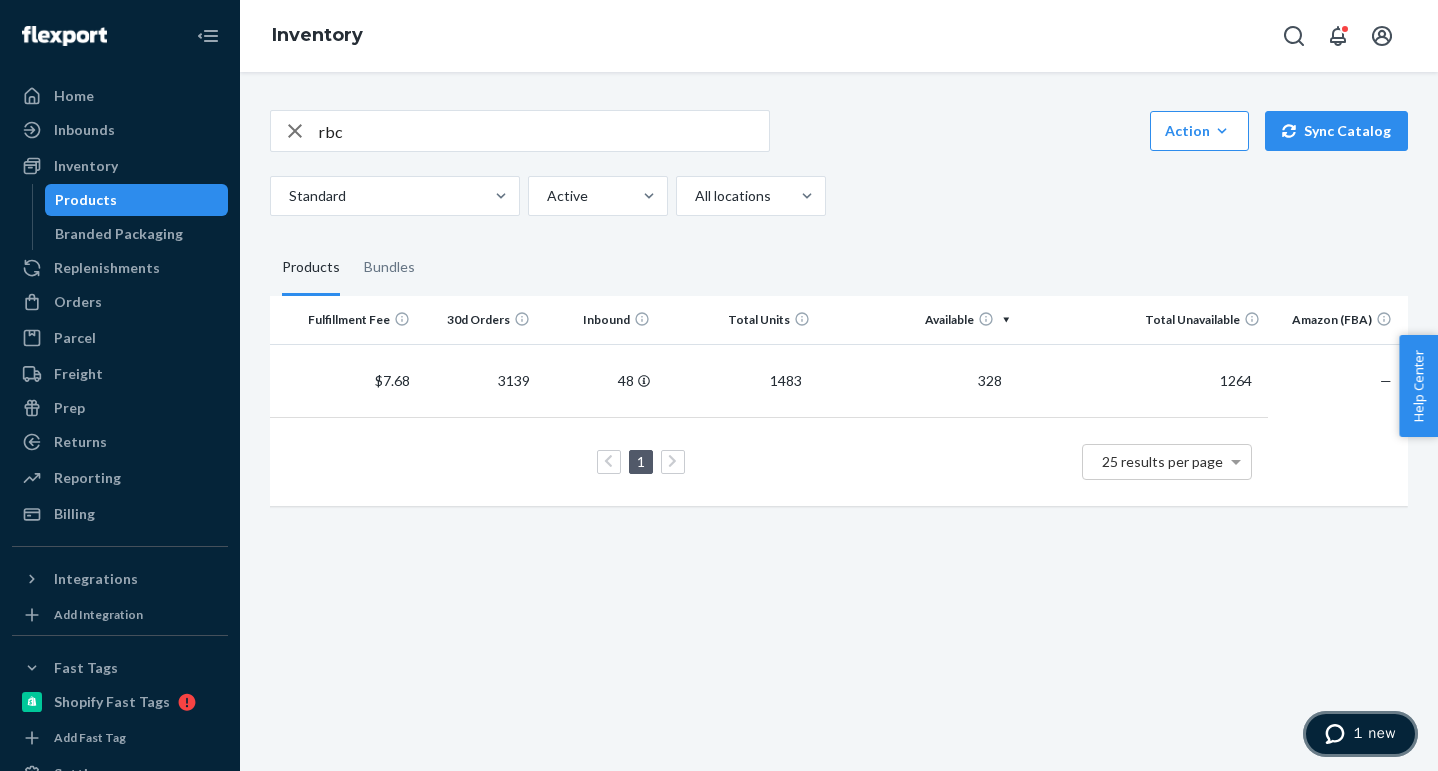 click at bounding box center [1339, 734] 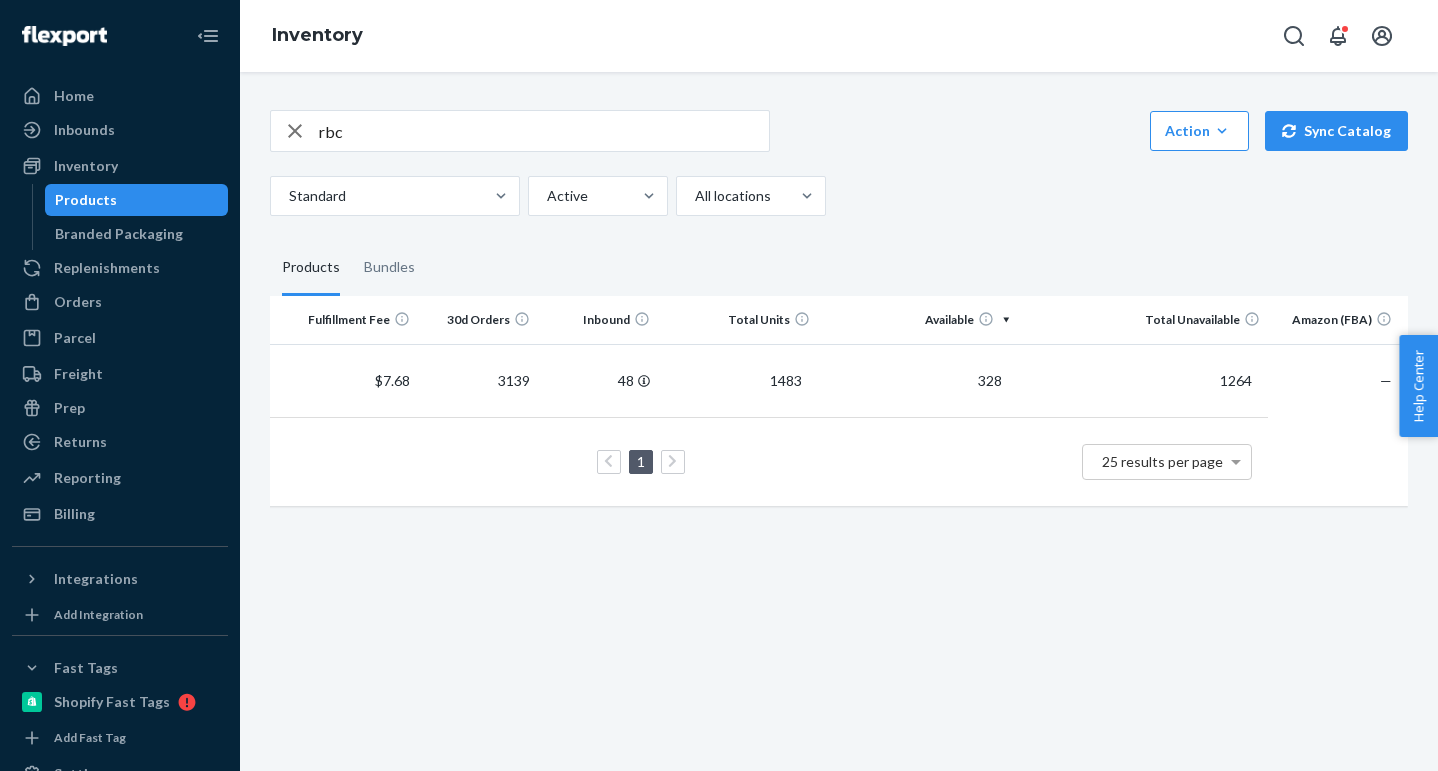 scroll, scrollTop: 0, scrollLeft: 0, axis: both 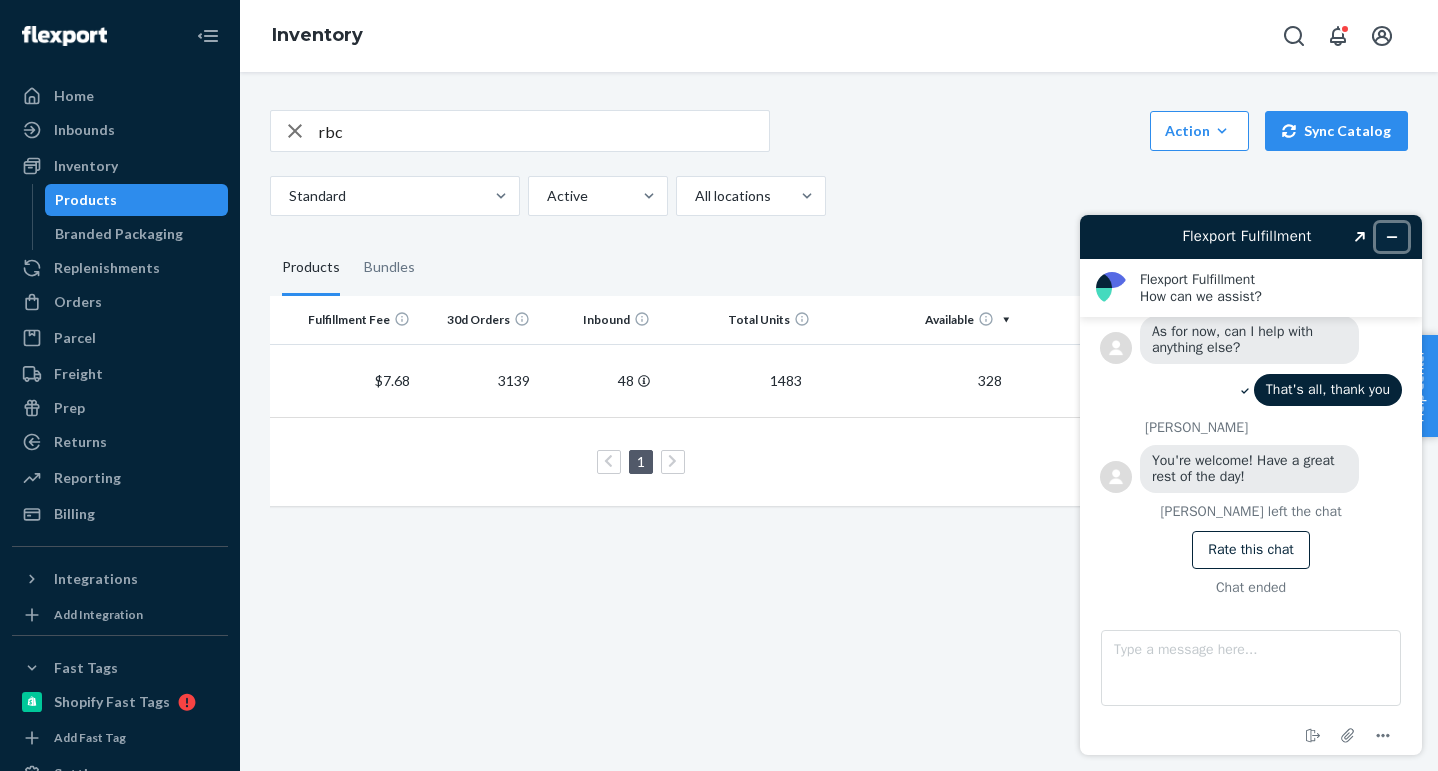 click at bounding box center [1392, 237] 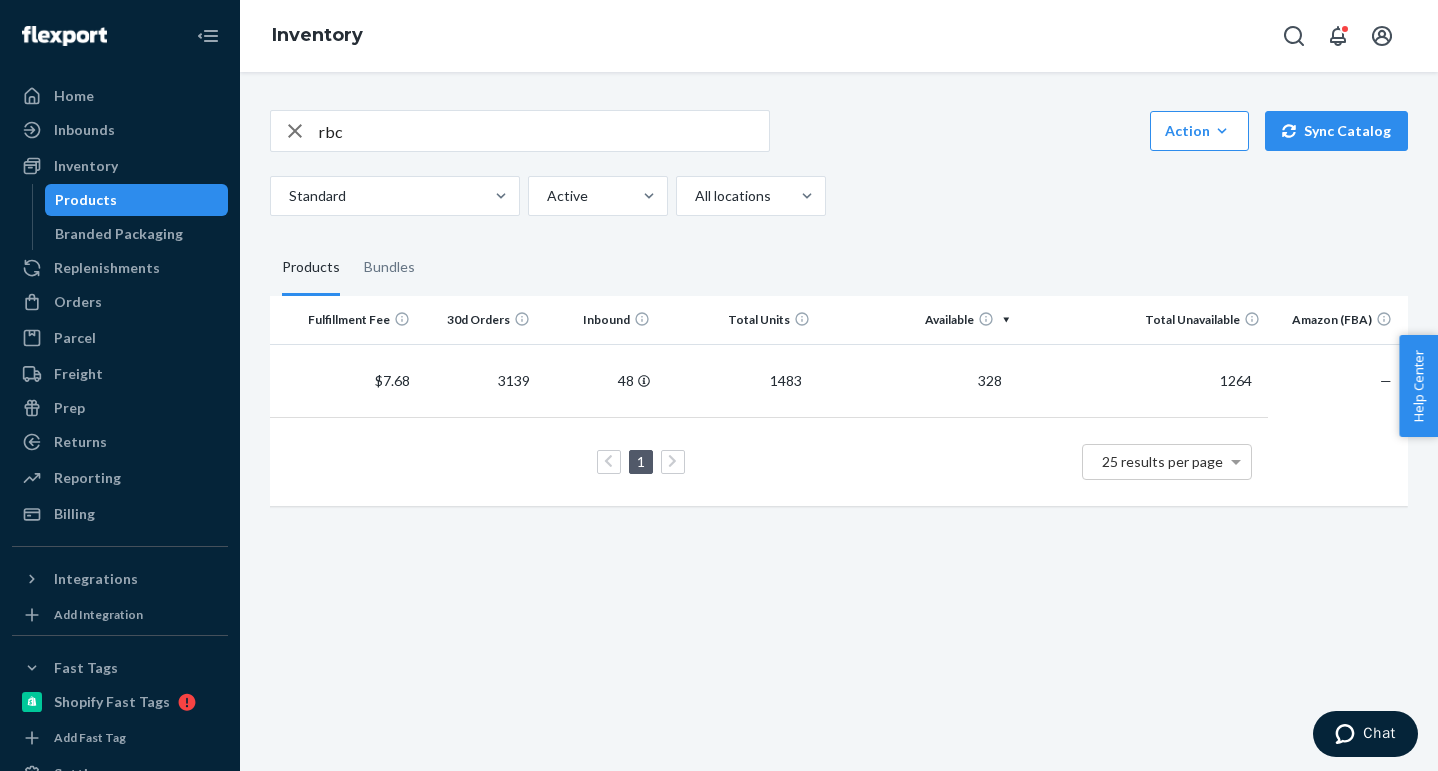 click on "Standard Active All locations" at bounding box center (831, 196) 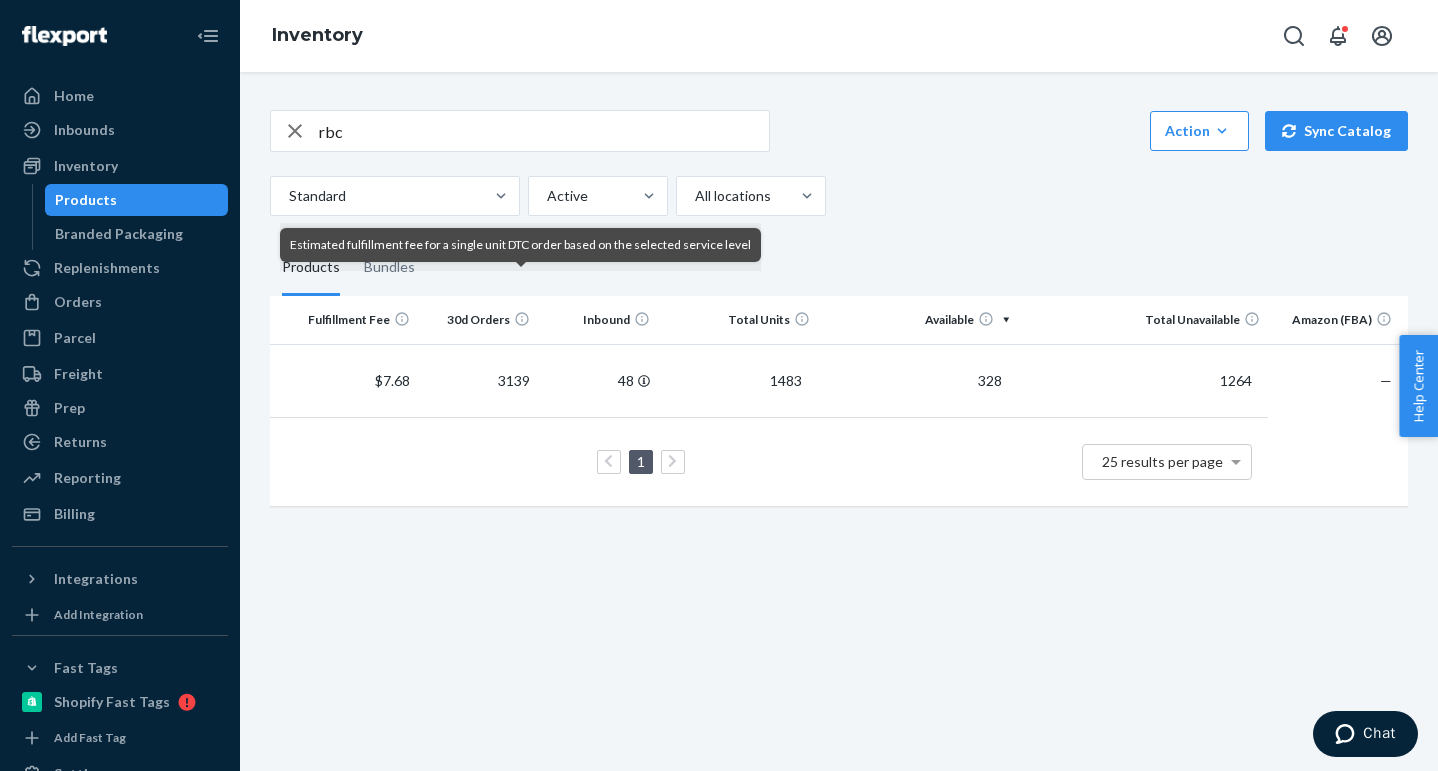 click on "Products Bundles" at bounding box center (839, 268) 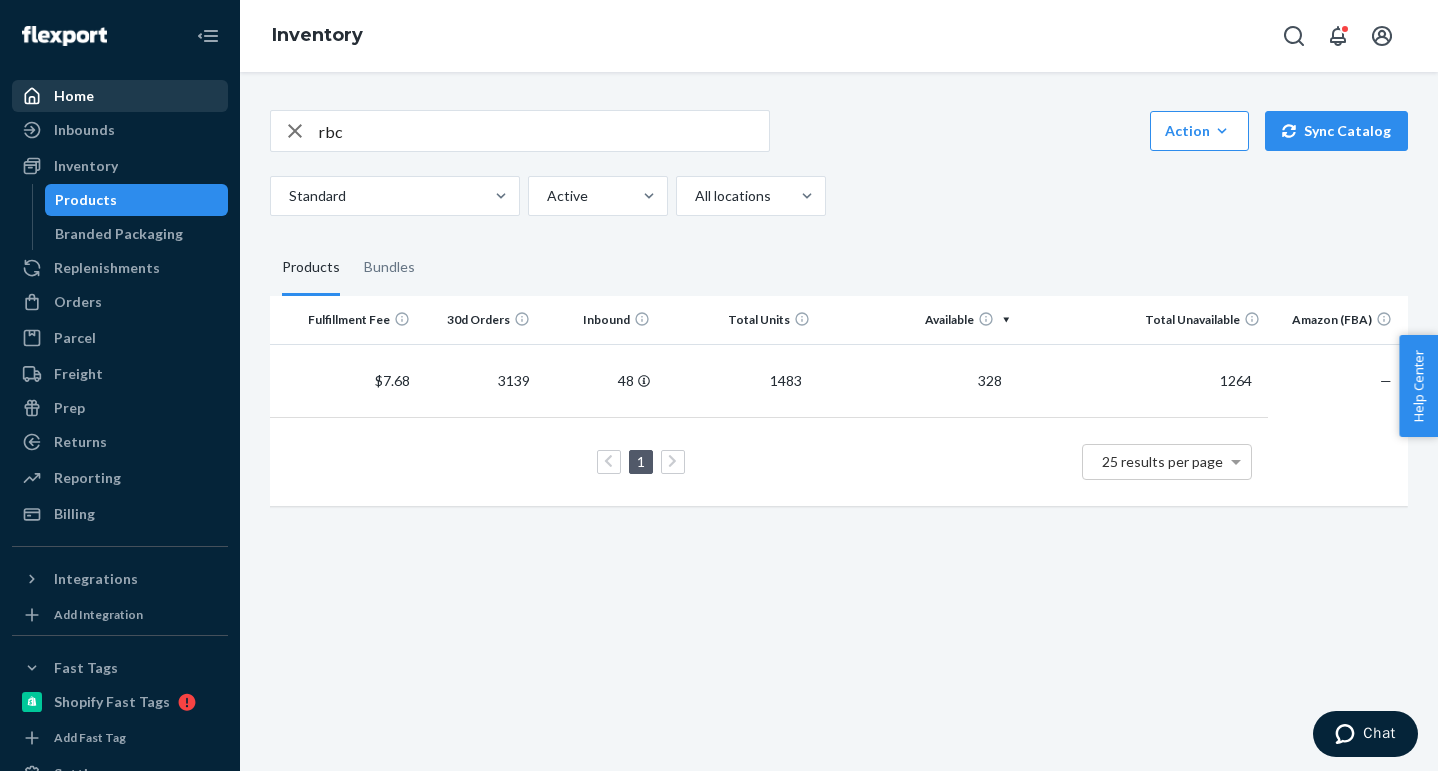 click on "Home" at bounding box center (120, 96) 